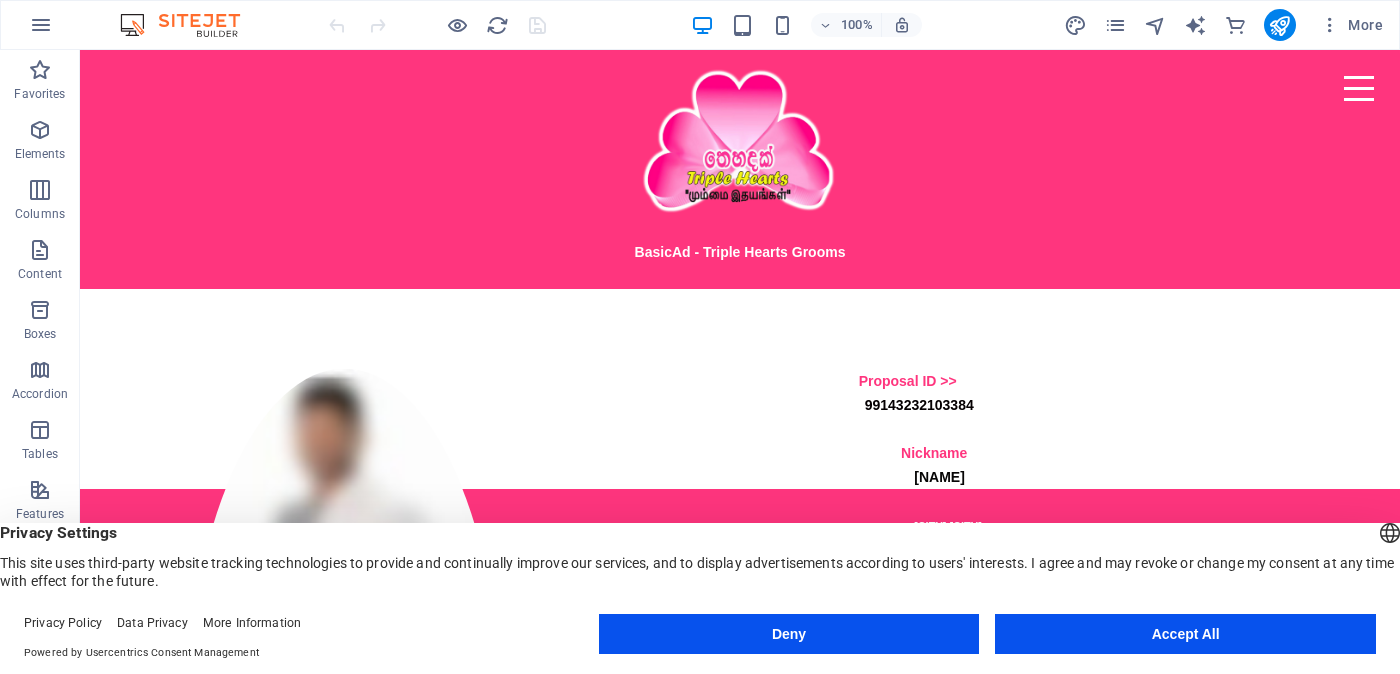 scroll, scrollTop: 0, scrollLeft: 0, axis: both 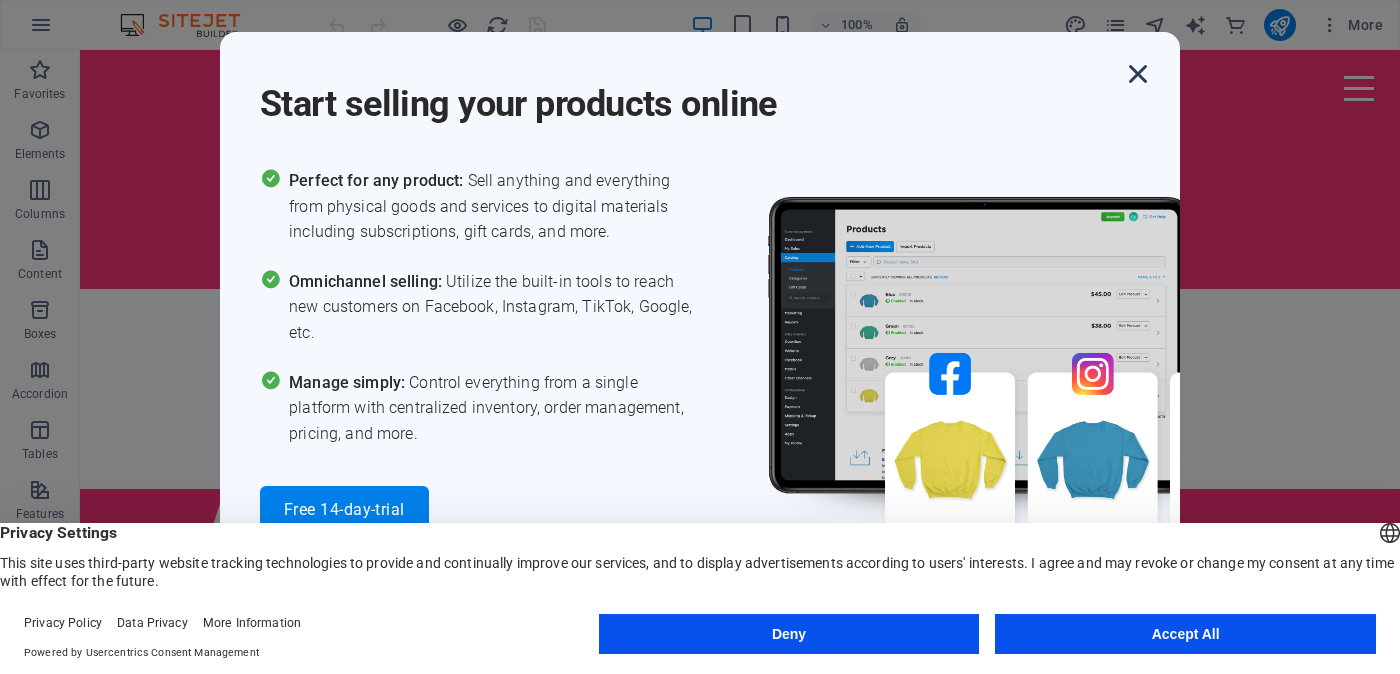 click at bounding box center (1138, 74) 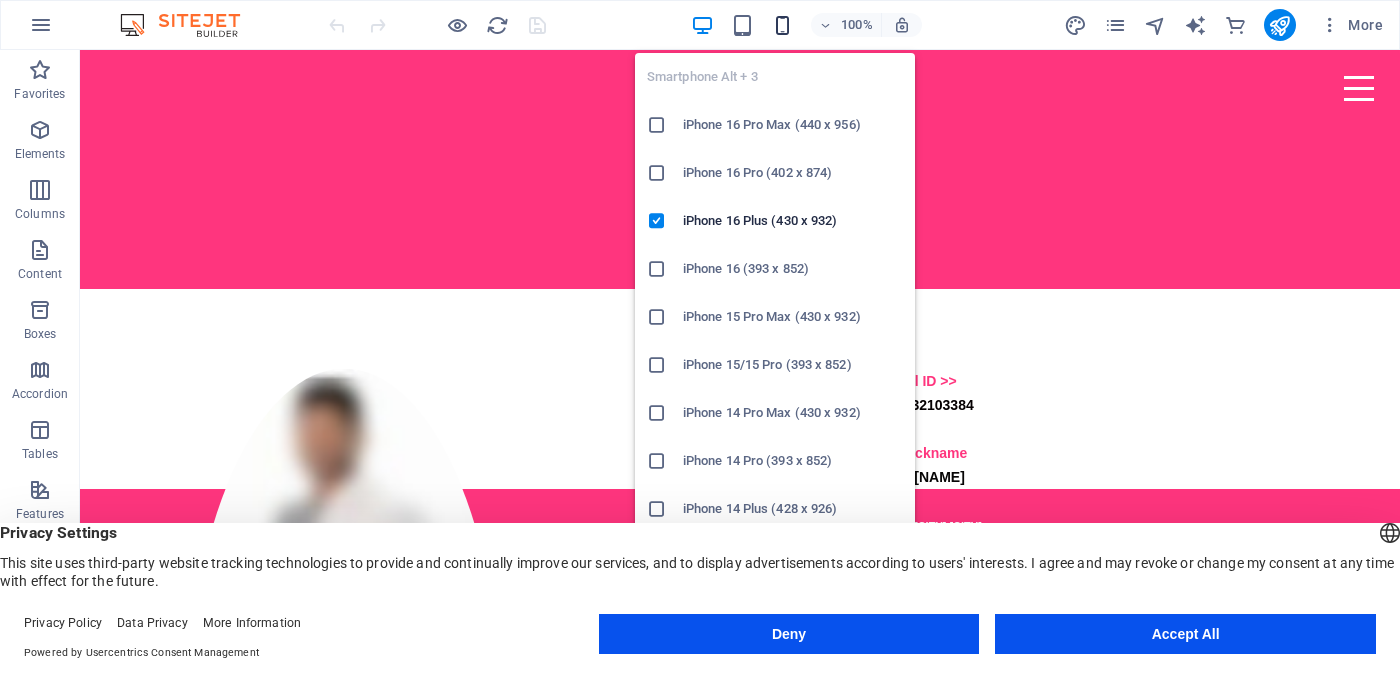 click at bounding box center [782, 25] 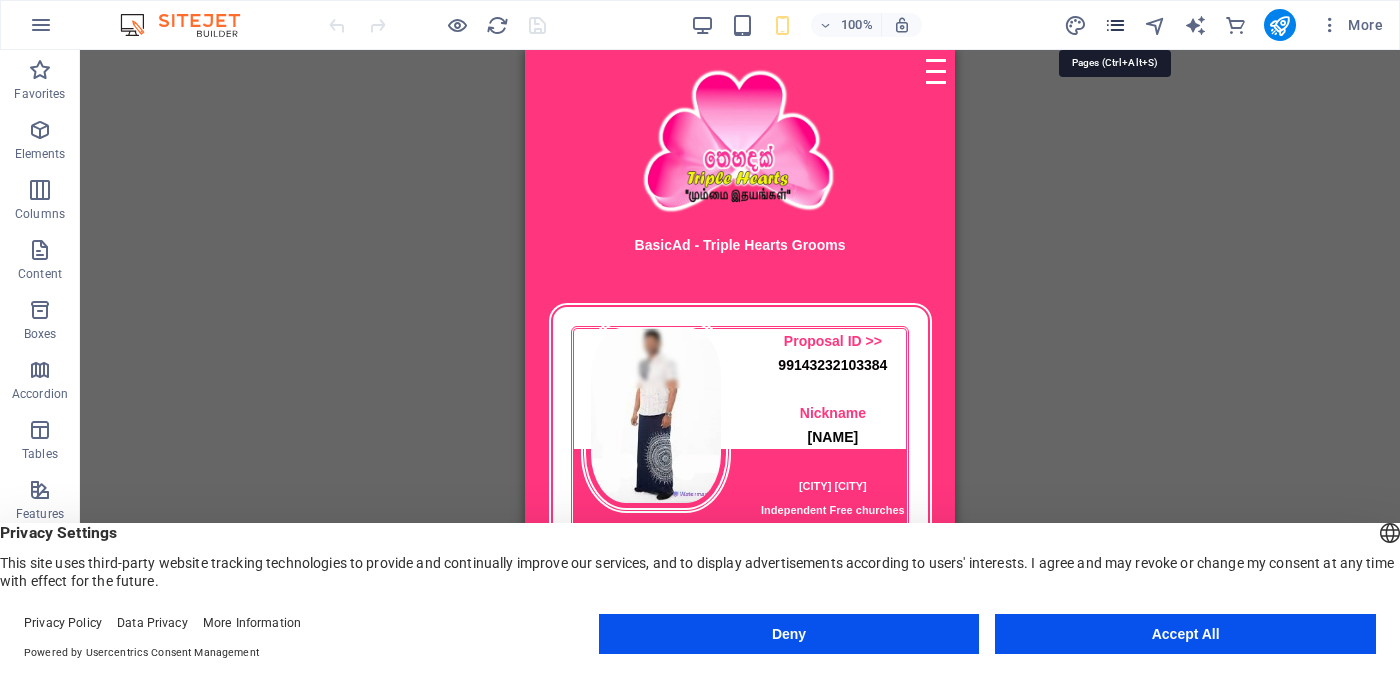 click at bounding box center (1115, 25) 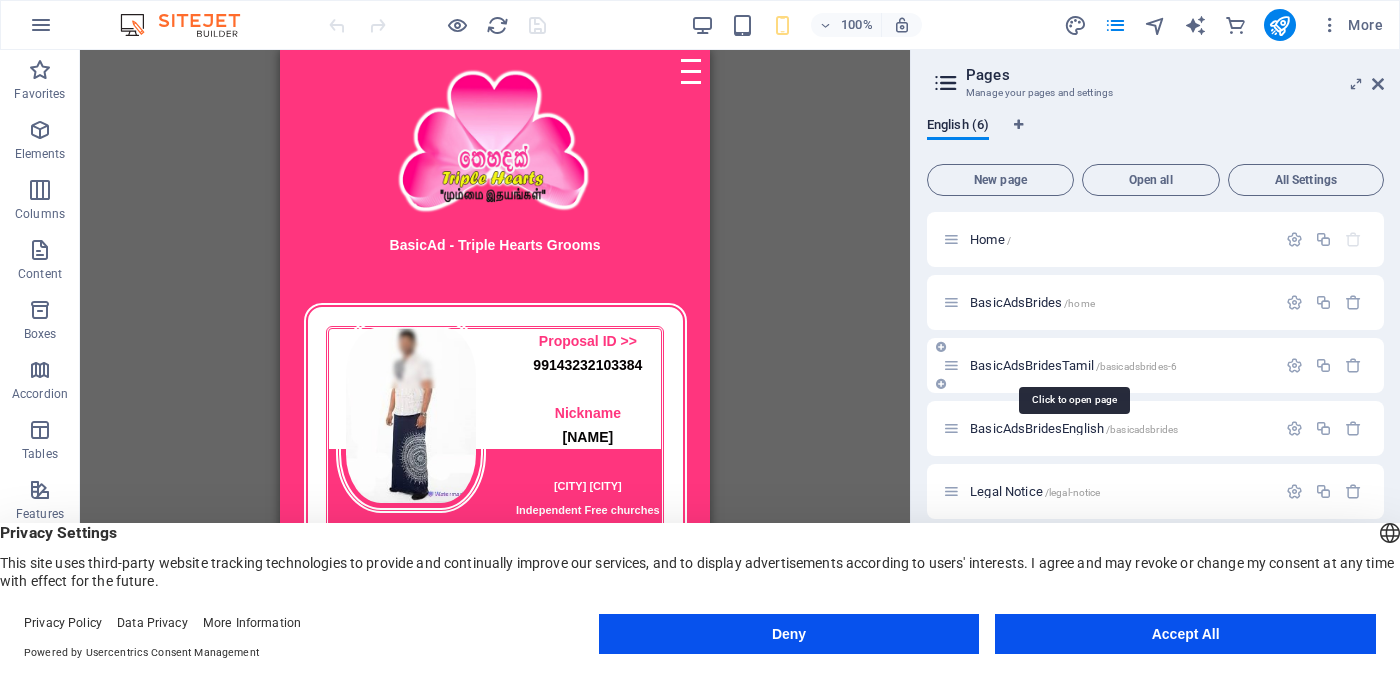 click on "BasicAdsBridesTamil /basicadsbrides-6" at bounding box center (1073, 365) 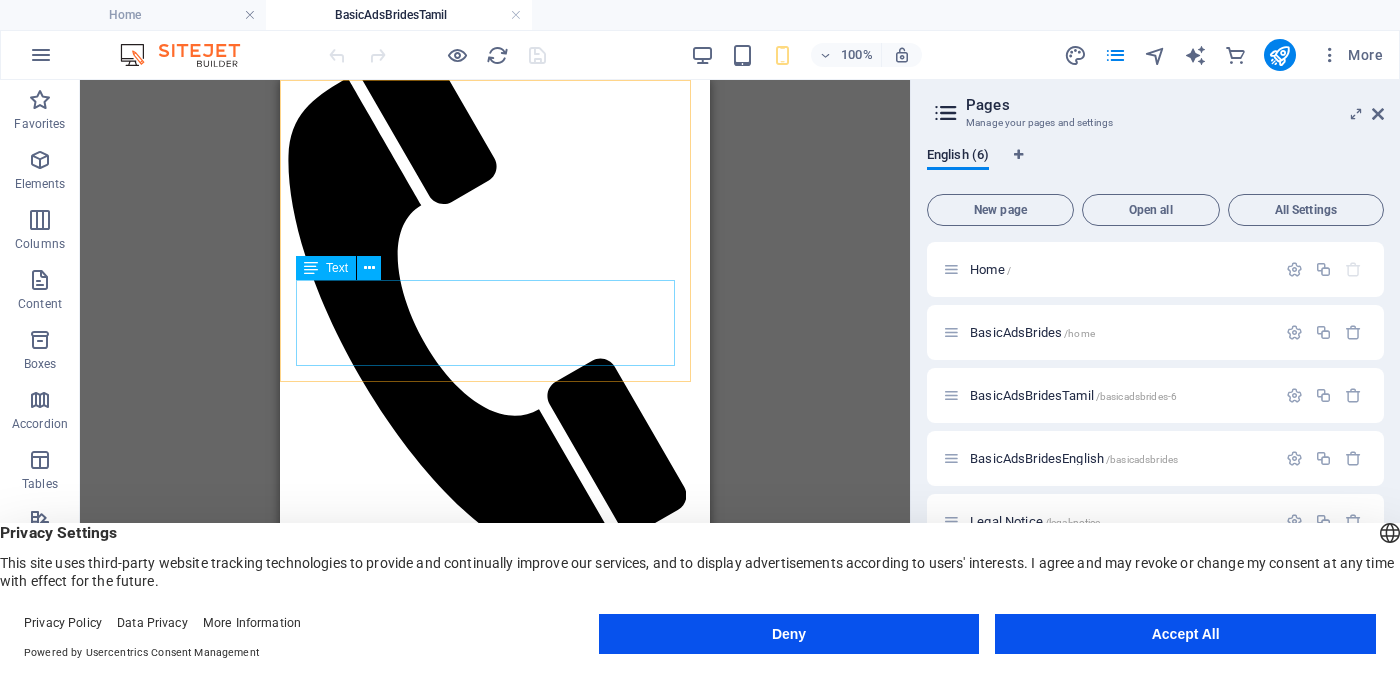 scroll, scrollTop: 499, scrollLeft: 0, axis: vertical 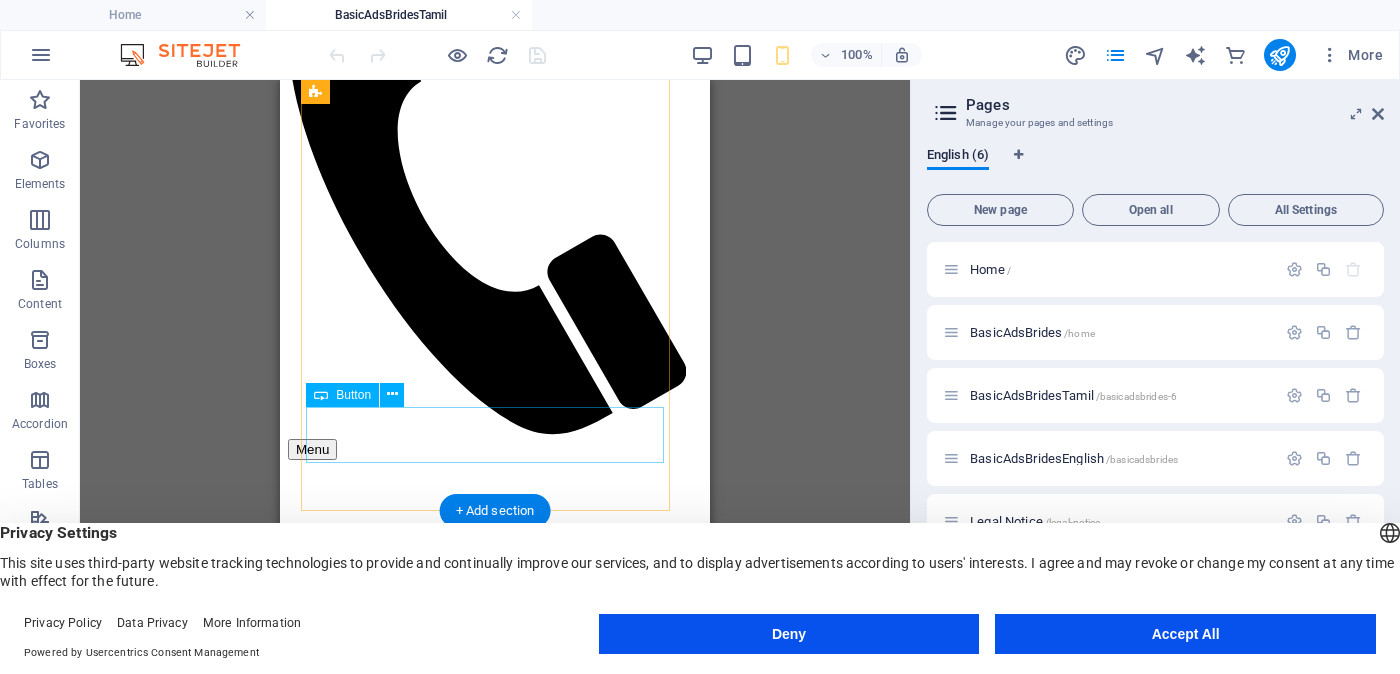 click on "Unverified - Click to verify - சரிபார்ப்பை ஆணையிடுங்கள்" at bounding box center [495, 2000] 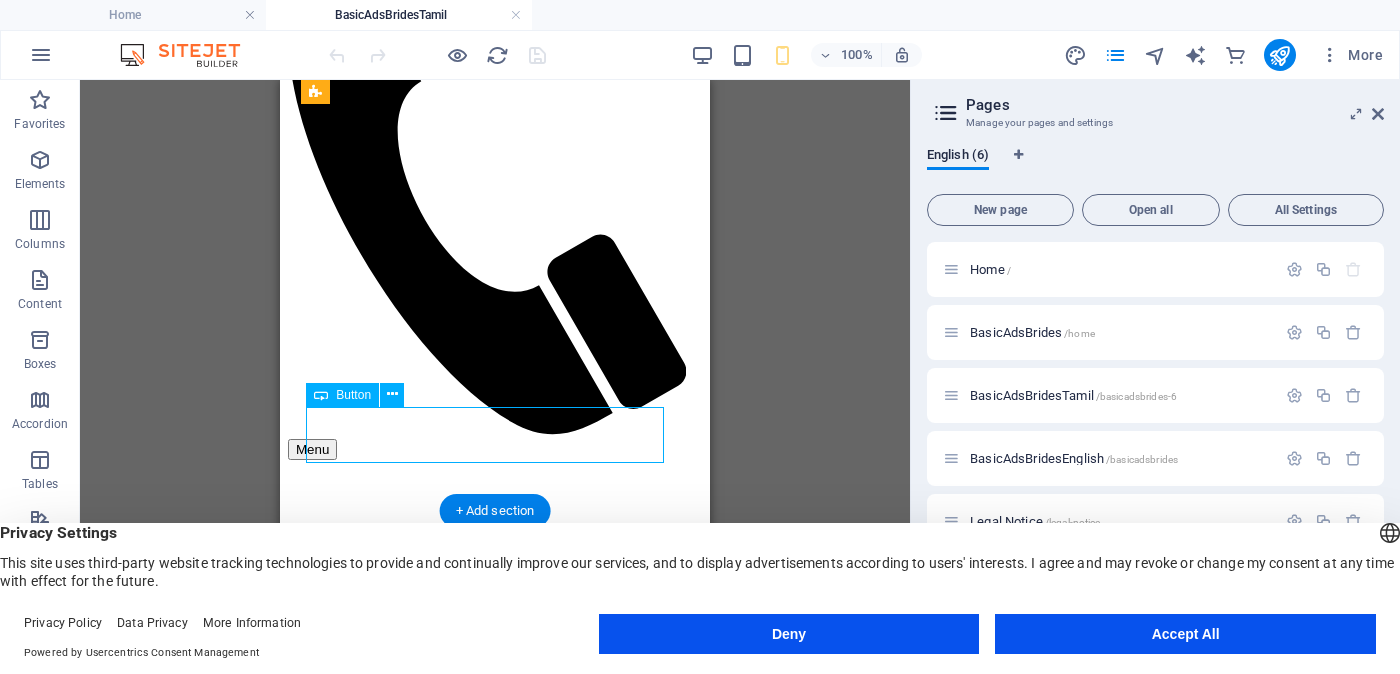 click on "Unverified - Click to verify - சரிபார்ப்பை ஆணையிடுங்கள்" at bounding box center [495, 2000] 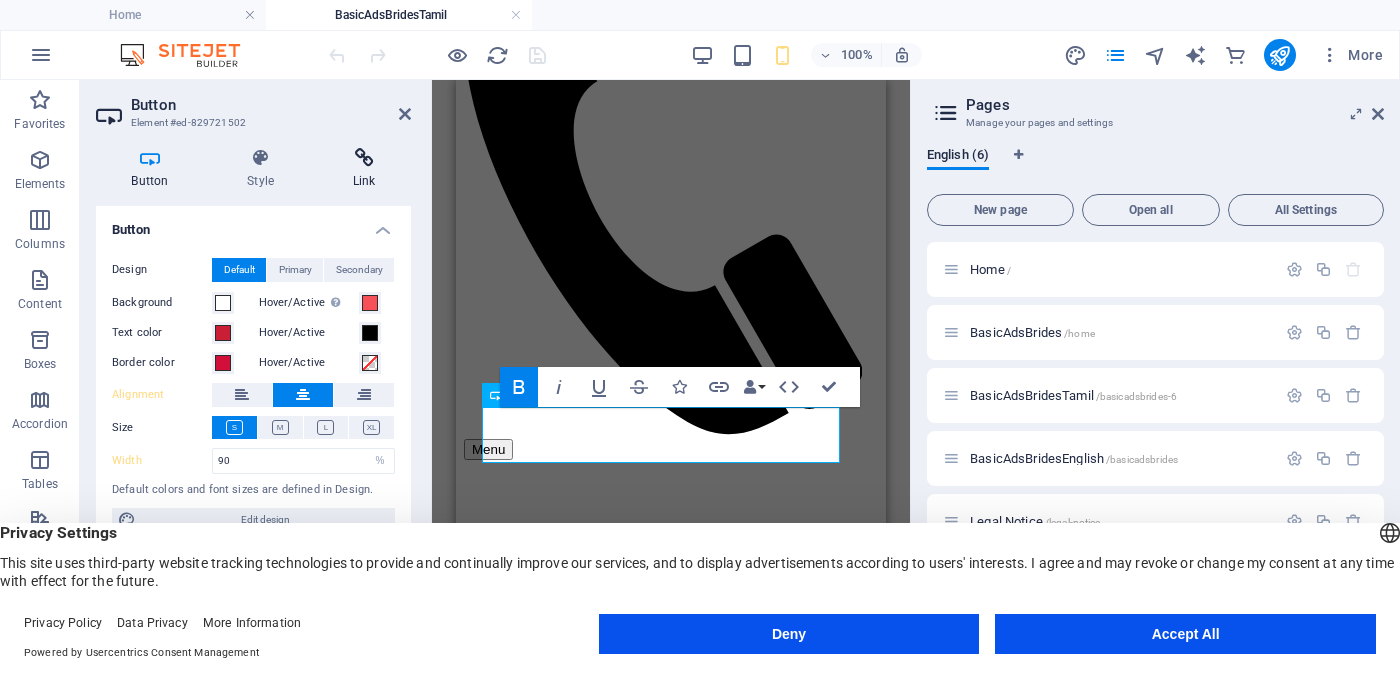 click at bounding box center [364, 158] 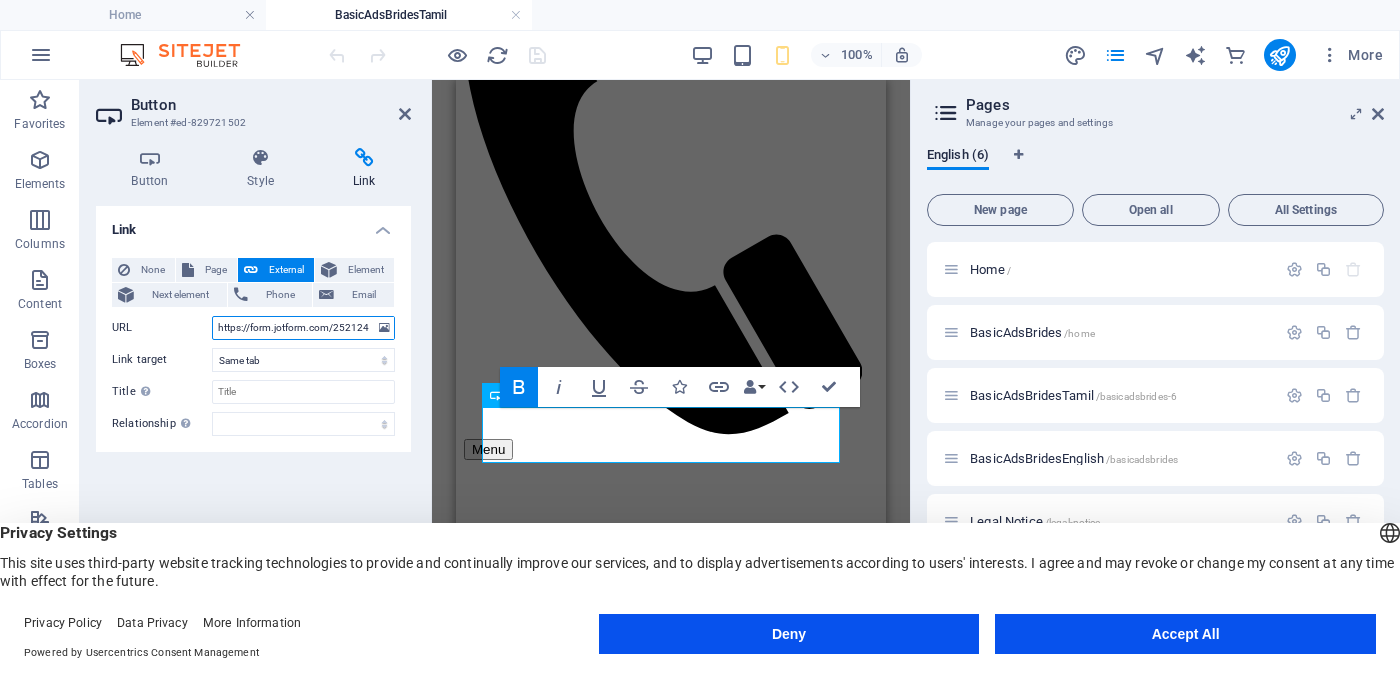 click on "https://form.jotform.com/252124928491056?proposalSelected="Proposal ID >> 294030823718  Nickname  ஜங்கு (Jangu)      கிளிநொச்சி (Kilinochchi)    Independent Free churches    சுதந்திர இலவச திருச்சபைகள்  வயது -    Age  -  29 Unmarried - திருமணமாகாத உயரம்-Feet ( 5 ) . Inches ( 03 ) Occupation  -  தொழில் Job Seeking -   வேலை தேடுதல் வேலை   Monthly  Income -  சம்பளம்"&typeA34=https://cdn1.site-media.eu/images/0/18131484/jangu_blurred-wynrUi9BAbOX9nVeV0152Q.jpg" at bounding box center (303, 328) 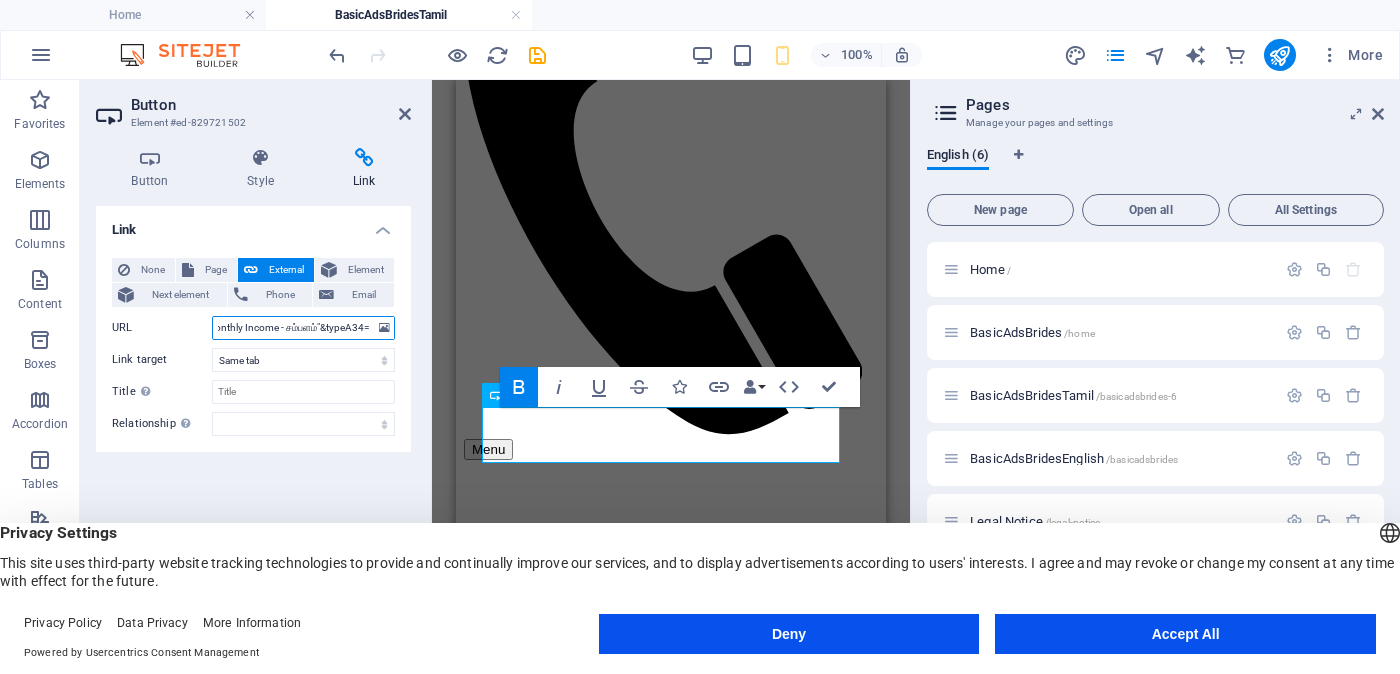 scroll, scrollTop: 0, scrollLeft: 1747, axis: horizontal 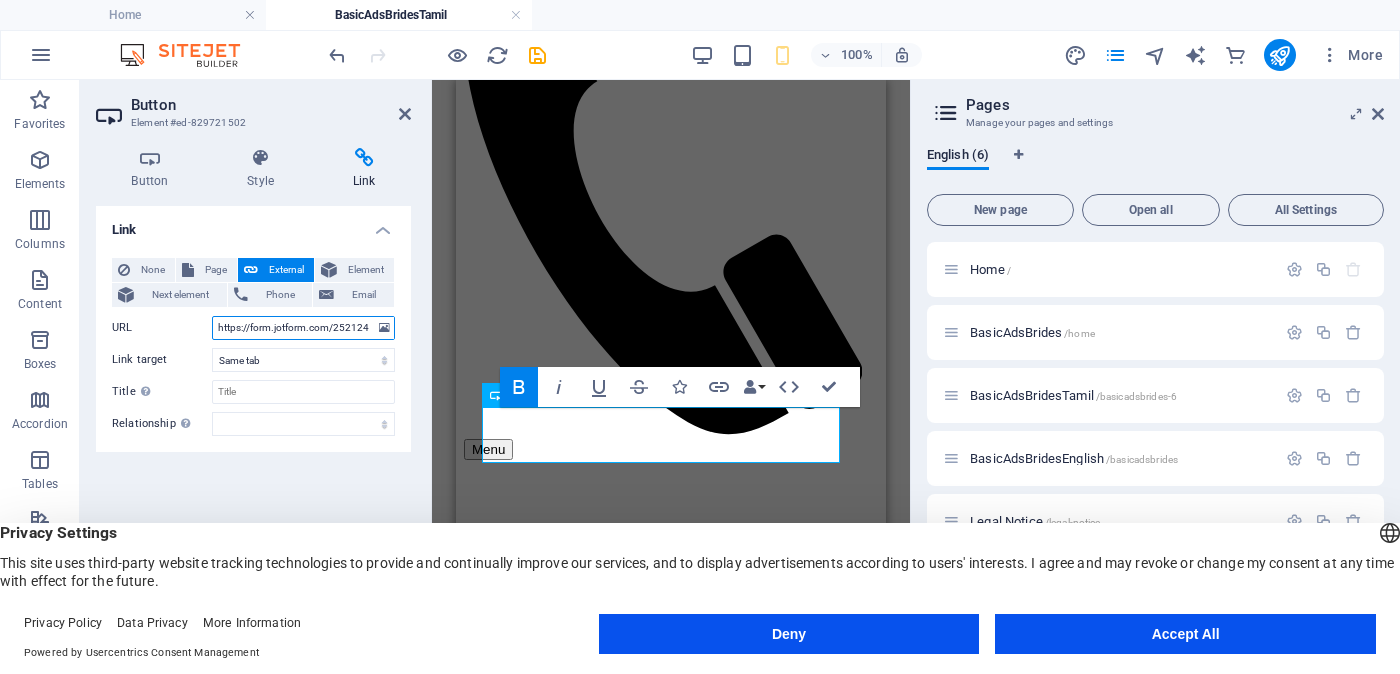 click on "https://form.jotform.com/252124928491056?proposalSelected="Proposal ID >> 294030823718  Nickname  ஜங்கு (Jangu)      கிளிநொச்சி (Kilinochchi)    Independent Free churches    சுதந்திர இலவச திருச்சபைகள்  வயது -    Age  -  29 Unmarried - திருமணமாகாத உயரம்-Feet ( 5 ) . Inches ( 03 ) Occupation  -  தொழில் Job Seeking -   வேலை தேடுதல் வேலை   Monthly  Income -  சம்பளம்"&typeA34=https://www.jotform.com/uploads/kalupahanagesanjaya/form_files/jangu_blurred.689411b08731f3.94725846.jpg" at bounding box center [303, 328] 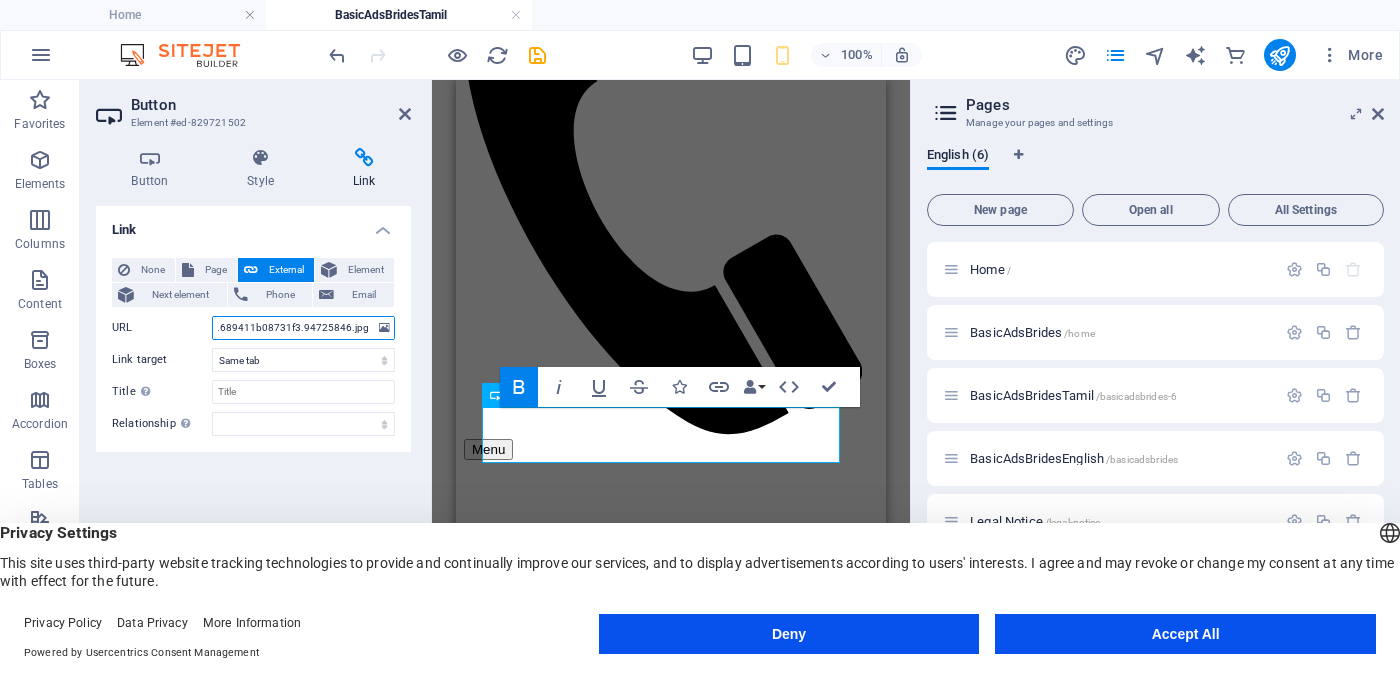 scroll, scrollTop: 0, scrollLeft: 1816, axis: horizontal 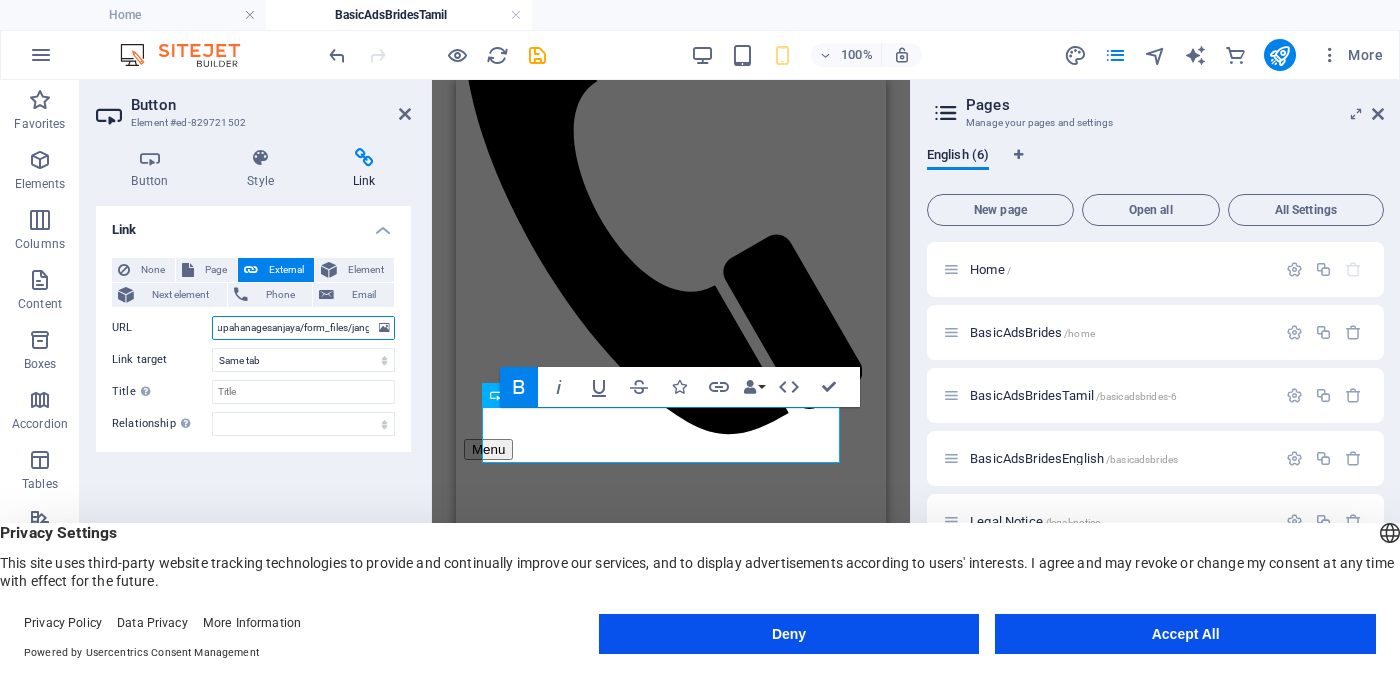 type on "https://form.jotform.com/252124928491056?proposalSelected="Proposal ID >> 294030823718  Nickname  ஜங்கு (Jangu)      கிளிநொச்சி (Kilinochchi)    Independent Free churches    சுதந்திர இலவச திருச்சபைகள்  வயது -    Age  -  29 Unmarried - திருமணமாகாத உயரம்-Feet ( 5 ) . Inches ( 03 ) Occupation  -  தொழில் Job Seeking -   வேலை தேடுதல் வேலை   Monthly  Income -  சம்பளம்"&typeA35=https://www.jotform.com/uploads/kalupahanagesanjaya/form_files/jangu_blurred.689411b08731f3.94725846.jpg" 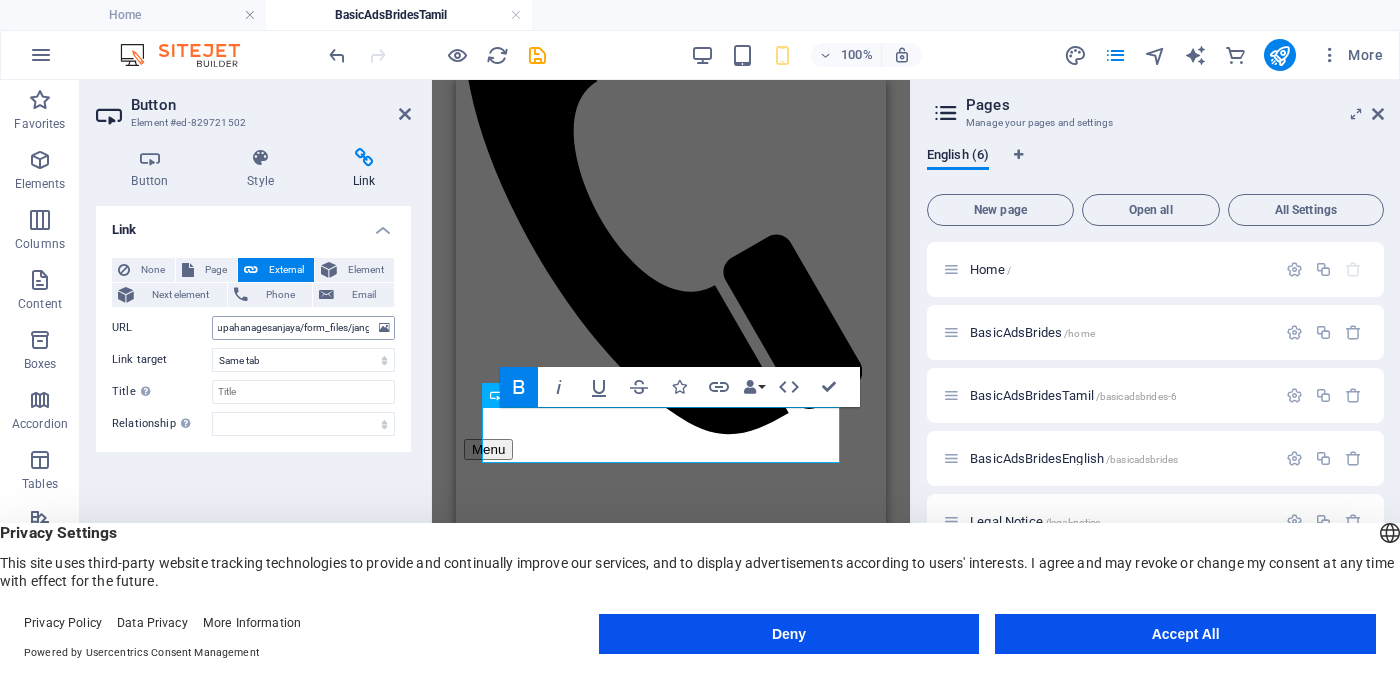 scroll, scrollTop: 0, scrollLeft: 0, axis: both 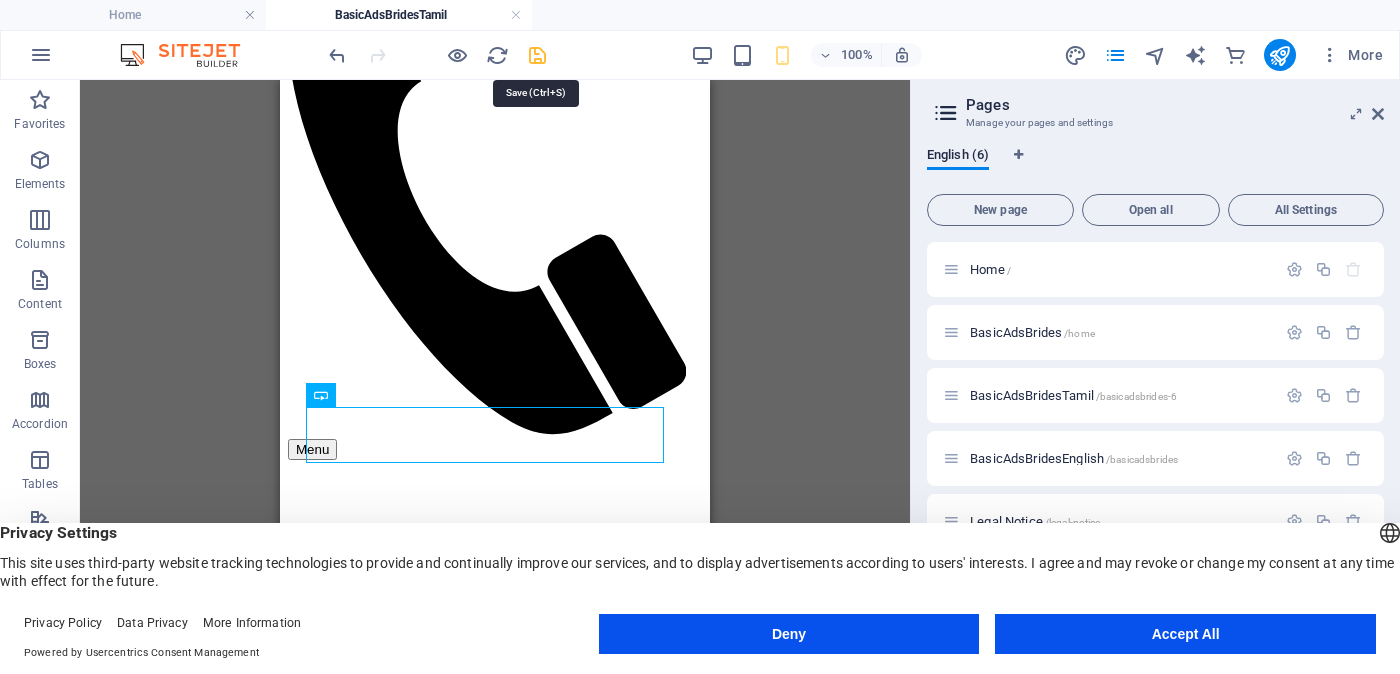 click at bounding box center (537, 55) 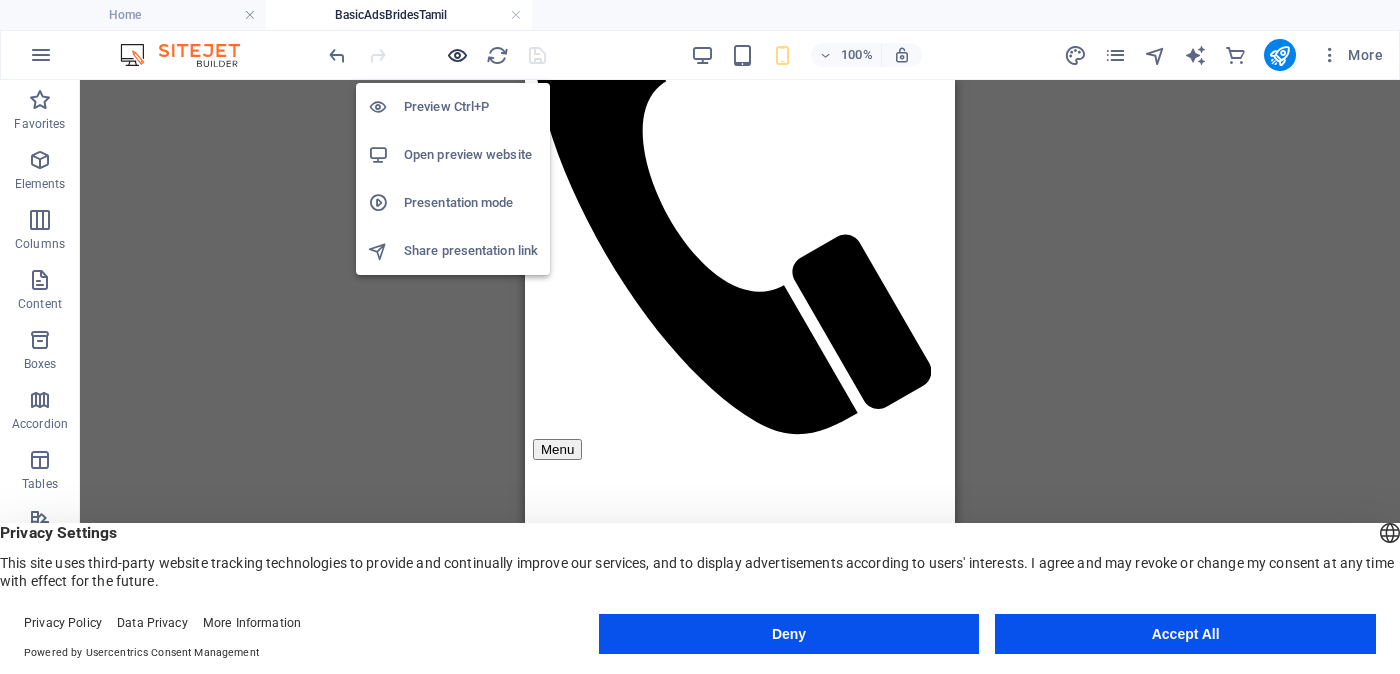 click at bounding box center (457, 55) 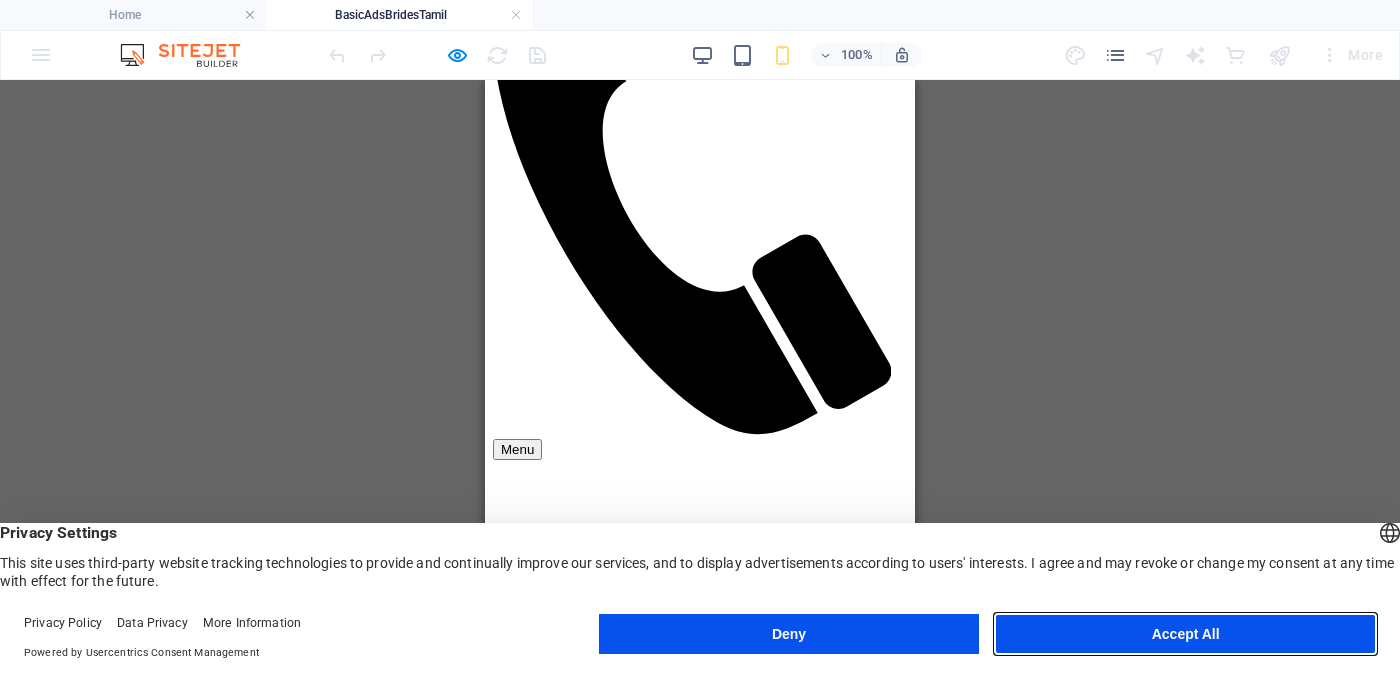 click on "Accept All" at bounding box center (1185, 634) 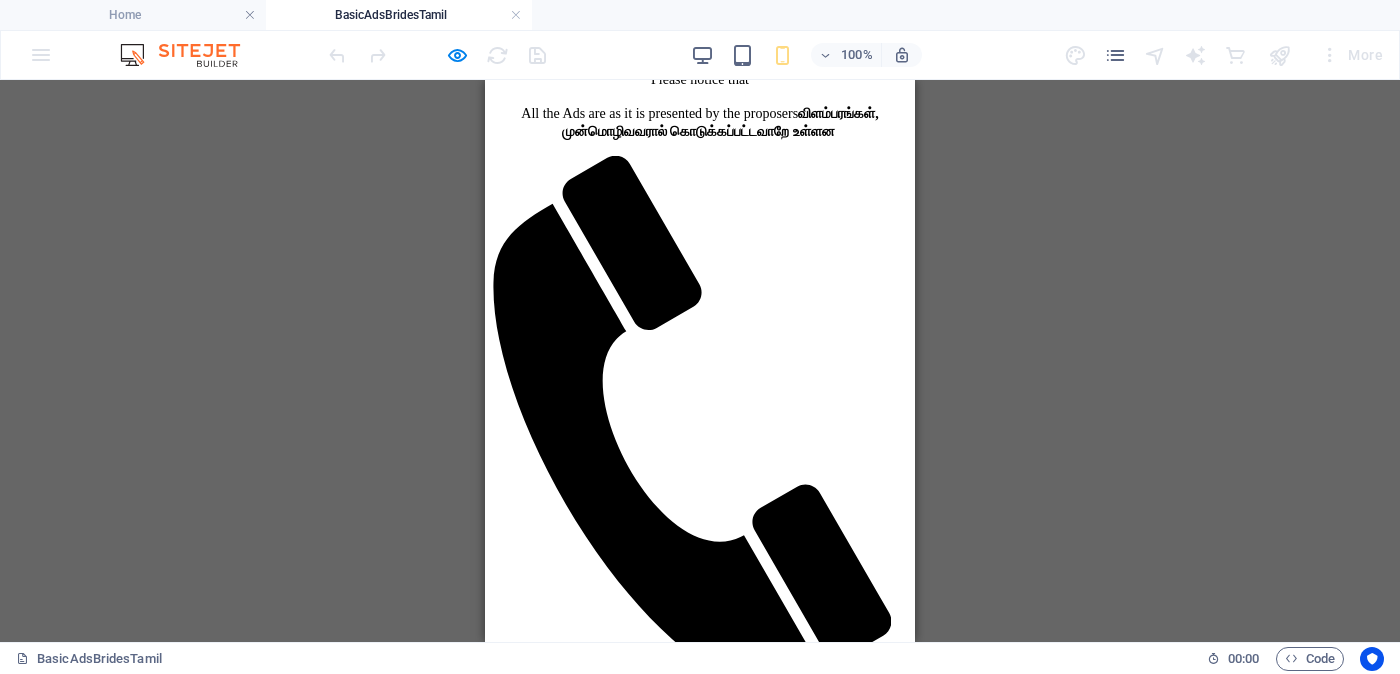 scroll, scrollTop: 375, scrollLeft: 0, axis: vertical 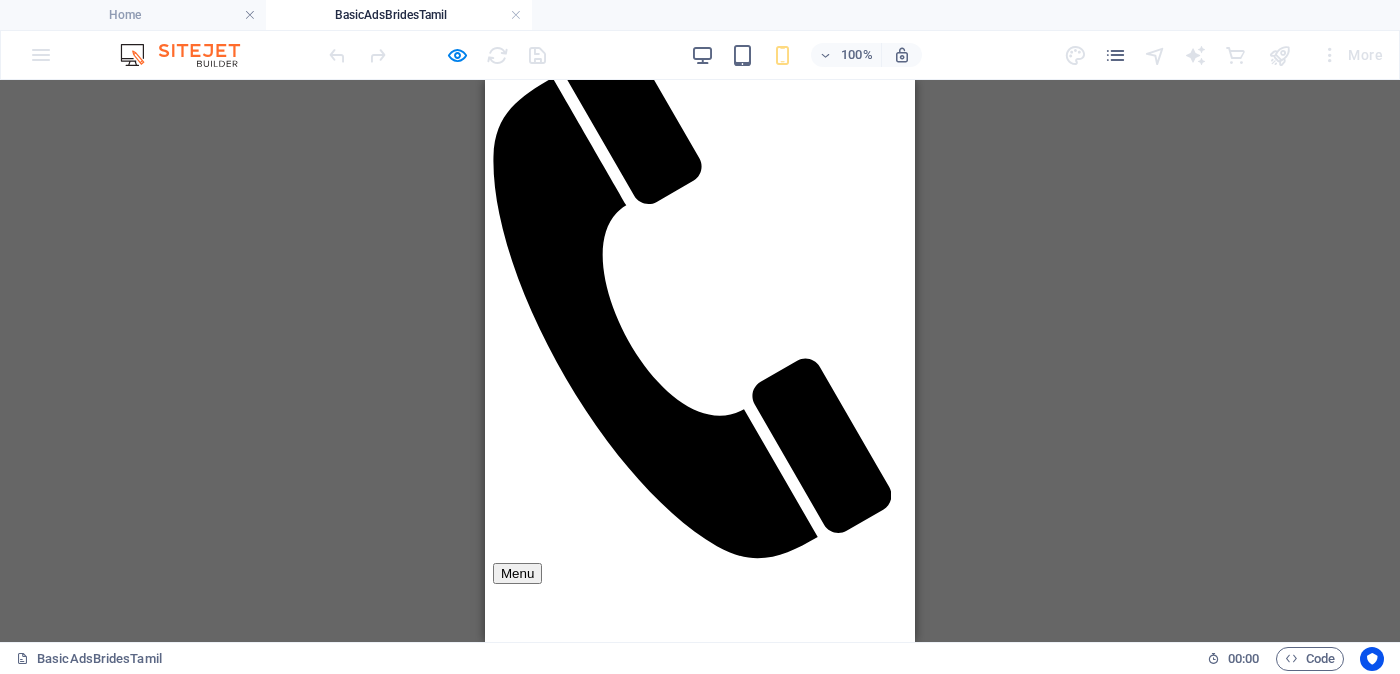 click on "Unverified - Click to verify - சரிபார்ப்பை ஆணையிடுங்கள்" at bounding box center [701, 1981] 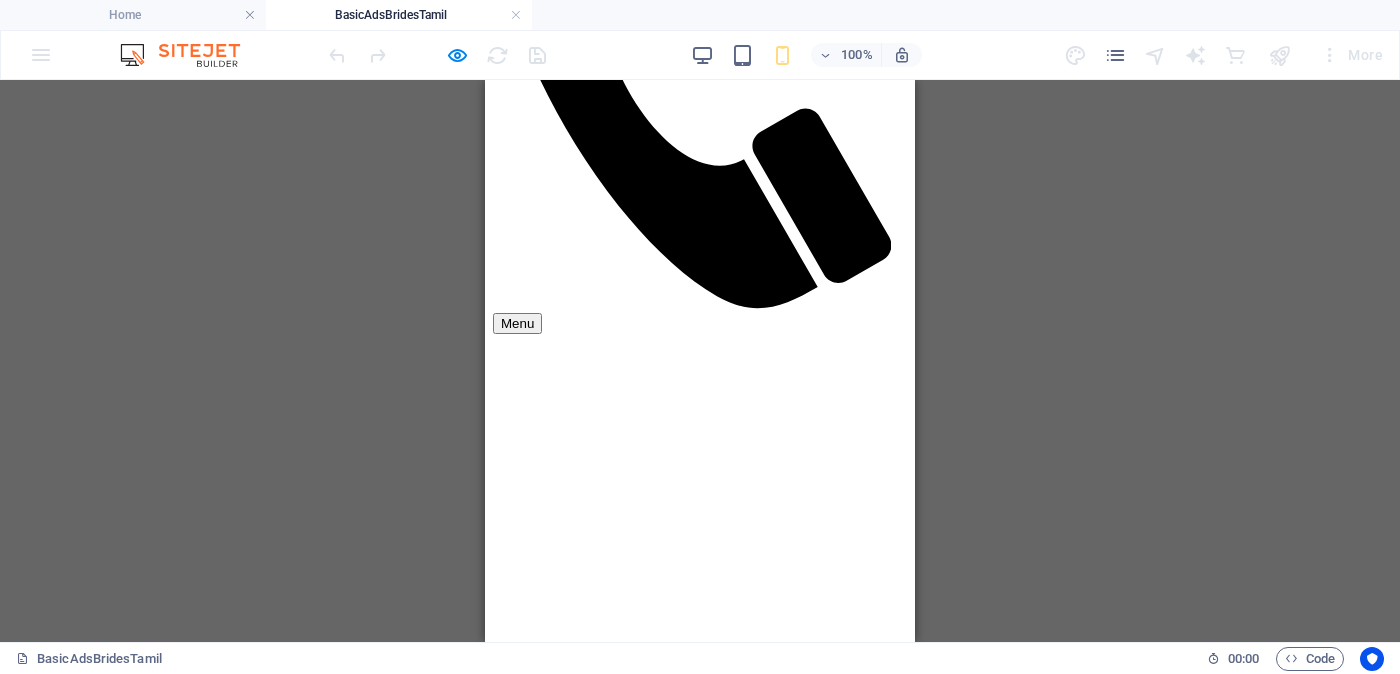 scroll, scrollTop: 750, scrollLeft: 0, axis: vertical 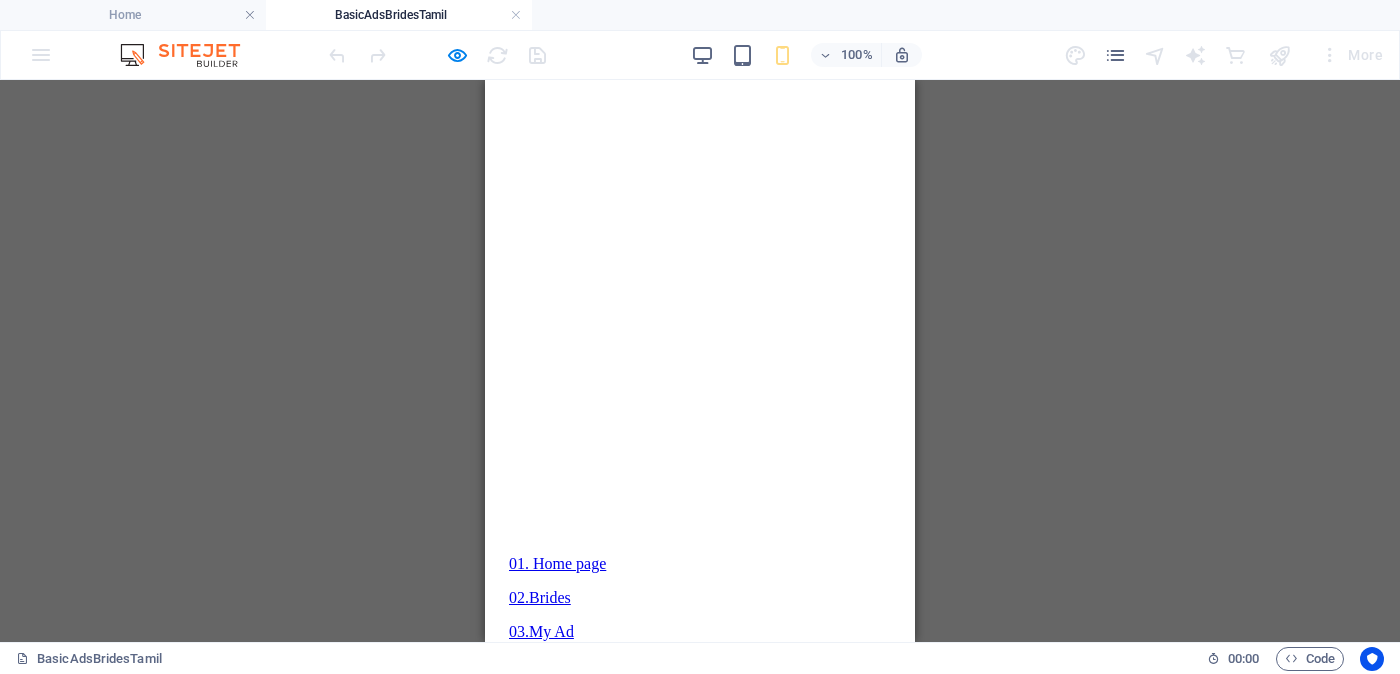 click on "Verified OK - Click for details - சரிபார்ப்பை ஆணையிடுங்கள்" at bounding box center (702, 2168) 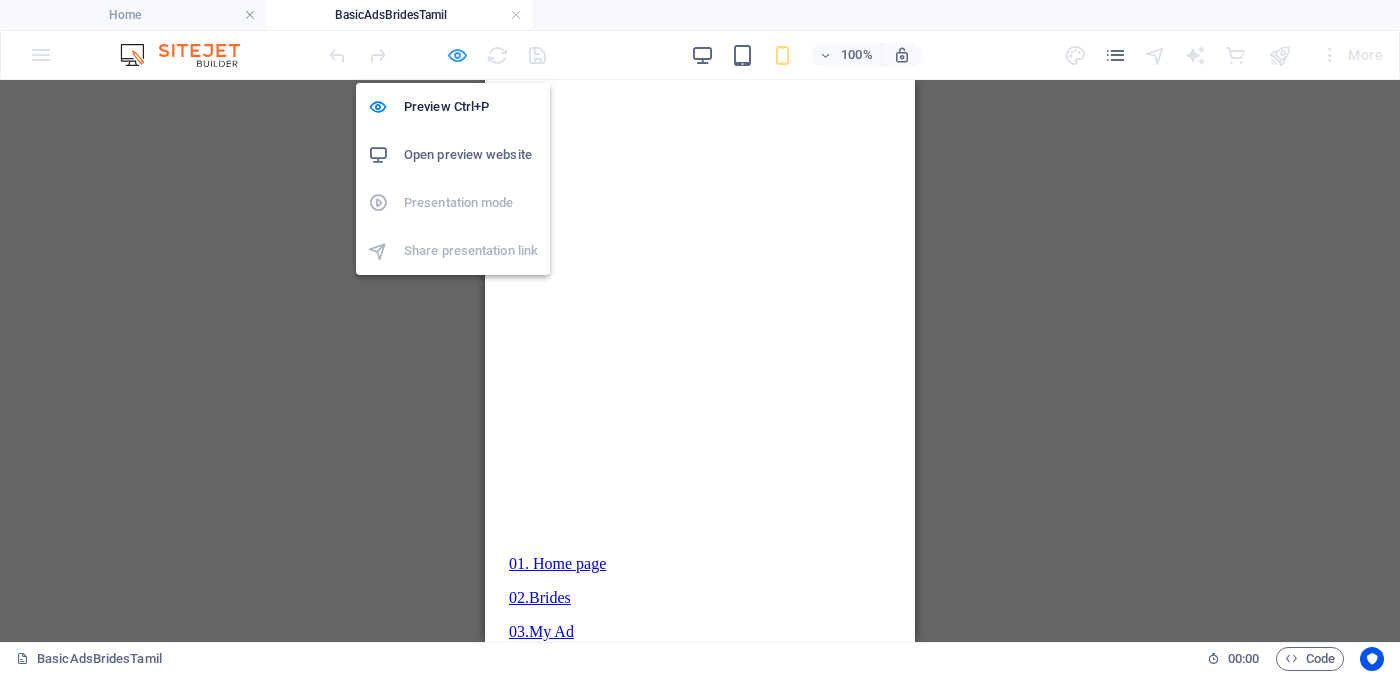 click at bounding box center (457, 55) 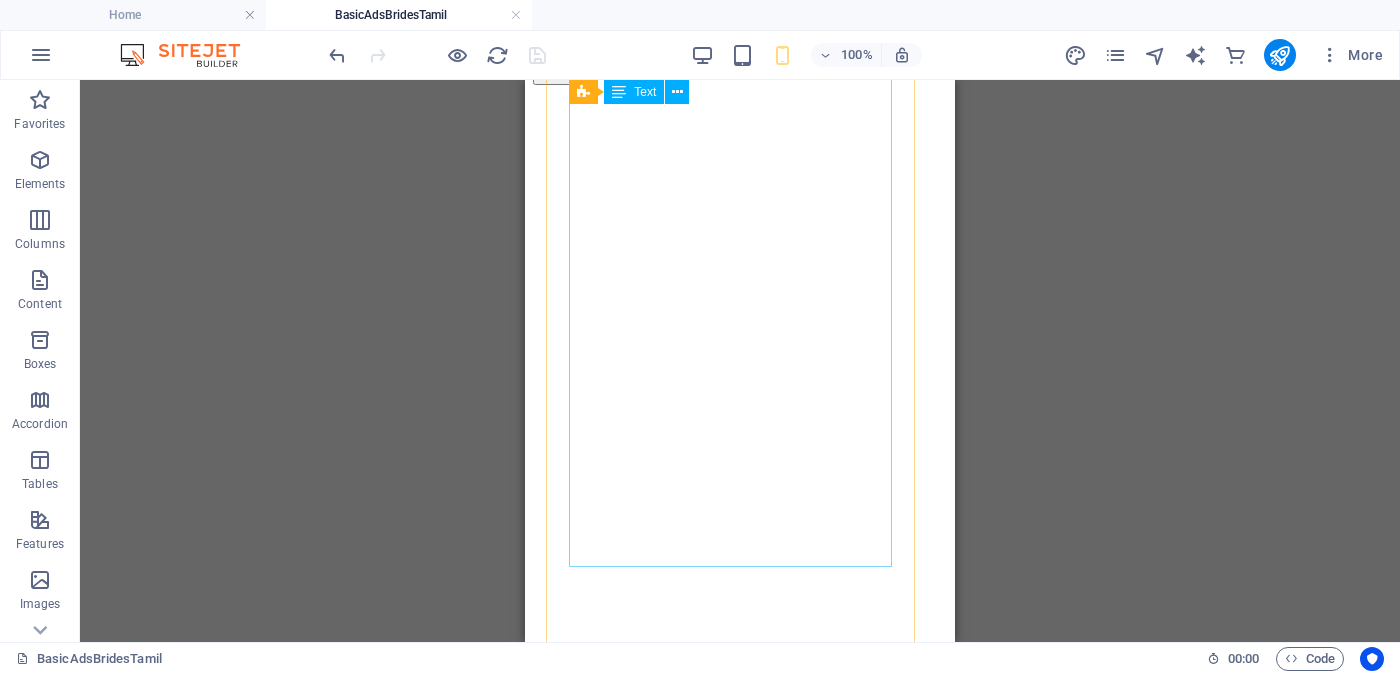 scroll, scrollTop: 999, scrollLeft: 0, axis: vertical 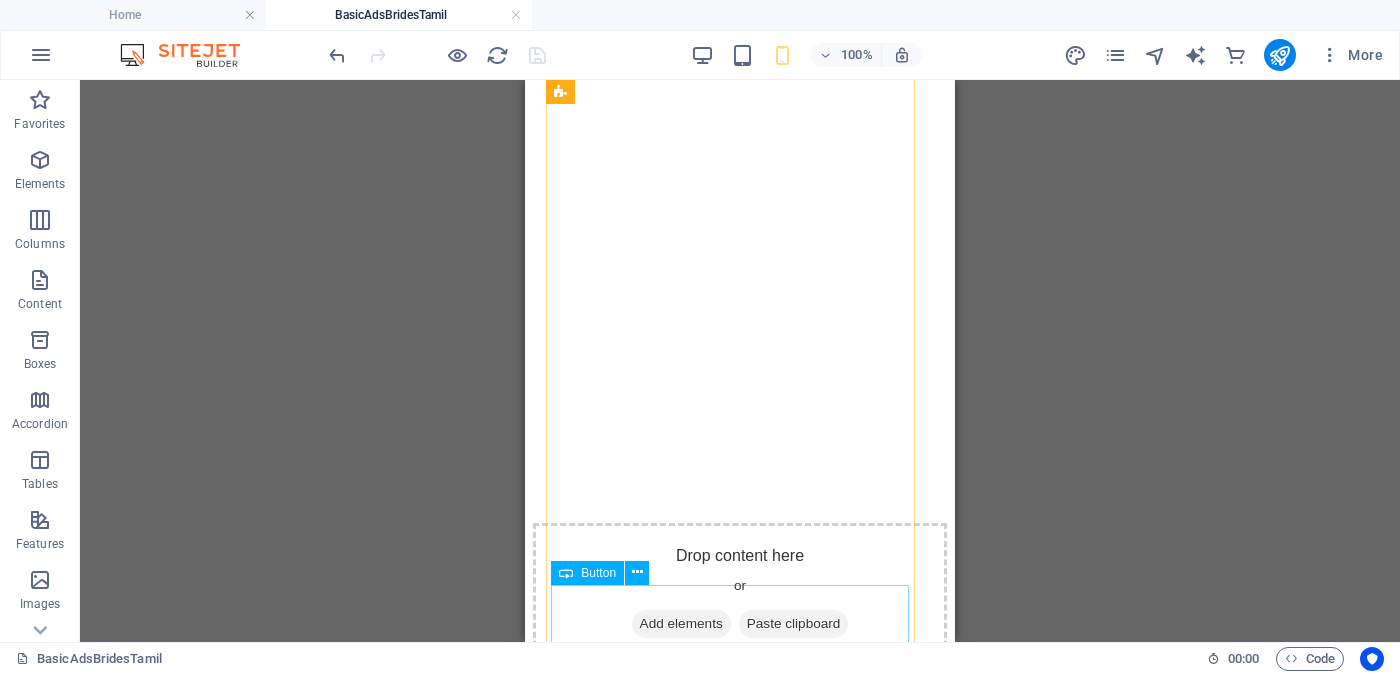 click on "Verified OK - Click for details - சரிபார்ப்பை ஆணையிடுங்கள்" at bounding box center (740, 2311) 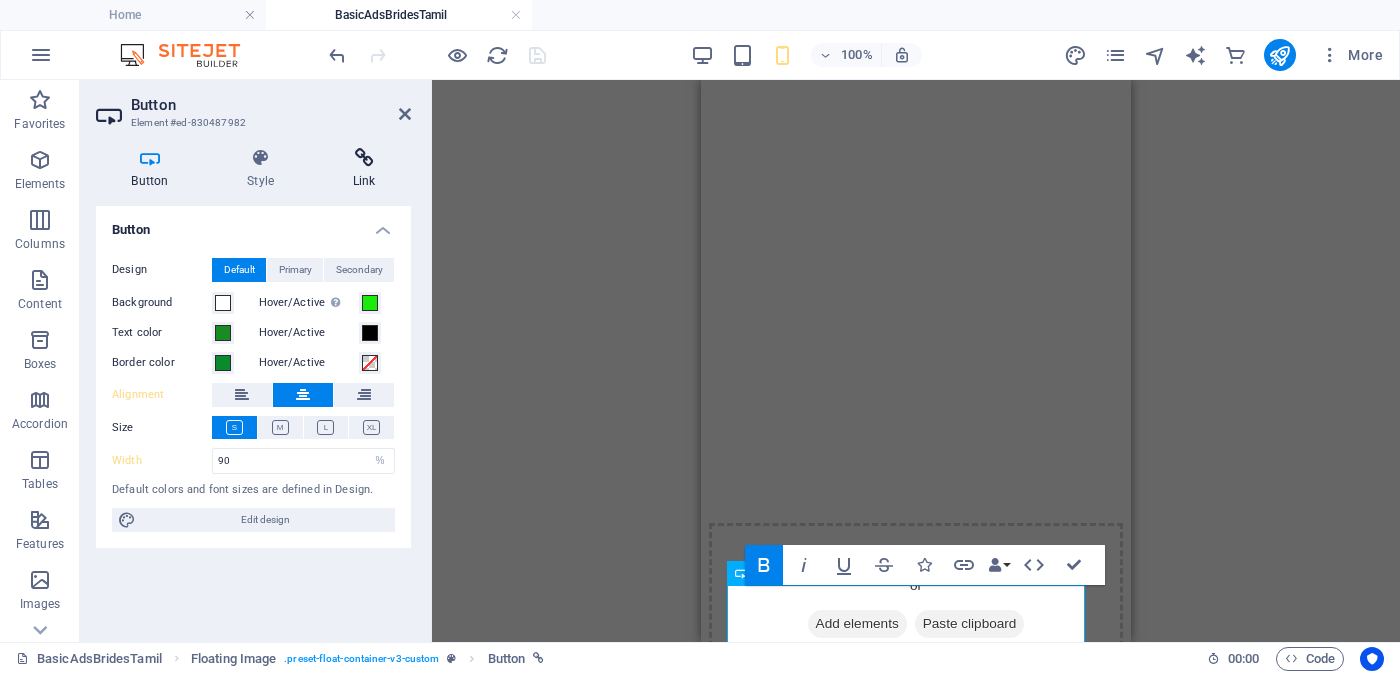 click at bounding box center [364, 158] 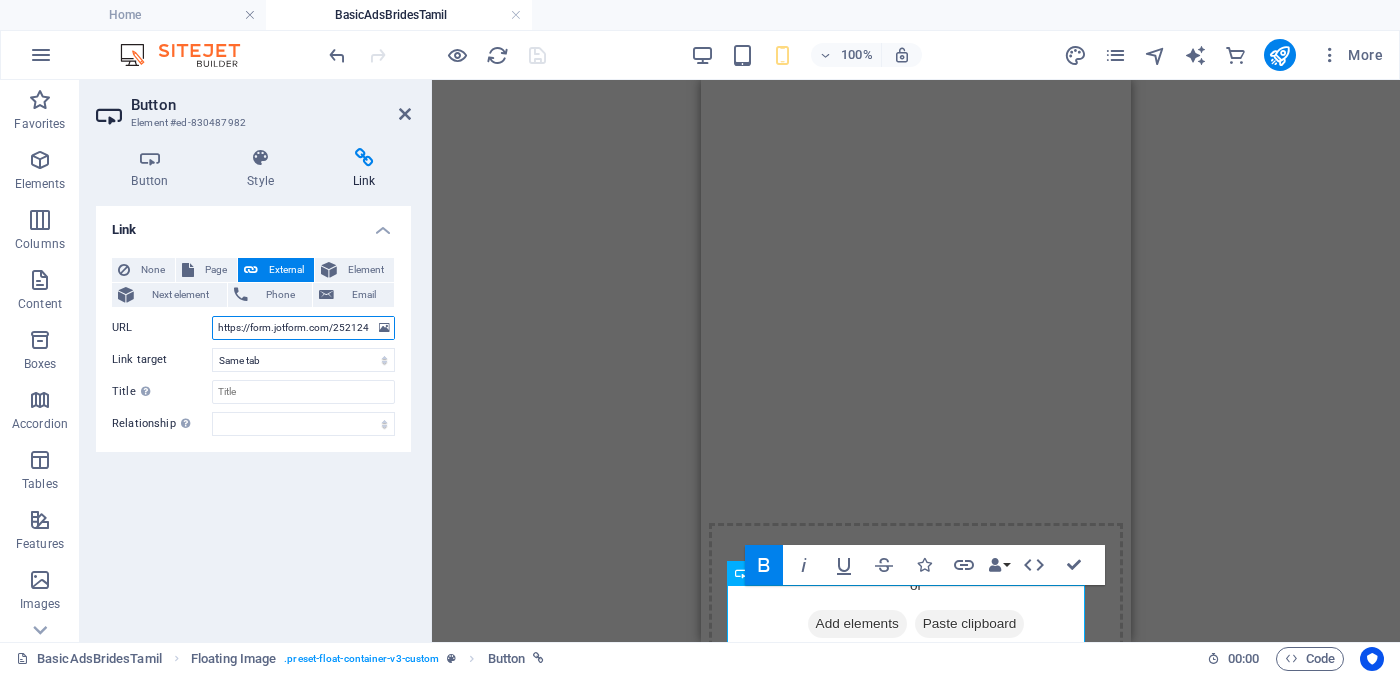 click on "https://form.jotform.com/252124928491056?proposalSelected="Proposal ID >> 294030823718  Nickname  குவி (Kuvi)     கிளிநொச்சி (Kilinochchi)    Independent Free churches    சுதந்திர இலவச திருச்சபைகள்  வயது -    Age  -  25 Unmarried - திருமணமாகாத உயரம்-Feet ( 5 ) . Inches ( 01 ) Occupation  -  தொழில்  நர்ஸ் – தனியார் மருத்துவமனை   வேலை தேடுதல் வேலை   Monthly  Income -  சம்பளம்  Between Rs. 35,000 - Rs. 45,000"&typeA23=https://cdn1.site-media.eu/images/0/18123544/Guvi_blurred-zECPojzcW5jANBqVnI-LMg.jpg" at bounding box center [303, 328] 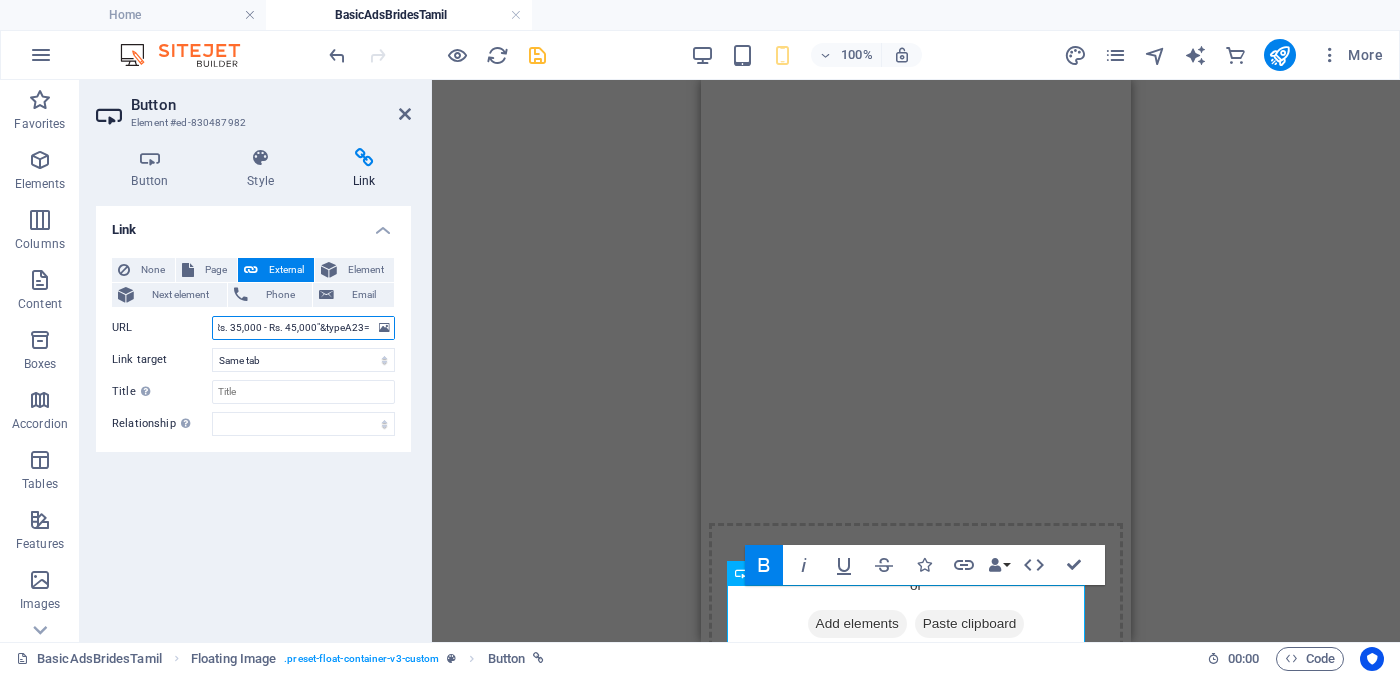 scroll, scrollTop: 0, scrollLeft: 1992, axis: horizontal 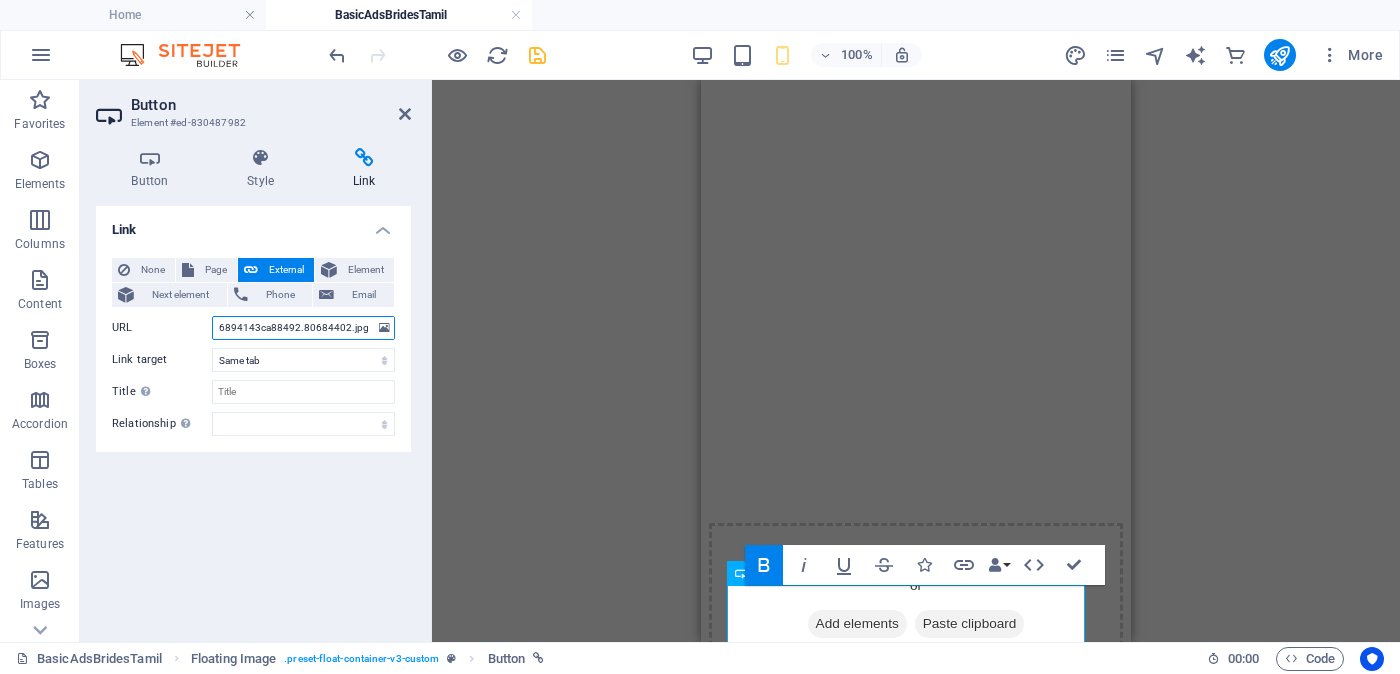 type on "https://form.jotform.com/252124928491056?proposalSelected="Proposal ID >> 294030823718  Nickname  குவி (Kuvi)     கிளிநொச்சி (Kilinochchi)    Independent Free churches    சுதந்திர இலவச திருச்சபைகள்  வயது -    Age  -  25 Unmarried - திருமணமாகாத உயரம்-Feet ( 5 ) . Inches ( 01 ) Occupation  -  தொழில்  நர்ஸ் – தனியார் மருத்துவமனை   வேலை தேடுதல் வேலை   Monthly  Income -  சம்பளம்  Between Rs. 35,000 - Rs. 45,000"&typeA23=https://www.jotform.com/uploads/kalupahanagesanjaya/form_files/Guvi_blurred.6894143ca88492.80684402.jpg" 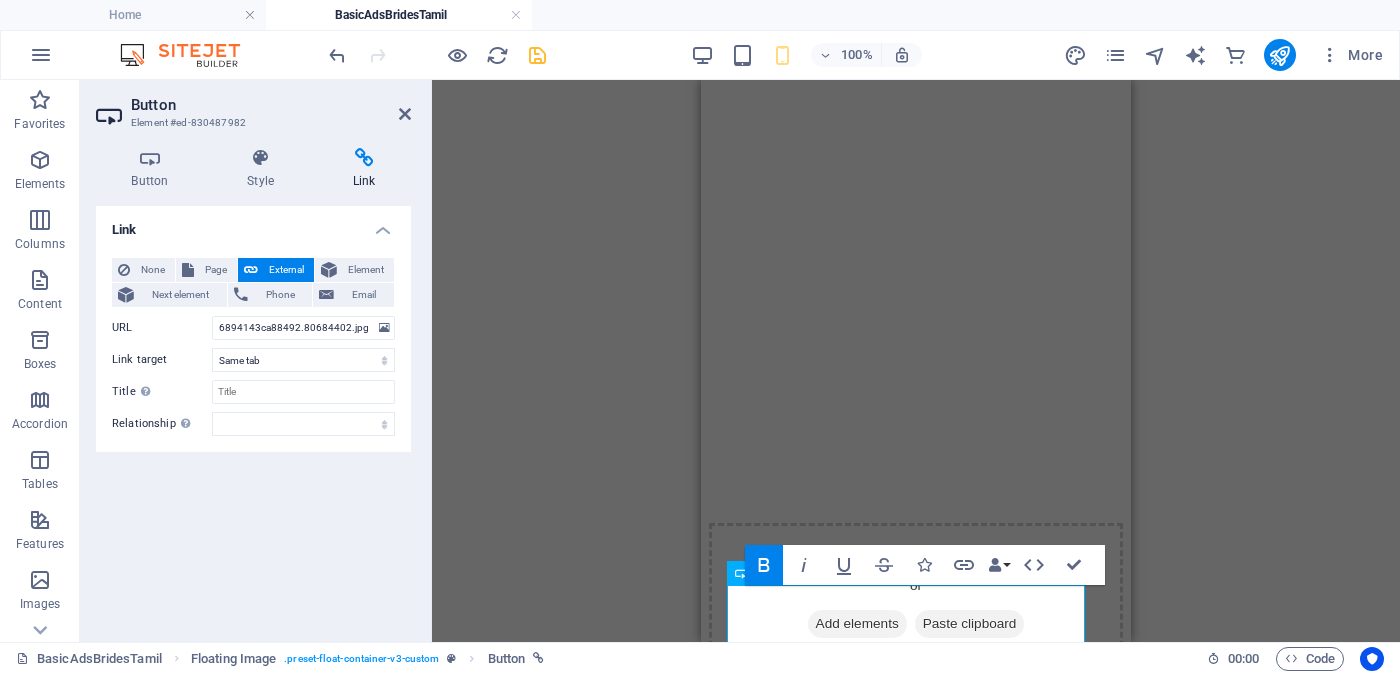 scroll, scrollTop: 0, scrollLeft: 0, axis: both 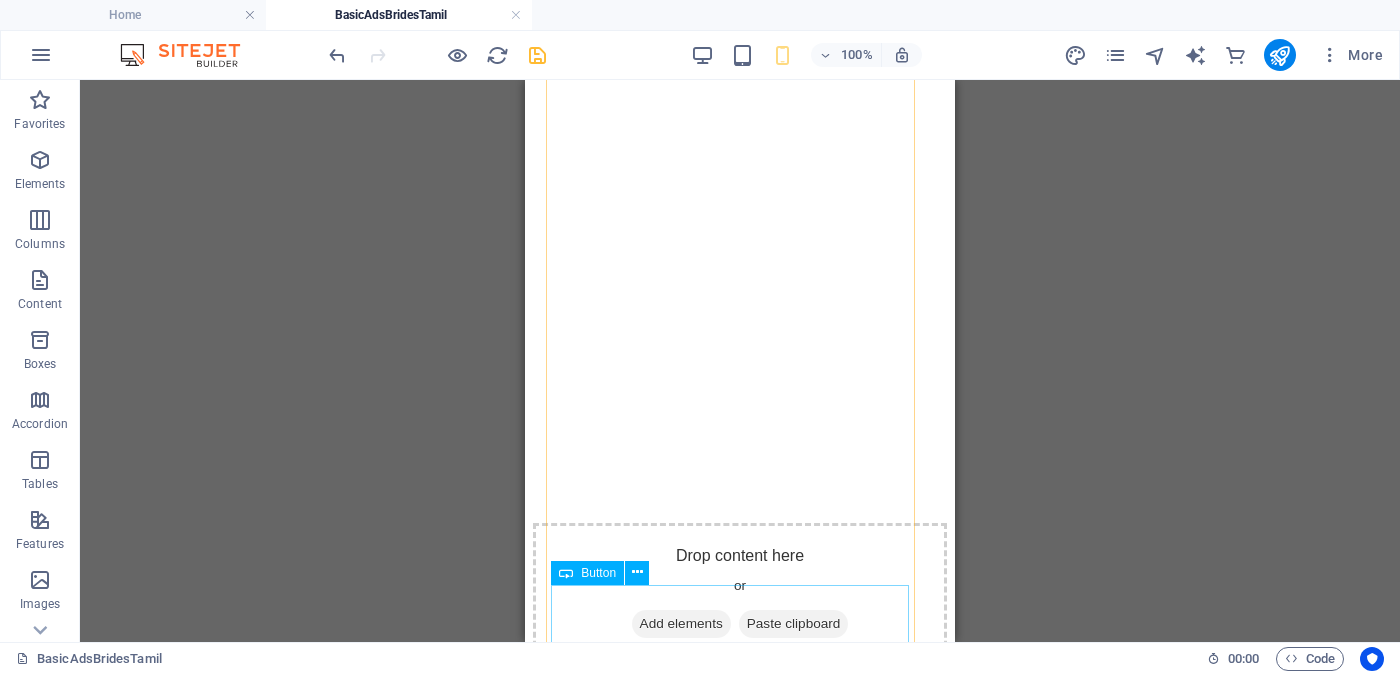 click on "Verified OK - Click for details - சரிபார்ப்பை ஆணையிடுங்கள்" at bounding box center (740, 2311) 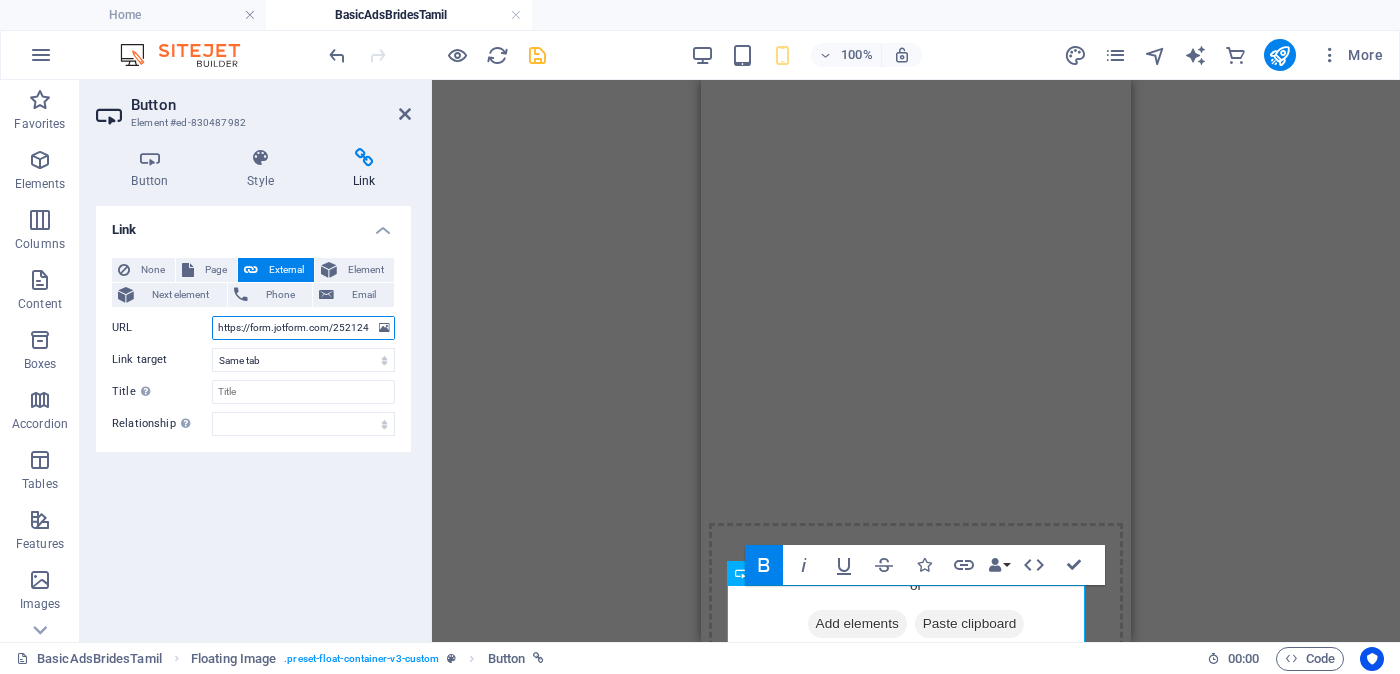 click on "https://form.jotform.com/252124928491056?proposalSelected="Proposal ID >> 294030823718  Nickname  குவி (Kuvi)     கிளிநொச்சி (Kilinochchi)    Independent Free churches    சுதந்திர இலவச திருச்சபைகள்  வயது -    Age  -  25 Unmarried - திருமணமாகாத உயரம்-Feet ( 5 ) . Inches ( 01 ) Occupation  -  தொழில்  நர்ஸ் – தனியார் மருத்துவமனை   வேலை தேடுதல் வேலை   Monthly  Income -  சம்பளம்  Between Rs. 35,000 - Rs. 45,000"&typeA23=https://www.jotform.com/uploads/kalupahanagesanjaya/form_files/Guvi_blurred.6894143ca88492.80684402.jpg" at bounding box center [303, 328] 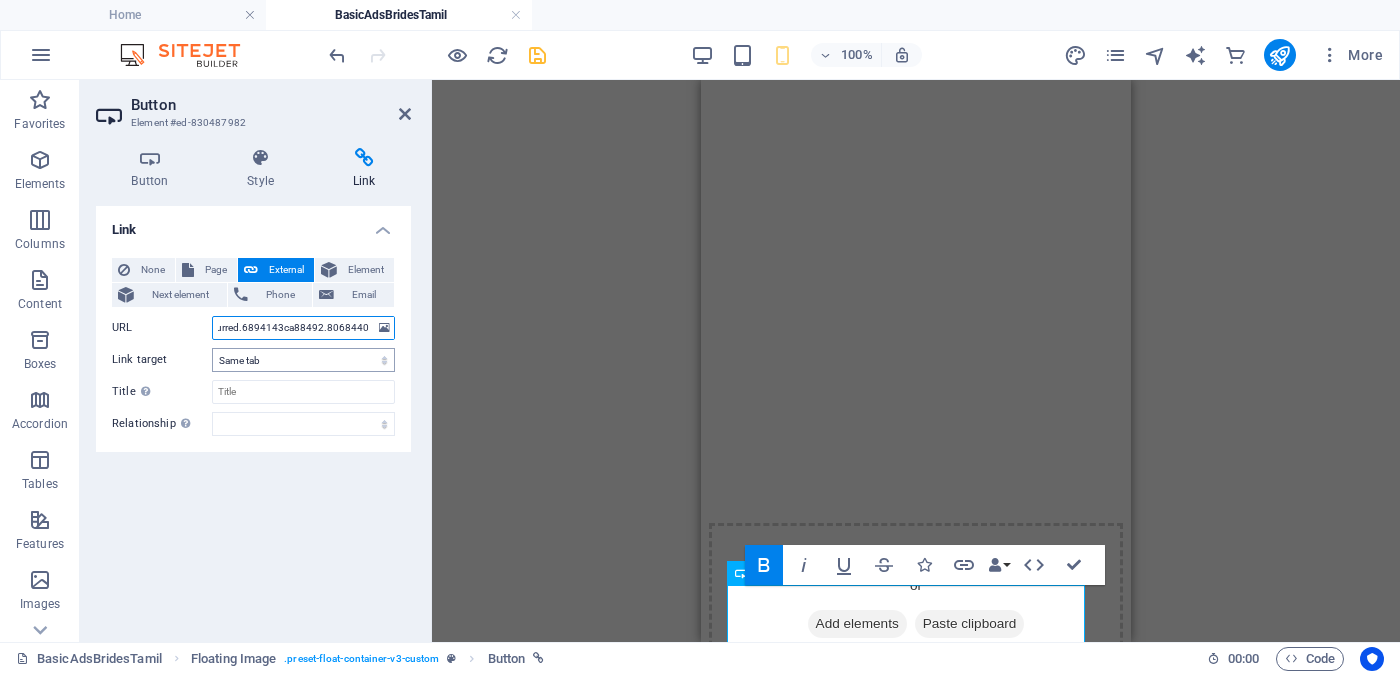 scroll, scrollTop: 0, scrollLeft: 2114, axis: horizontal 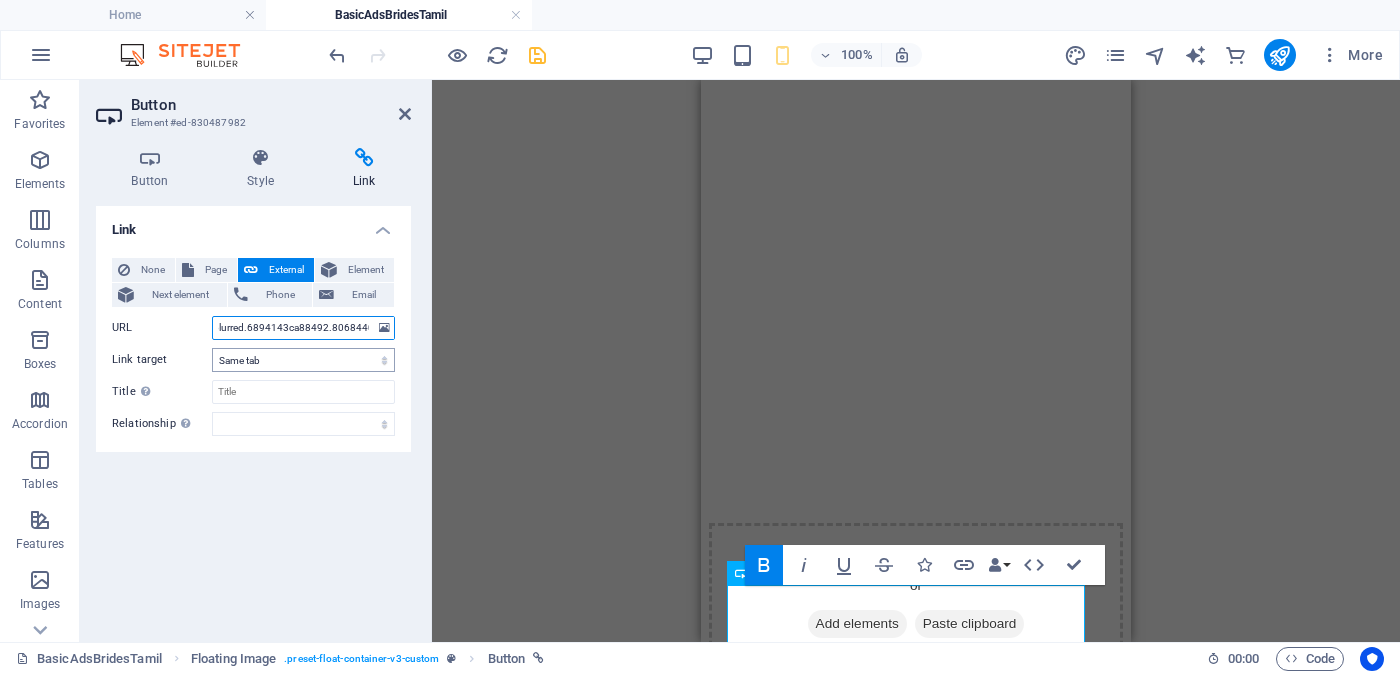 type on "https://form.jotform.com/252124928491056?proposalSelected="Proposal ID >> 294030823718  Nickname  குவி (Kuvi)     கிளிநொச்சி (Kilinochchi)    Independent Free churches    சுதந்திர இலவச திருச்சபைகள்  வயது -    Age  -  25 Unmarried - திருமணமாகாத உயரம்-Feet ( 5 ) . Inches ( 01 ) Occupation  -  தொழில்  நர்ஸ் – தனியார் மருத்துவமனை   வேலை தேடுதல் வேலை   Monthly  Income -  சம்பளம்  Between Rs. 35,000 - Rs. 45,000"&typeA35=https://www.jotform.com/uploads/kalupahanagesanjaya/form_files/Guvi_blurred.6894143ca88492.80684402.jpg" 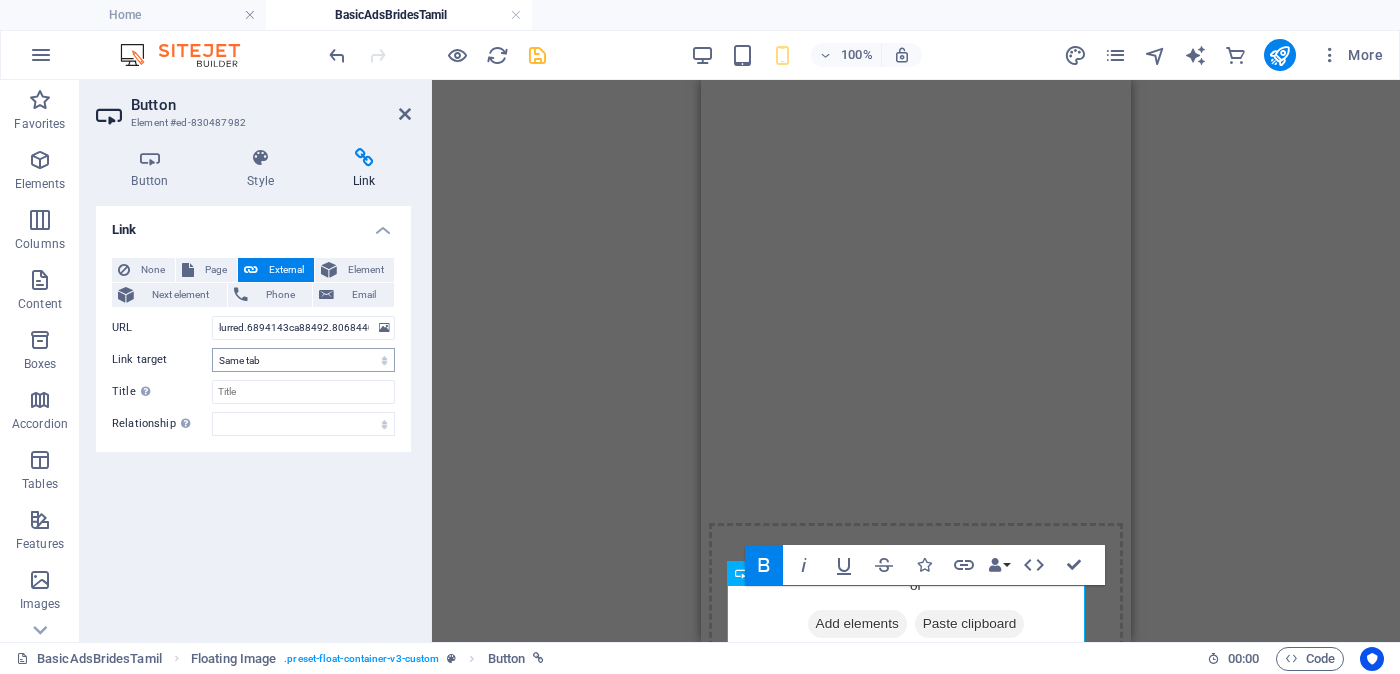 scroll, scrollTop: 0, scrollLeft: 0, axis: both 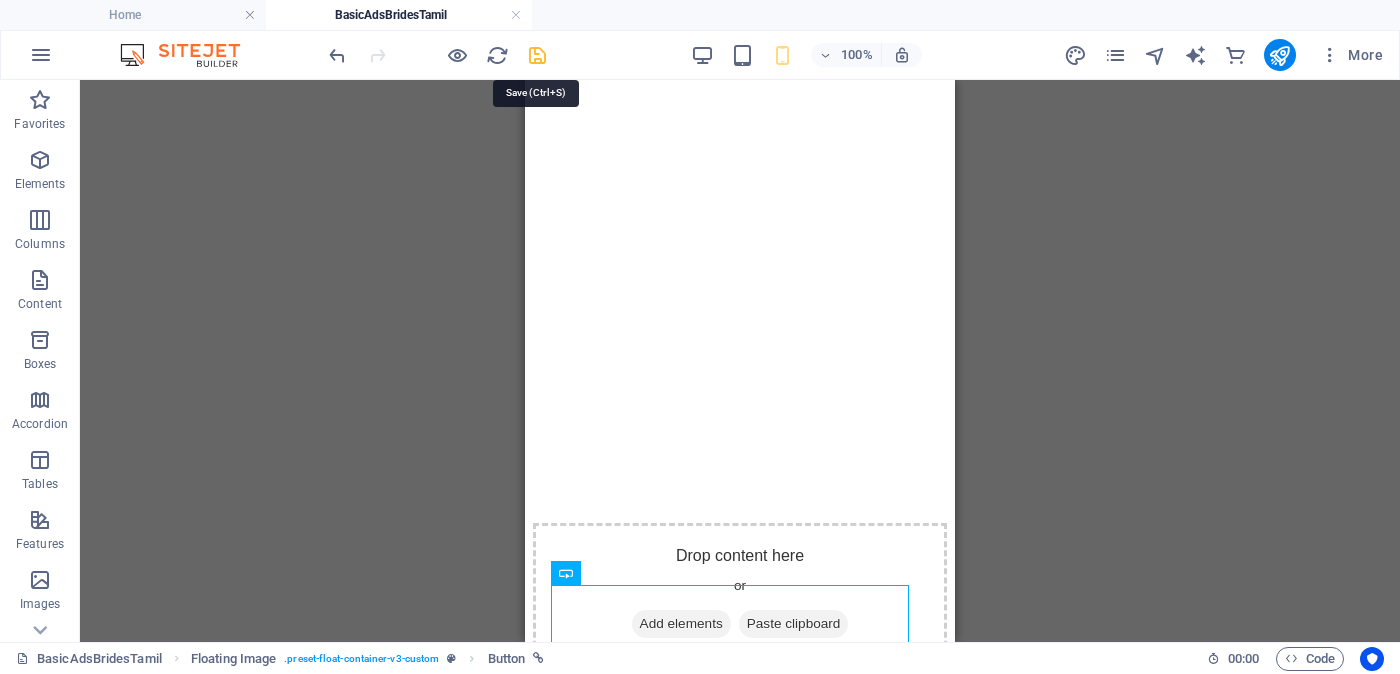 click at bounding box center (537, 55) 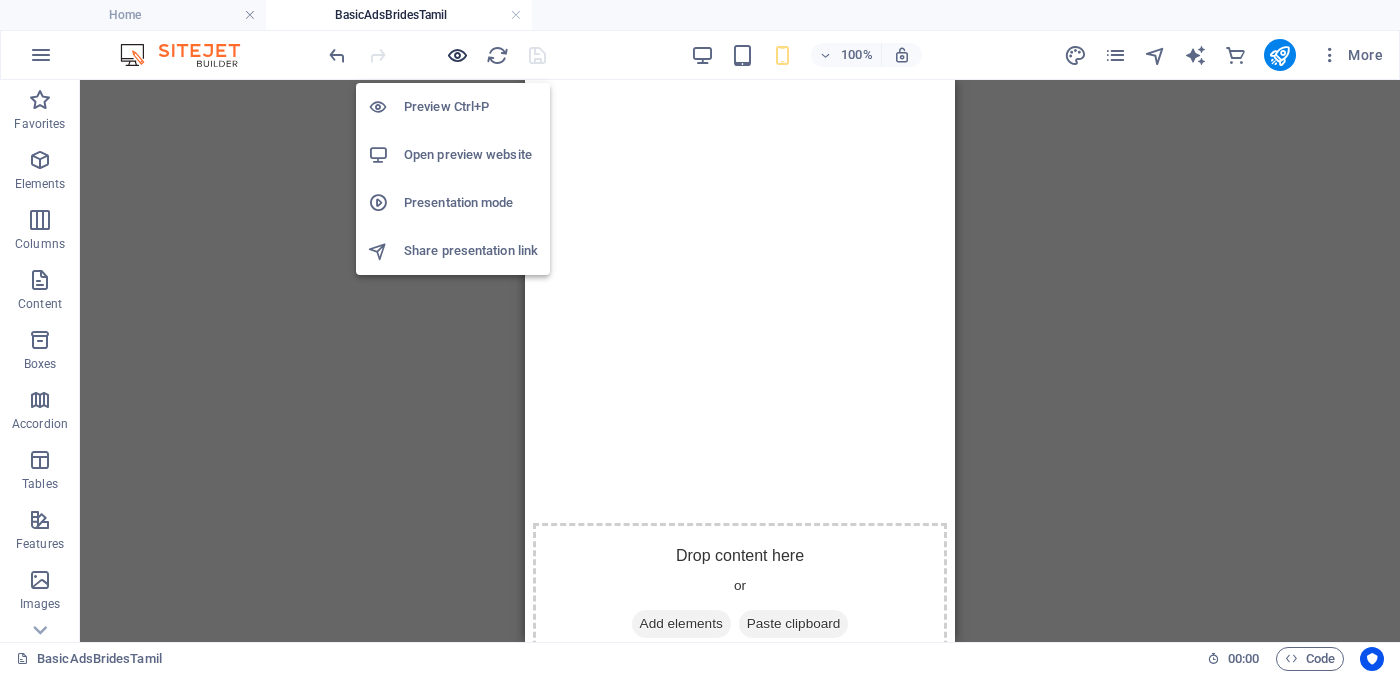 click at bounding box center [457, 55] 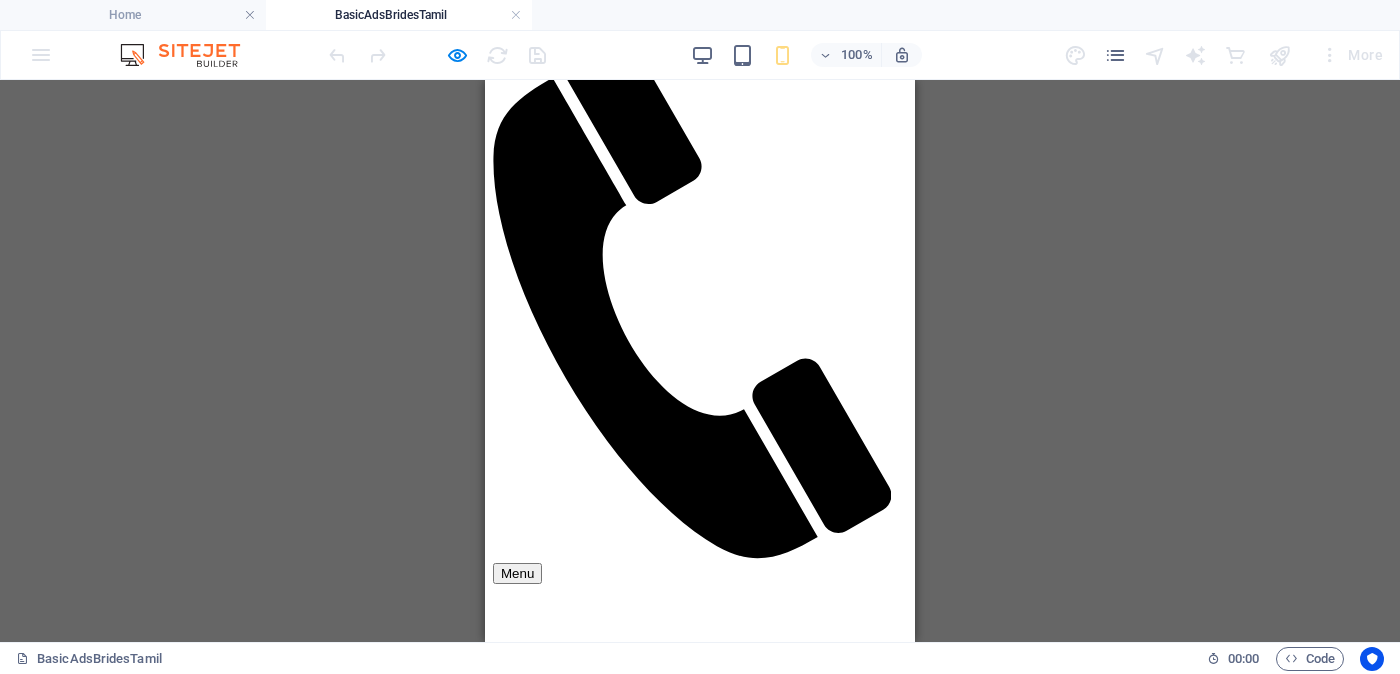 scroll, scrollTop: 499, scrollLeft: 0, axis: vertical 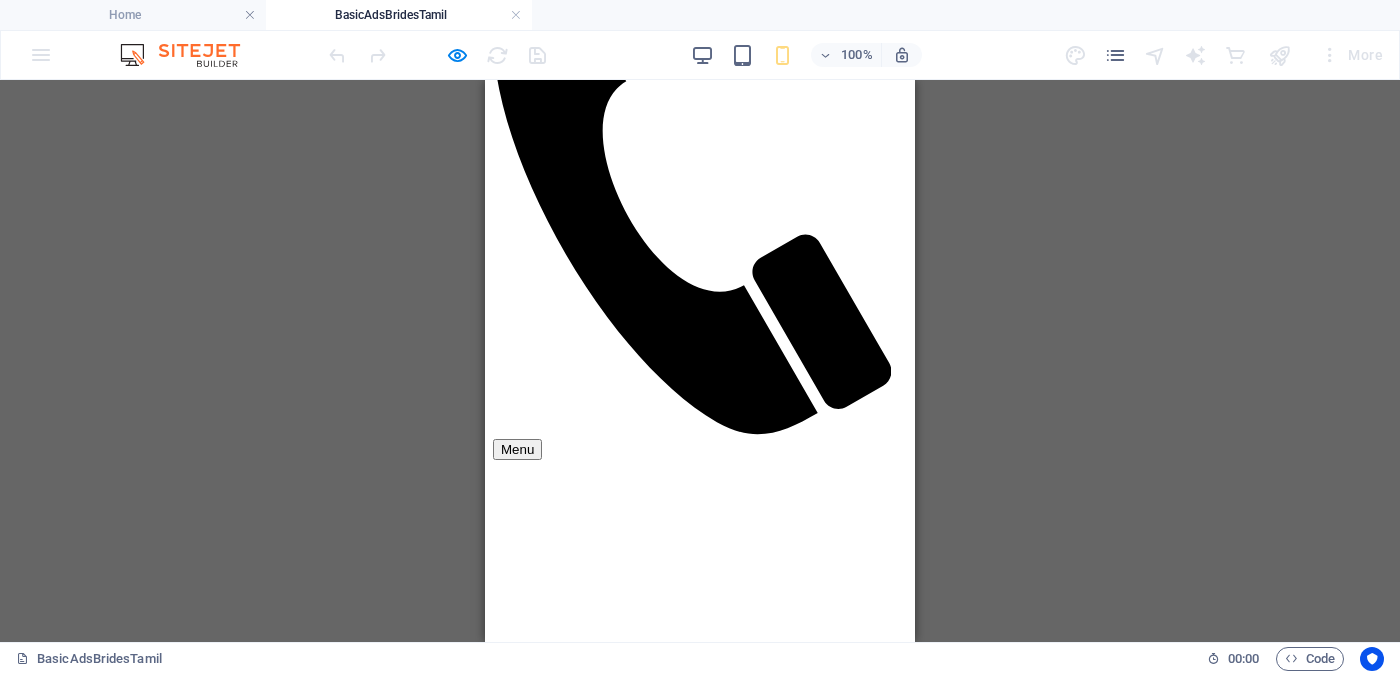 click on "Unverified - Click to verify - சரிபார்ப்பை ஆணையிடுங்கள்" at bounding box center [701, 1857] 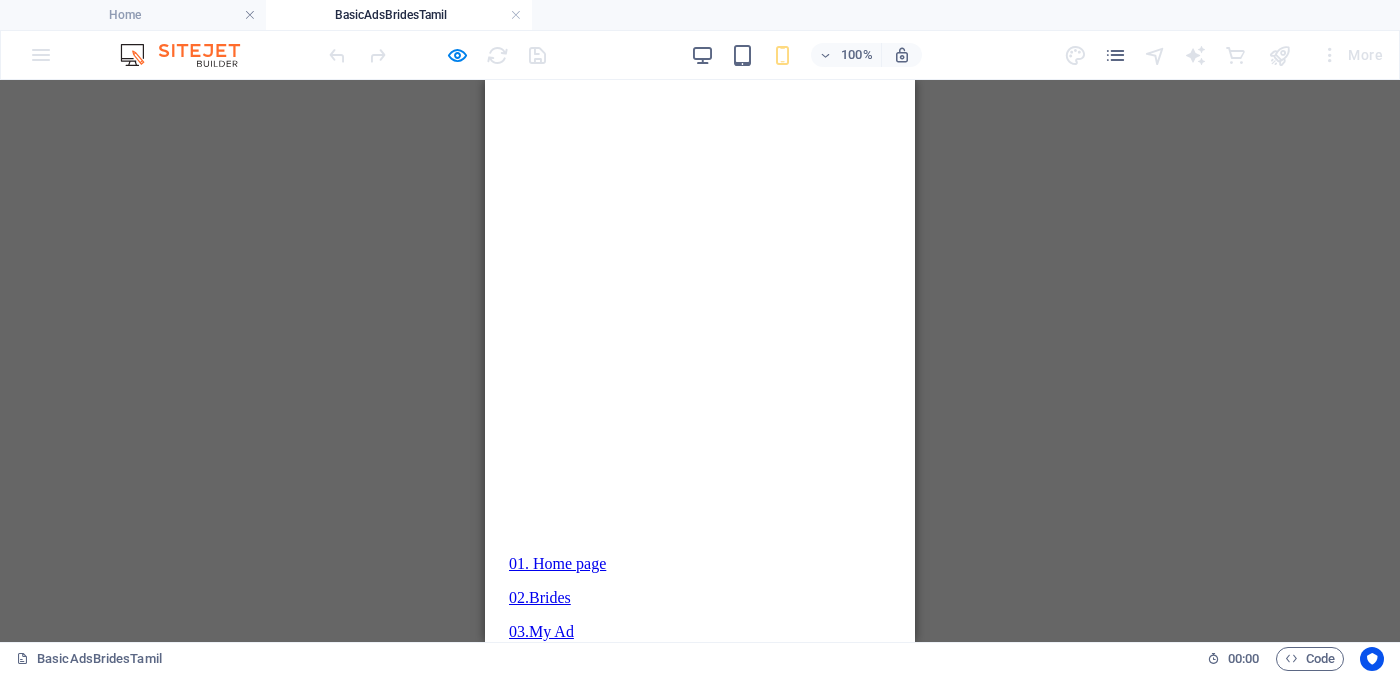 scroll, scrollTop: 1125, scrollLeft: 0, axis: vertical 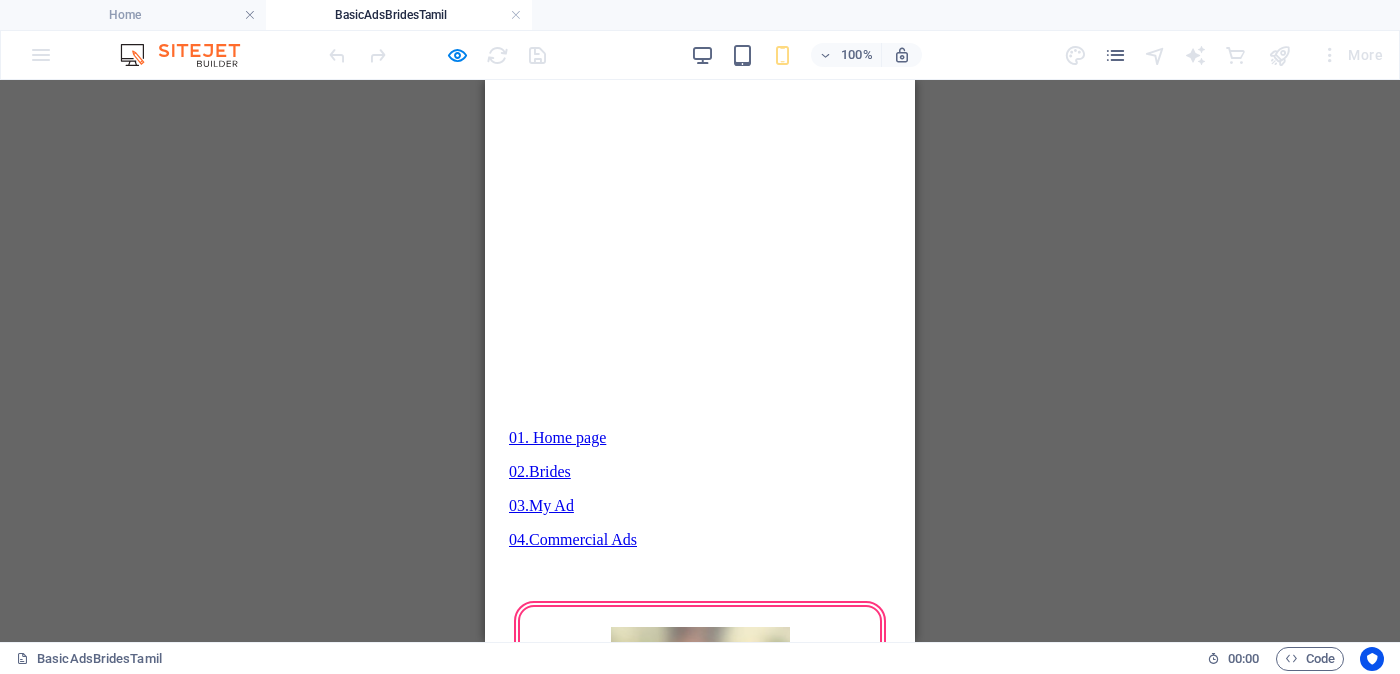click on "Verified OK - Click for details - சரிபார்ப்பை ஆணையிடுங்கள்" at bounding box center (702, 2042) 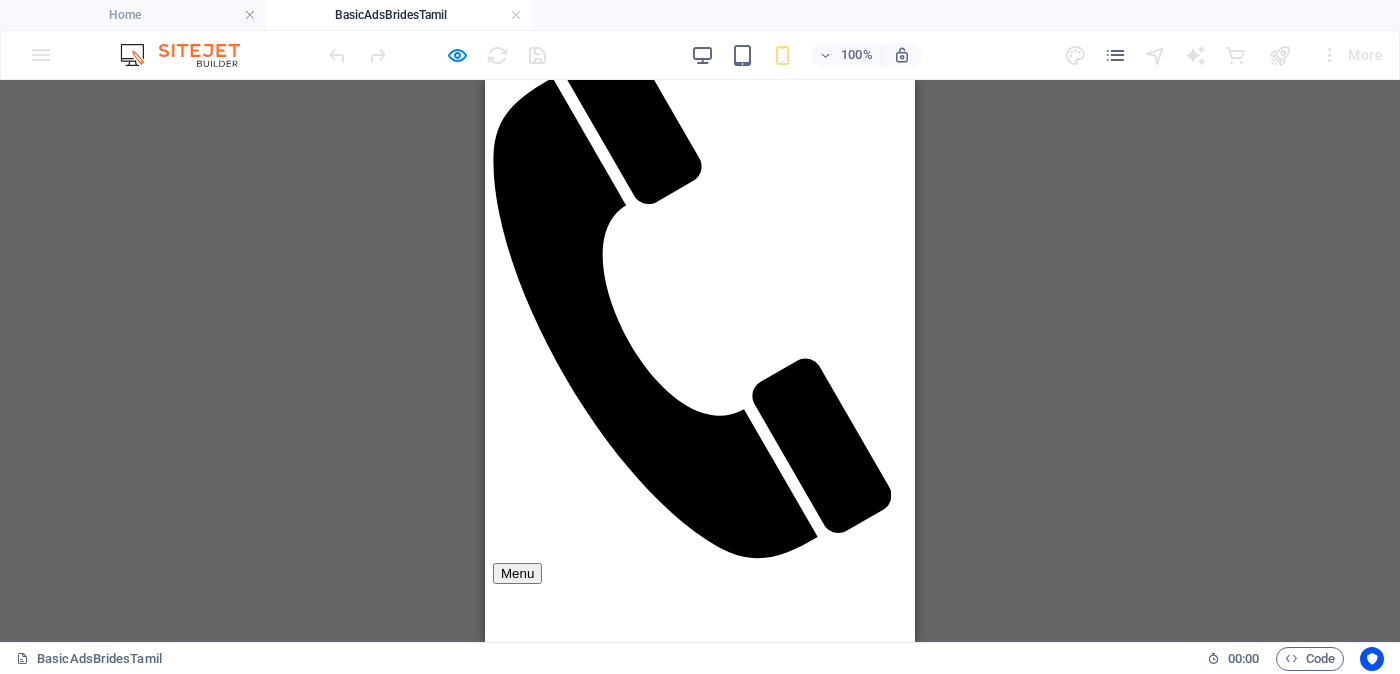scroll, scrollTop: 499, scrollLeft: 0, axis: vertical 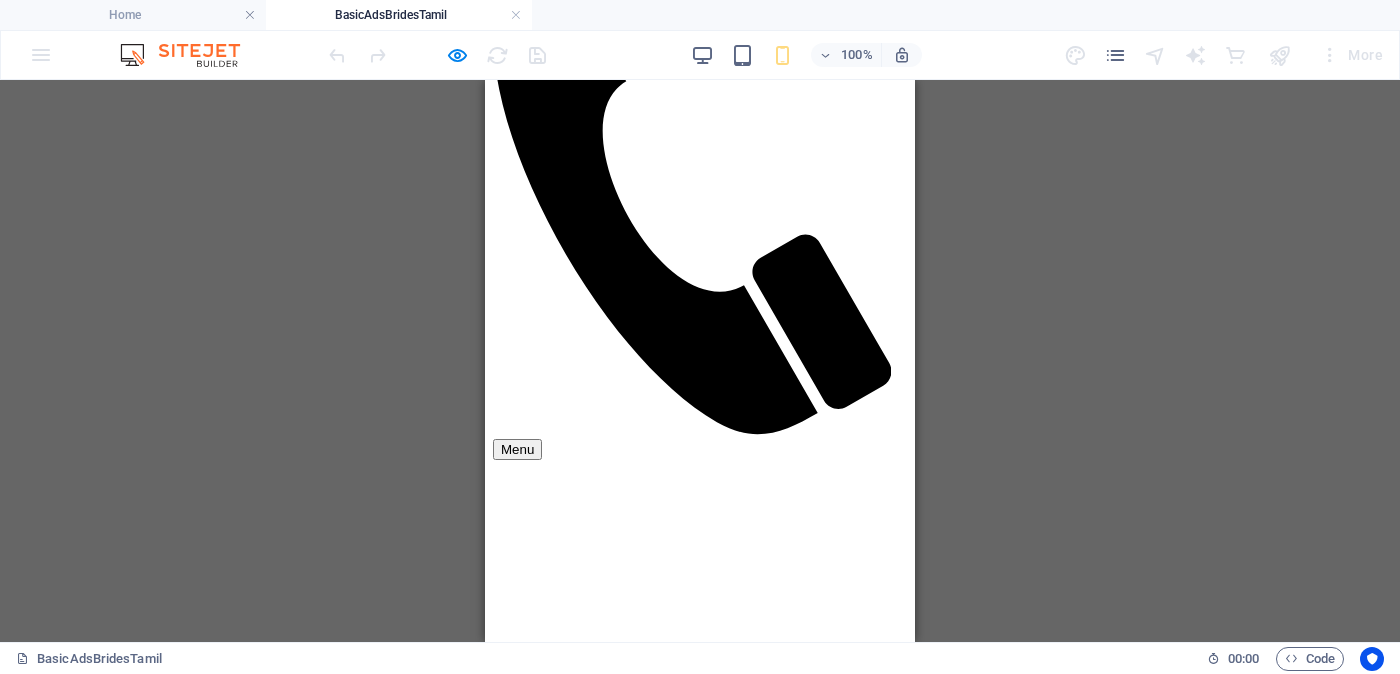 click on "Unverified - Click to verify - சரிபார்ப்பை ஆணையிடுங்கள்" at bounding box center [700, 1857] 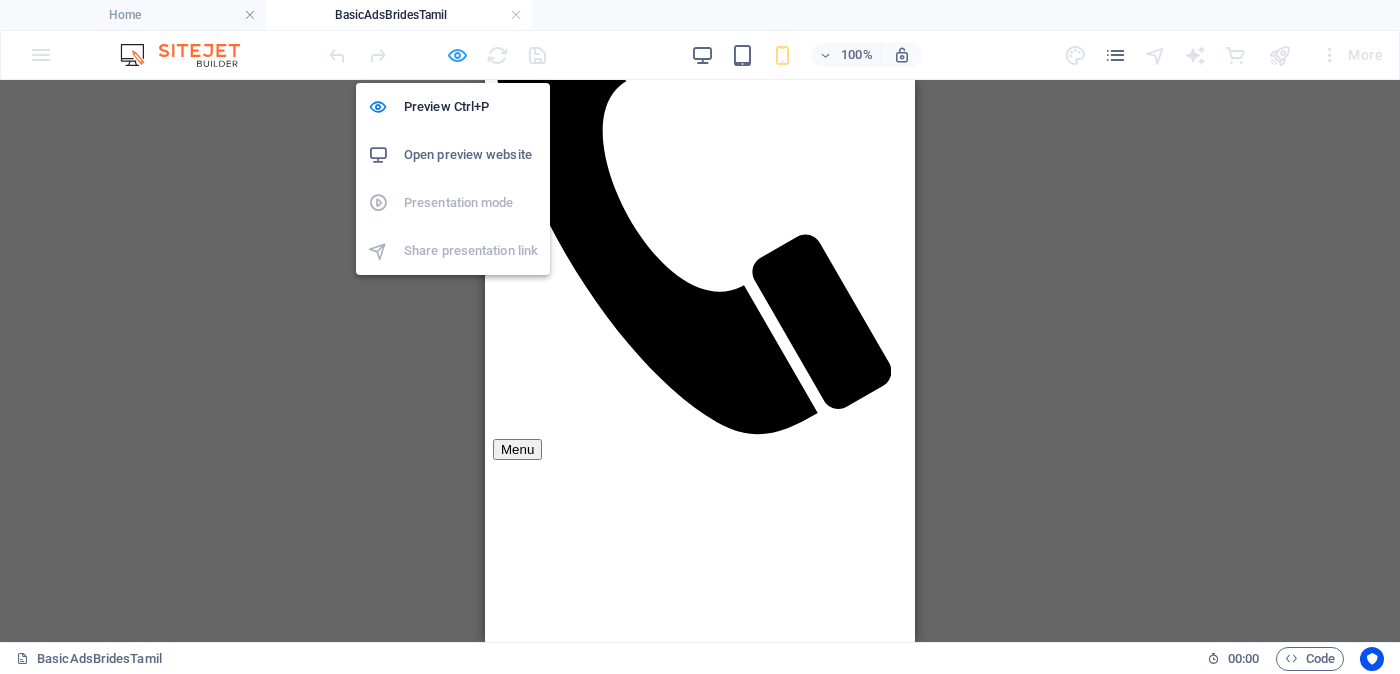 click at bounding box center (457, 55) 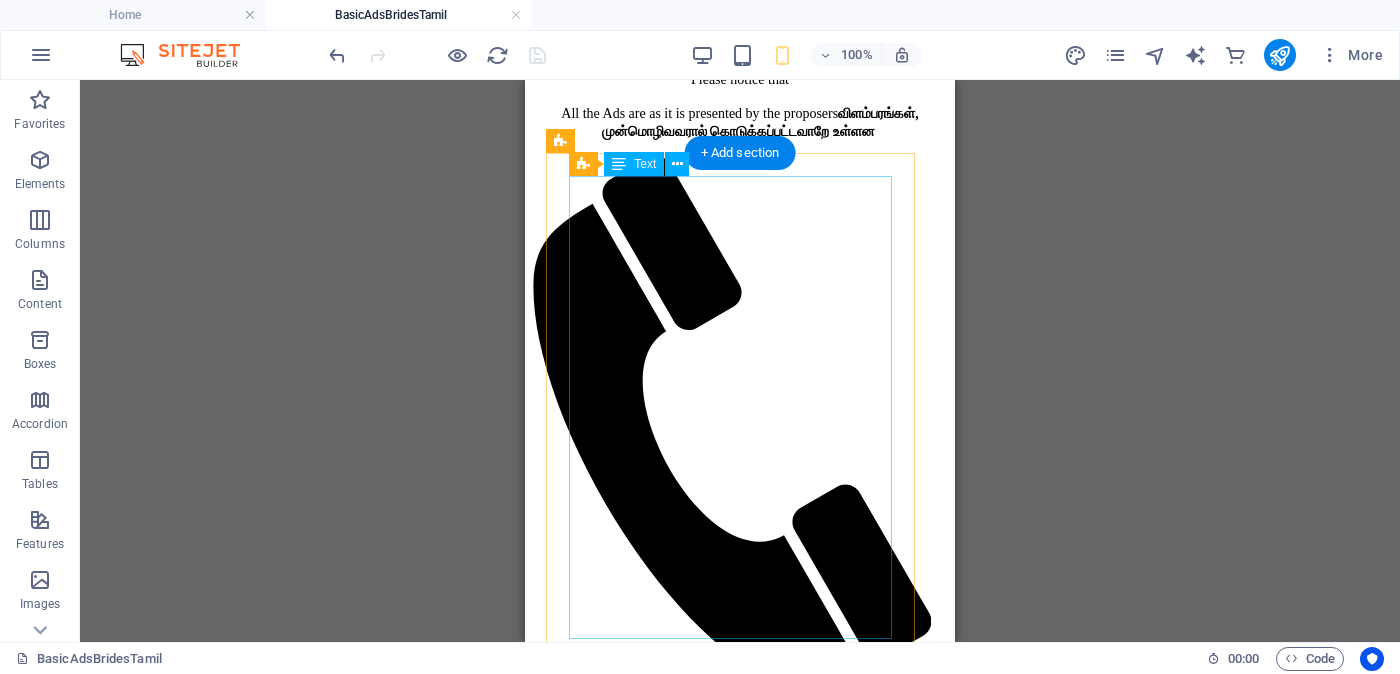 scroll, scrollTop: 375, scrollLeft: 0, axis: vertical 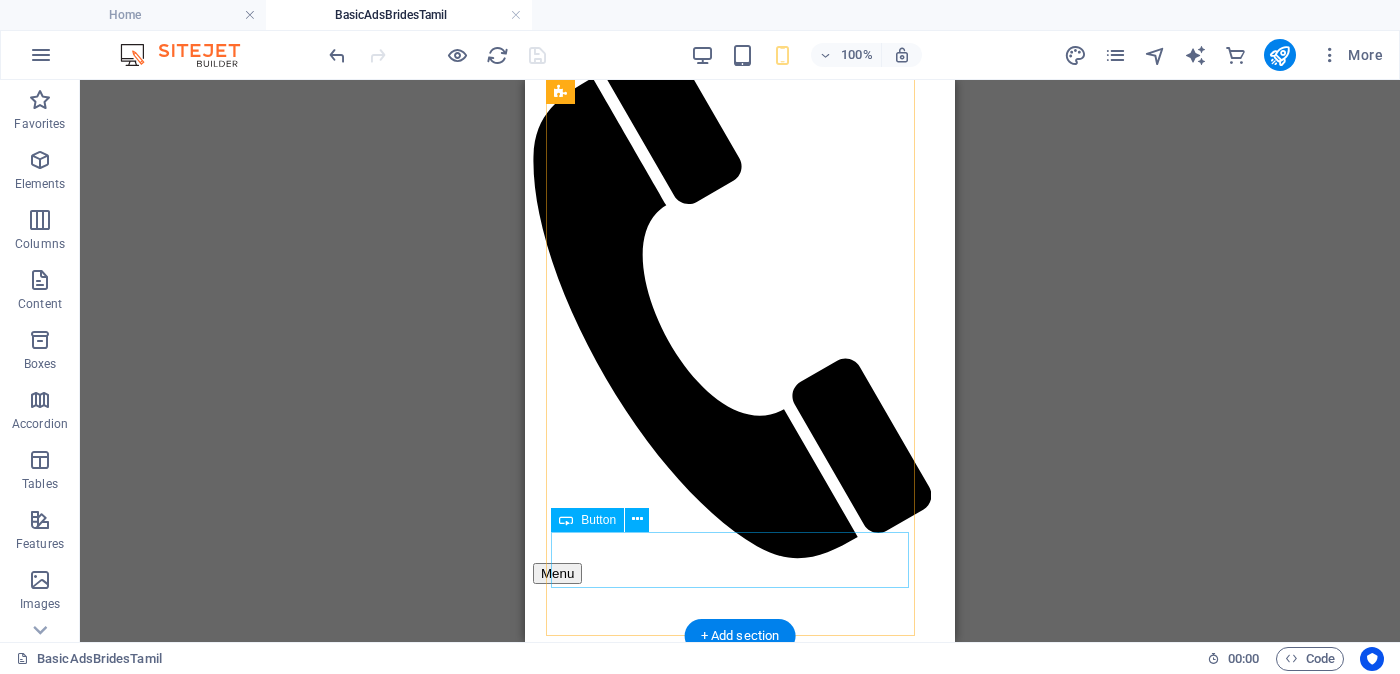 click on "Unverified - Click to verify - சரிபார்ப்பை ஆணையிடுங்கள்" at bounding box center [740, 2124] 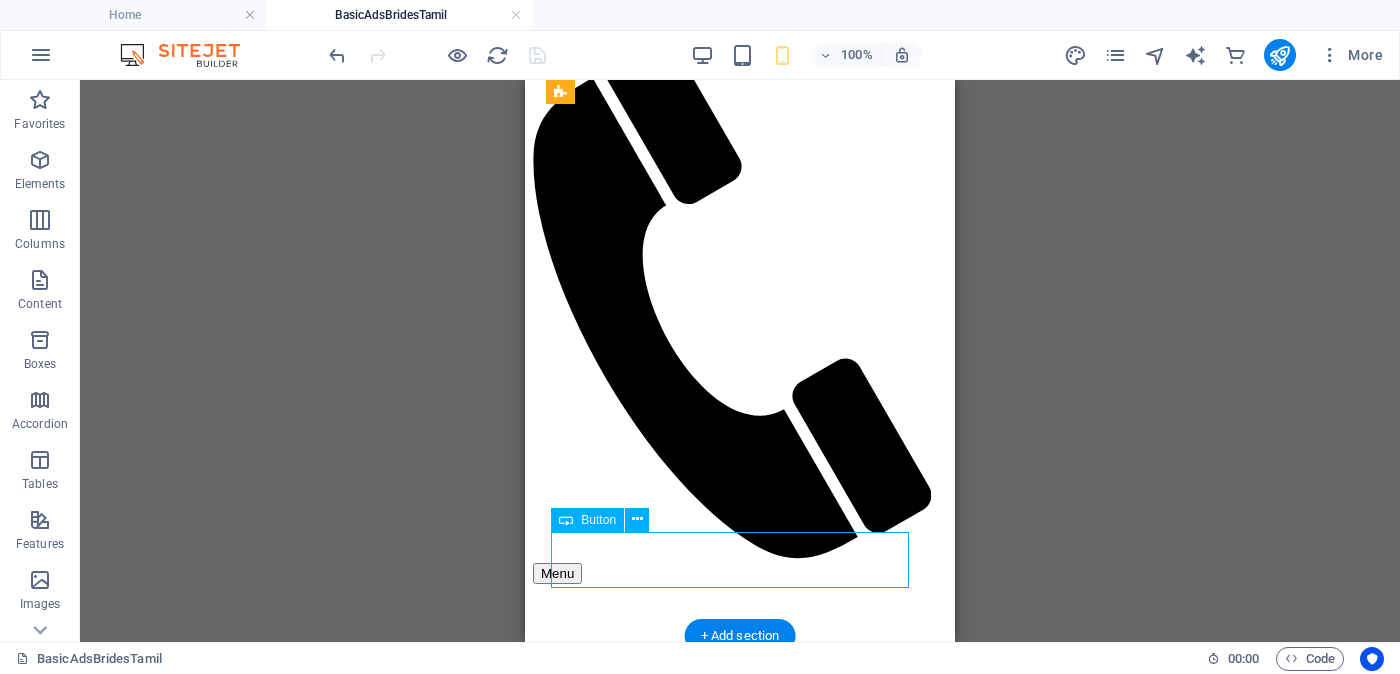 click on "Unverified - Click to verify - சரிபார்ப்பை ஆணையிடுங்கள்" at bounding box center [740, 2124] 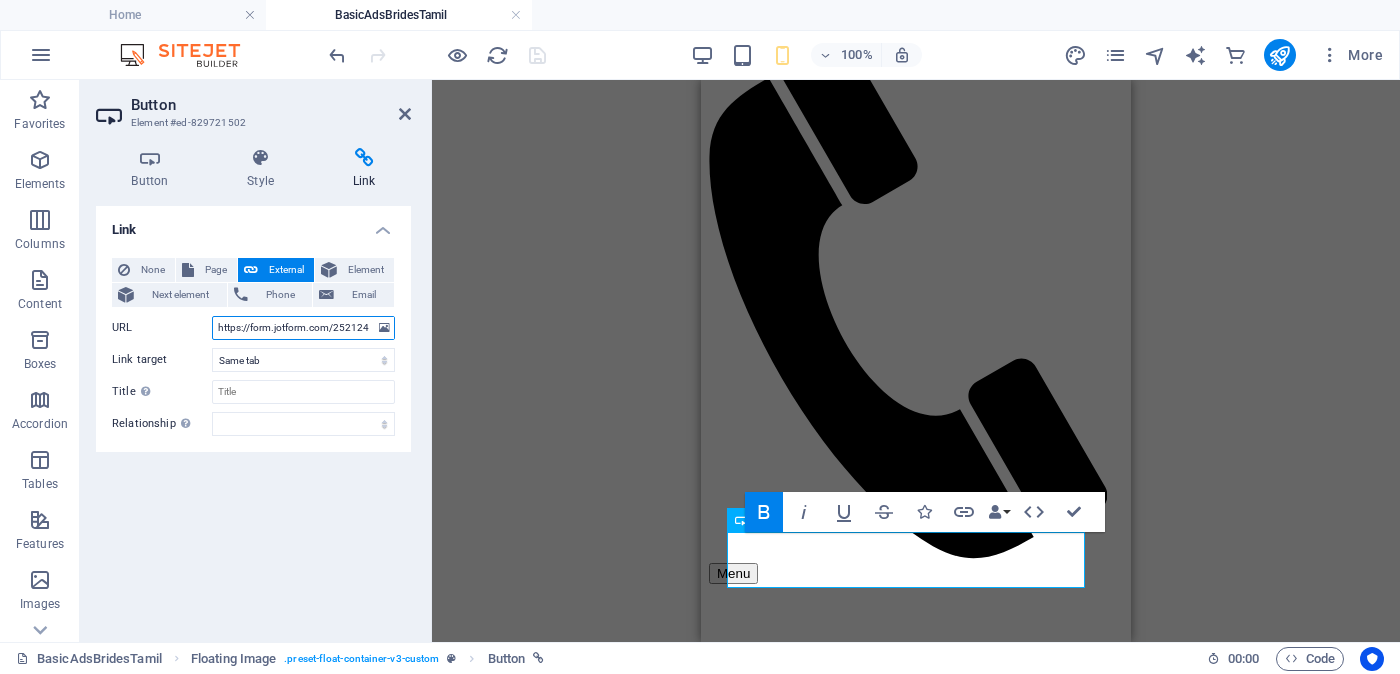 click on "https://form.jotform.com/252124928491056?proposalSelected="Proposal ID >> 294030823718  Nickname  ஜங்கு (Jangu)      கிளிநொச்சி (Kilinochchi)    Independent Free churches    சுதந்திர இலவச திருச்சபைகள்  வயது -    Age  -  29 Unmarried - திருமணமாகாத உயரம்-Feet ( 5 ) . Inches ( 03 ) Occupation  -  தொழில் Job Seeking -   வேலை தேடுதல் வேலை   Monthly  Income -  சம்பளம்"&typeA35=https://www.jotform.com/uploads/kalupahanagesanjaya/form_files/jangu_blurred.689411b08731f3.94725846.jpg" at bounding box center (303, 328) 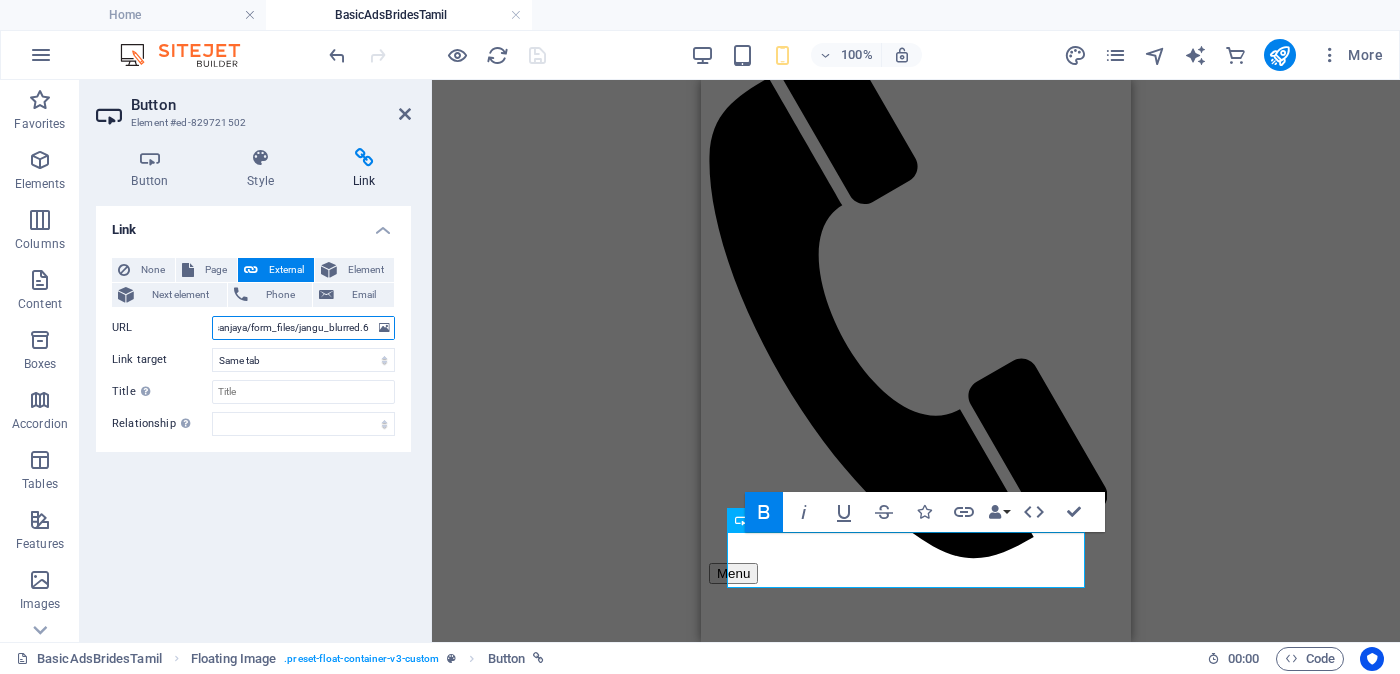 scroll, scrollTop: 0, scrollLeft: 1845, axis: horizontal 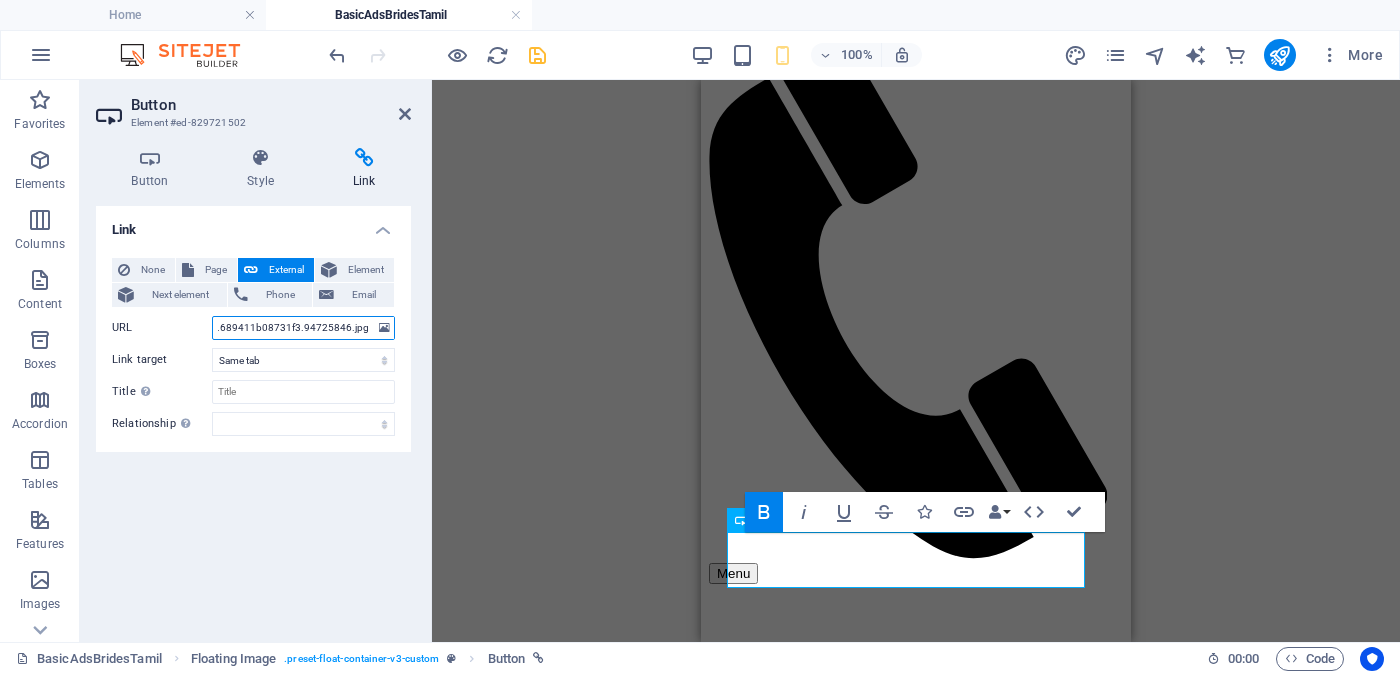 type on "https://form.jotform.com/252124928491056?proposalSelected="Proposal ID >> 294030823718  Nickname  ஜங்கு (Jangu)      கிளிநொச்சி (Kilinochchi)    Independent Free churches    சுதந்திர இலவச திருச்சபைகள்  வயது -    Age  -  29 Unmarried - திருமணமாகாத உயரம்-Feet ( 5 ) . Inches ( 03 ) Occupation  -  தொழில் Job Seeking -   வேலை தேடுதல் வேலை   Monthly  Income -  சம்பளம்"&typeA36=https://www.jotform.com/uploads/kalupahanagesanjaya/form_files/jangu_blurred.689411b08731f3.94725846.jpg" 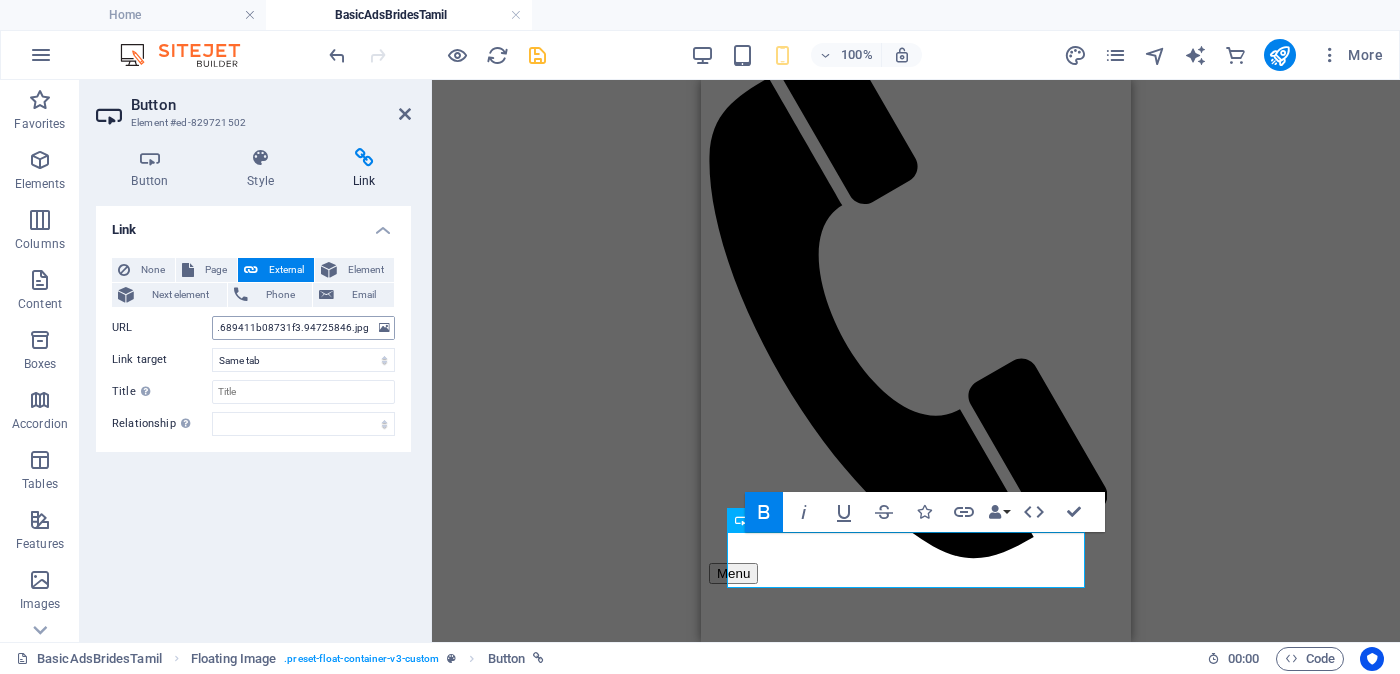 scroll, scrollTop: 0, scrollLeft: 0, axis: both 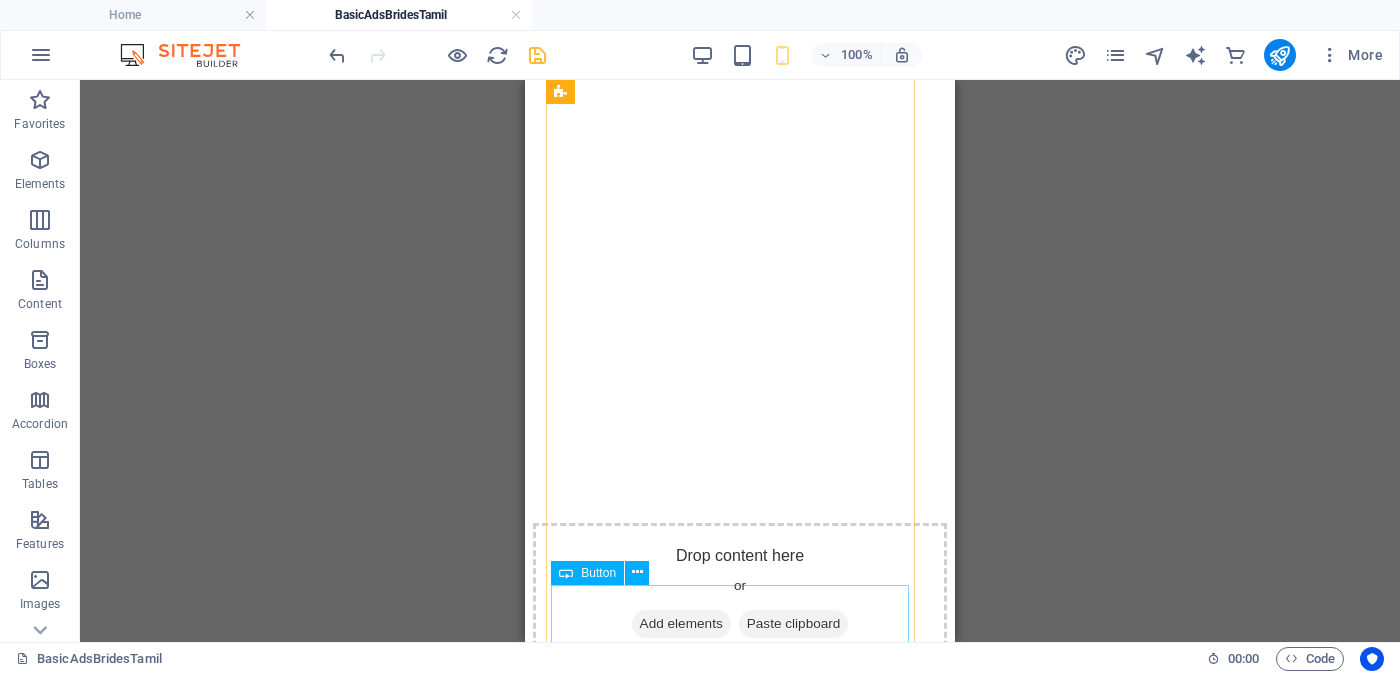 click on "Verified OK - Click for details - சரிபார்ப்பை ஆணையிடுங்கள்" at bounding box center [740, 2311] 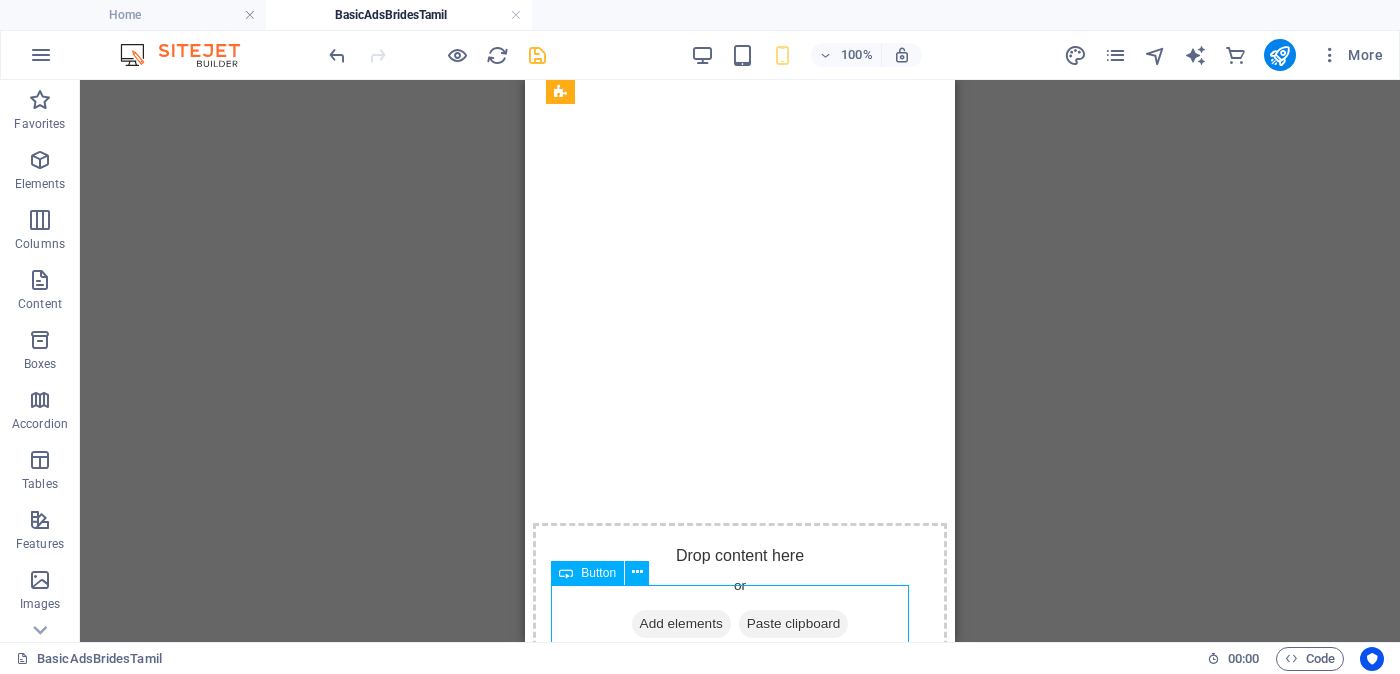 click on "Verified OK - Click for details - சரிபார்ப்பை ஆணையிடுங்கள்" at bounding box center [740, 2311] 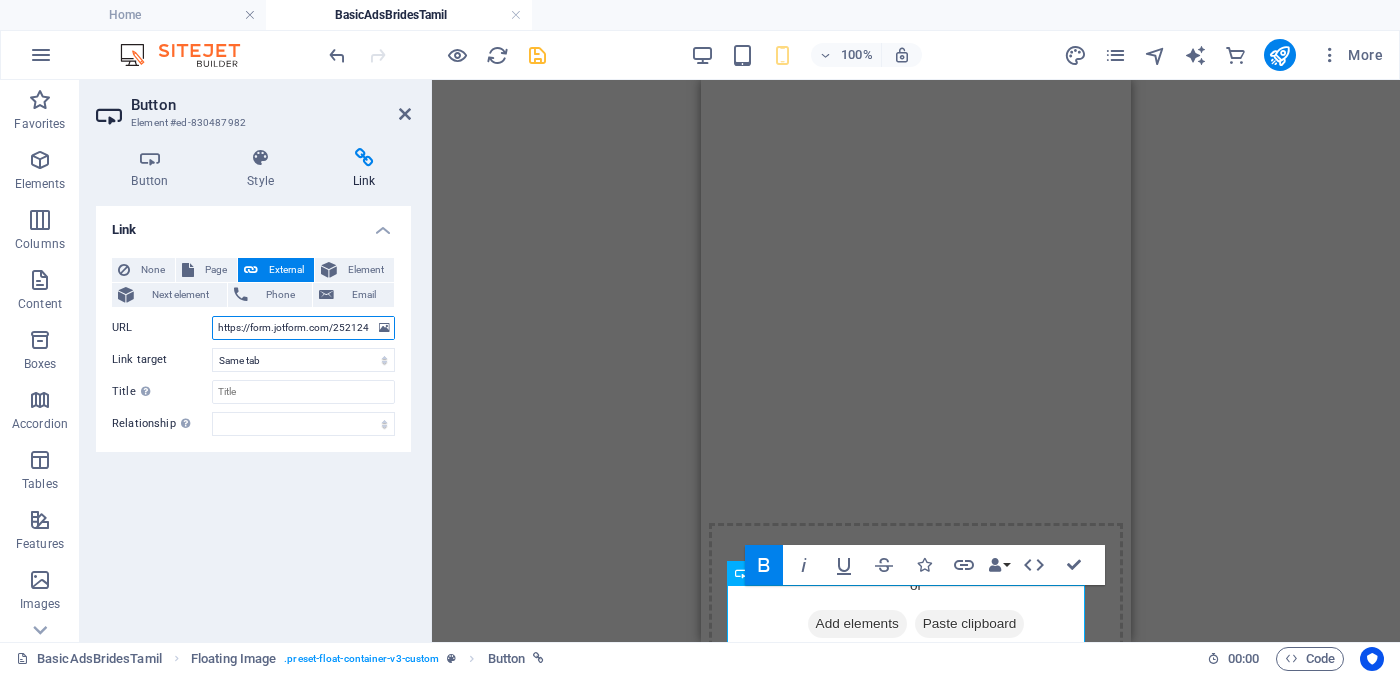 click on "https://form.jotform.com/252124928491056?proposalSelected="Proposal ID >> 294030823718  Nickname  குவி (Kuvi)     கிளிநொச்சி (Kilinochchi)    Independent Free churches    சுதந்திர இலவச திருச்சபைகள்  வயது -    Age  -  25 Unmarried - திருமணமாகாத உயரம்-Feet ( 5 ) . Inches ( 01 ) Occupation  -  தொழில்  நர்ஸ் – தனியார் மருத்துவமனை   வேலை தேடுதல் வேலை   Monthly  Income -  சம்பளம்  Between Rs. 35,000 - Rs. 45,000"&typeA35=https://www.jotform.com/uploads/kalupahanagesanjaya/form_files/Guvi_blurred.6894143ca88492.80684402.jpg" at bounding box center [303, 328] 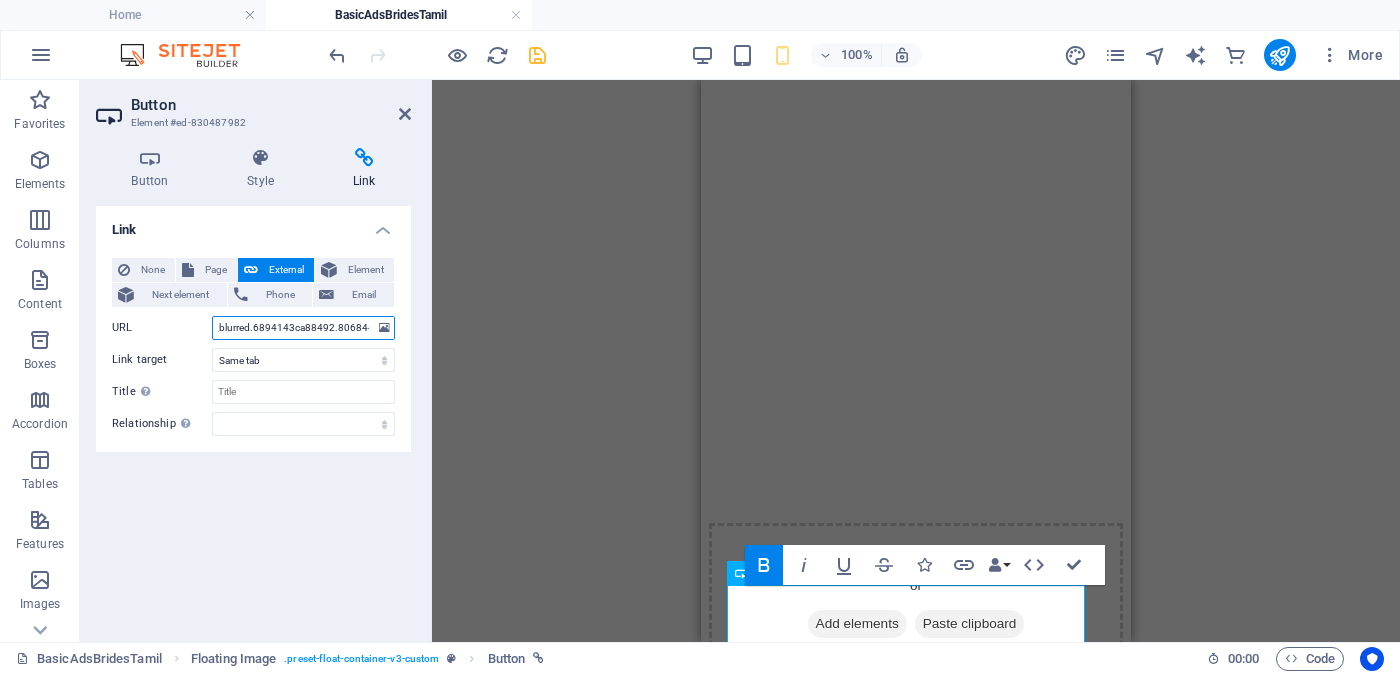 scroll, scrollTop: 0, scrollLeft: 2085, axis: horizontal 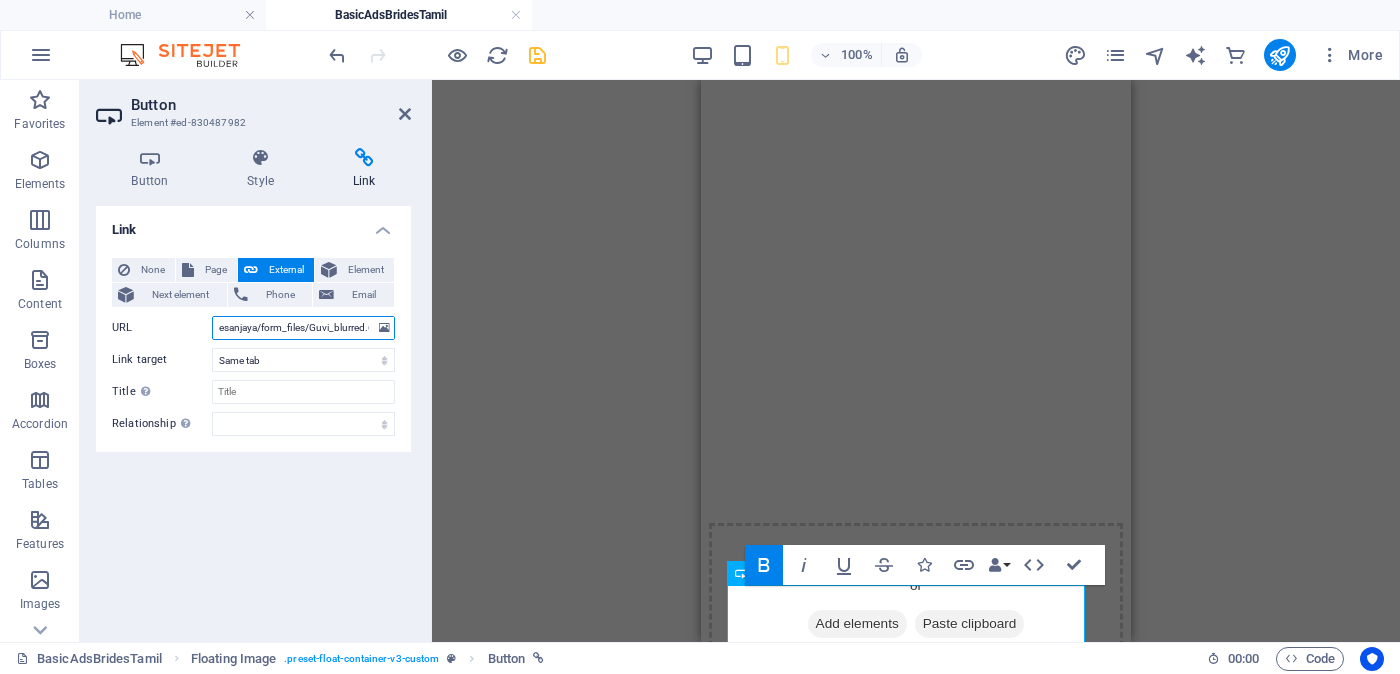 type on "https://form.jotform.com/252124928491056?proposalSelected="Proposal ID >> [NUMBER] Nickname [NAME] ([NAME]) [CITY] Independent Free churches சுதந்திர இலவச திருச்சபைகள் வயது - Age - [AGE] Unmarried - திருமணமாகாத உயரம்-Feet ( [FEET] ) . Inches ( [INCHES] ) Occupation - தொழில் நர்ஸ் – தனியார் மருத்துவமனை வேலை தேடுதல் வேலை Monthly Income - சம்பளம் Between Rs. [AMOUNT] - Rs. [AMOUNT]"&typeA36=https://www.jotform.com/uploads/kalupahanagesanjaya/form_files/Guvi_blurred.6894143ca88492.80684402.jpg" 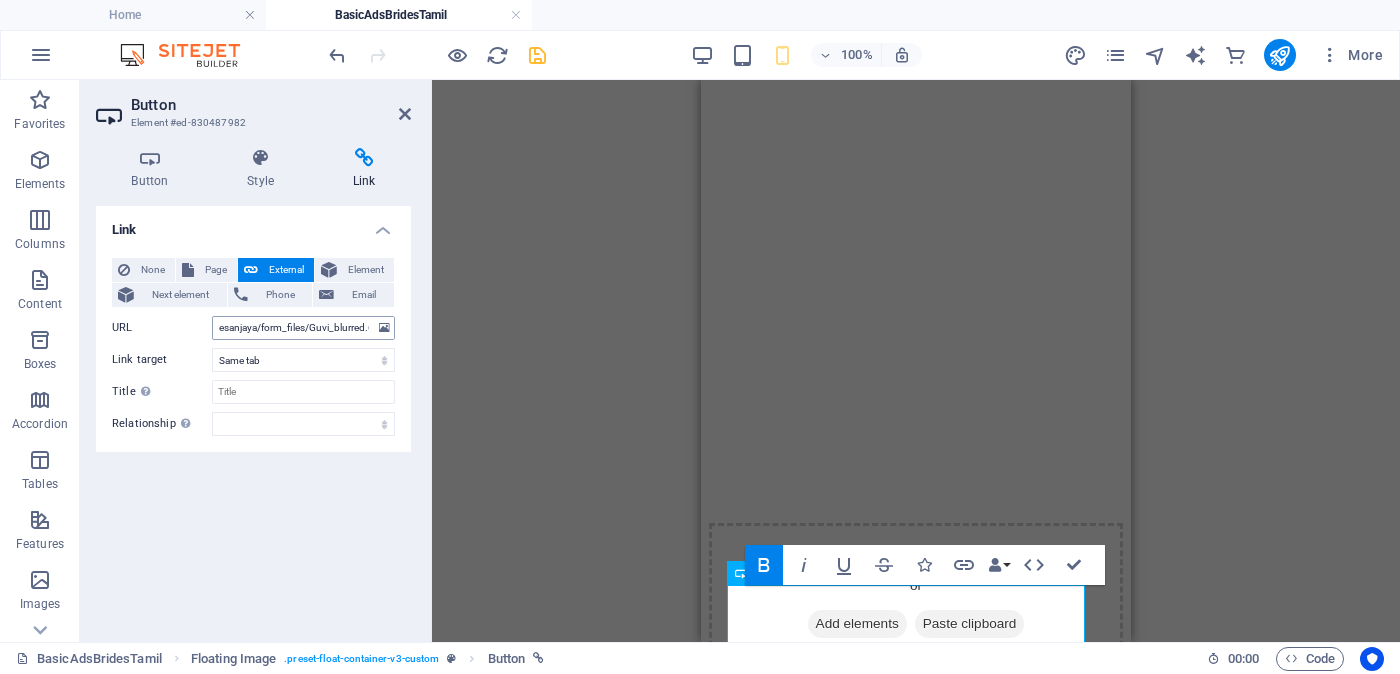 scroll, scrollTop: 0, scrollLeft: 0, axis: both 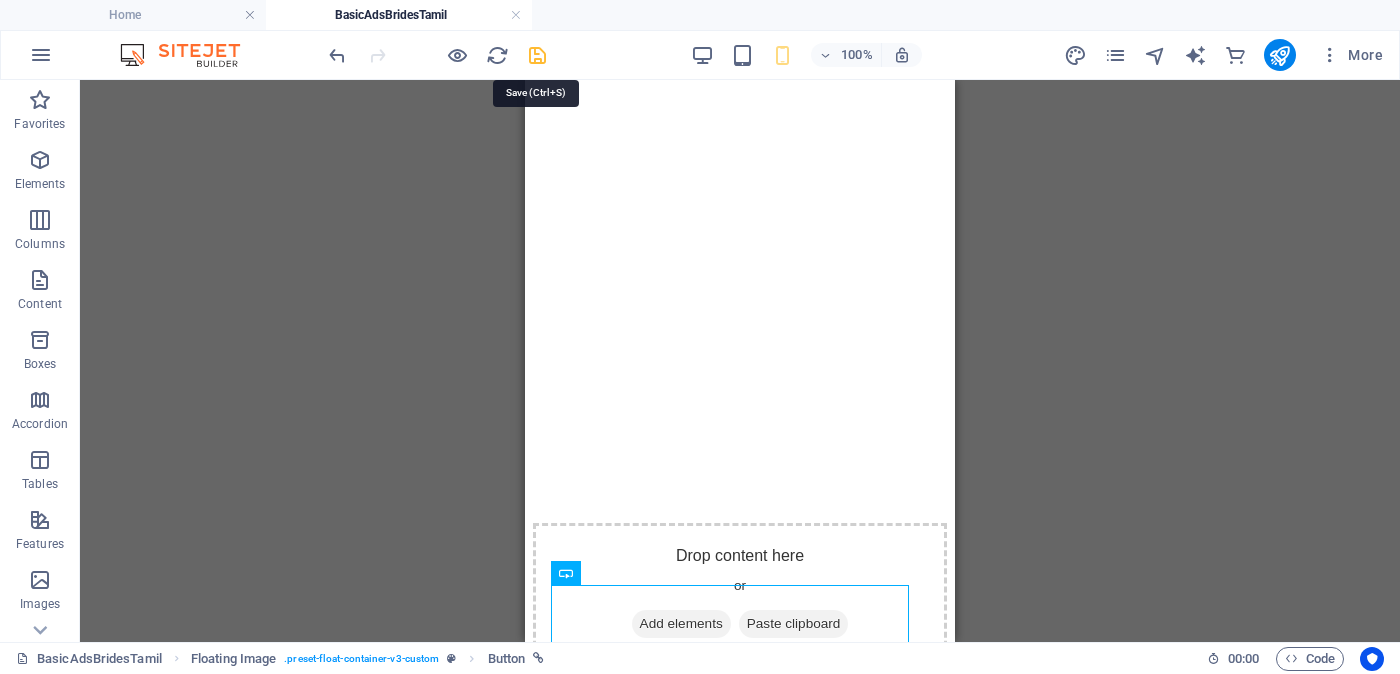 click at bounding box center (537, 55) 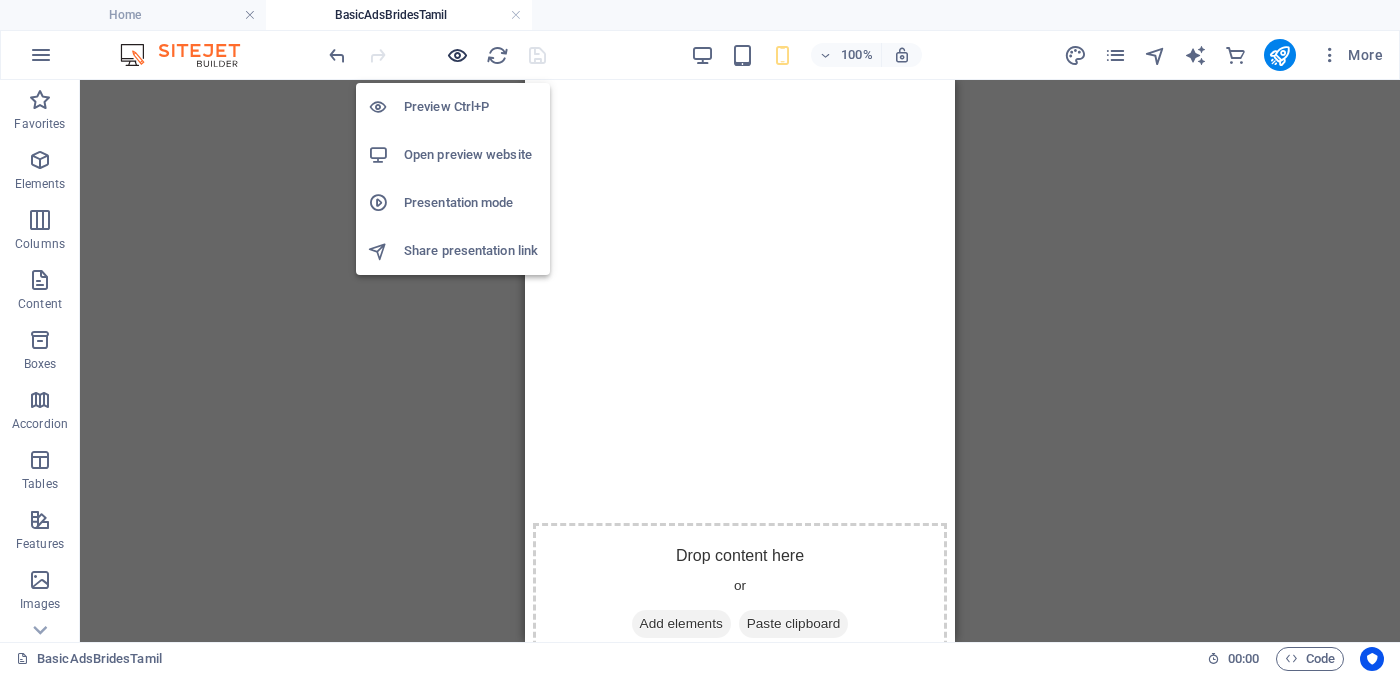 click at bounding box center (457, 55) 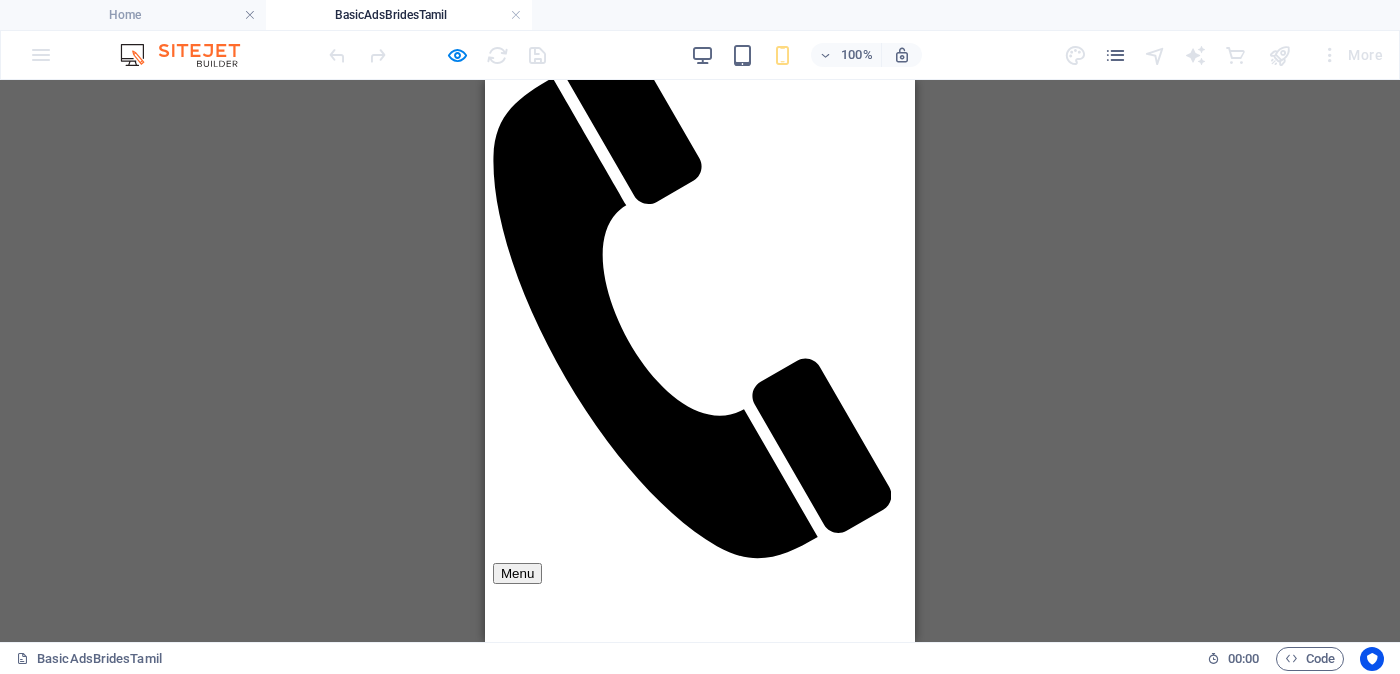 scroll, scrollTop: 499, scrollLeft: 0, axis: vertical 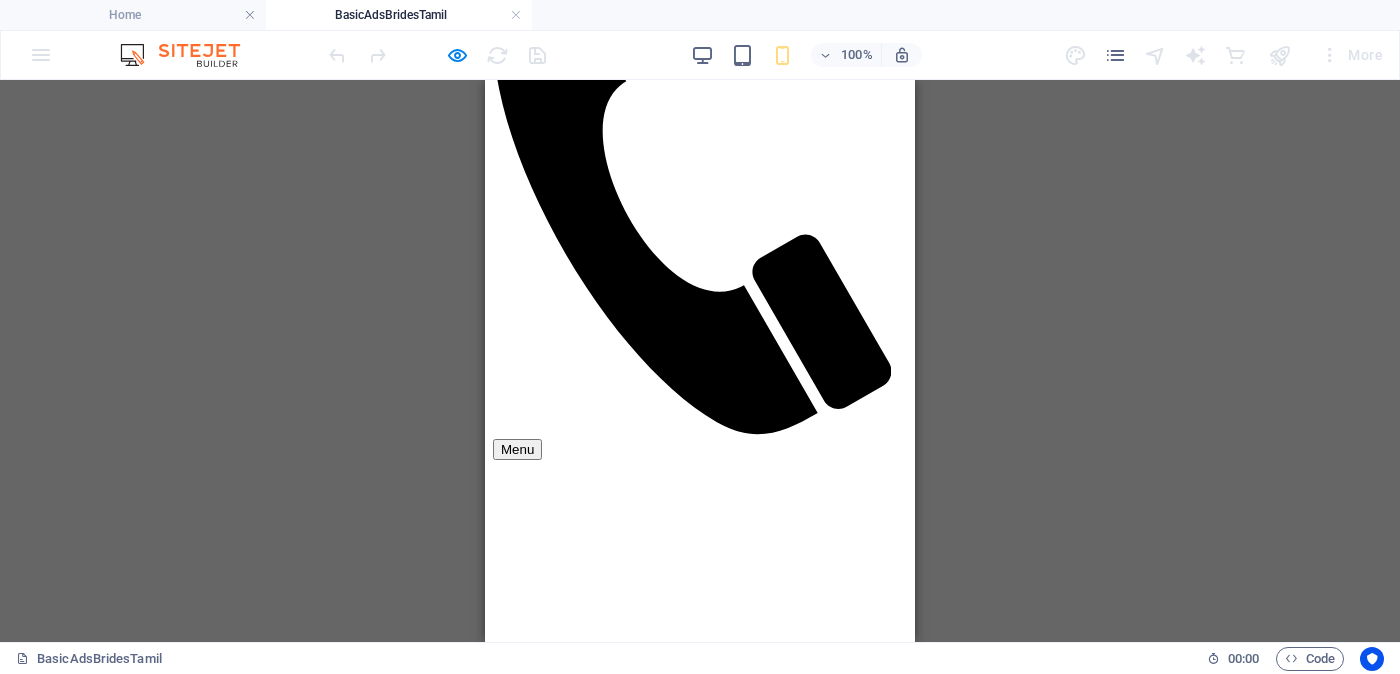 click on "Unverified - Click to verify - சரிபார்ப்பை ஆணையிடுங்கள்" at bounding box center (701, 1857) 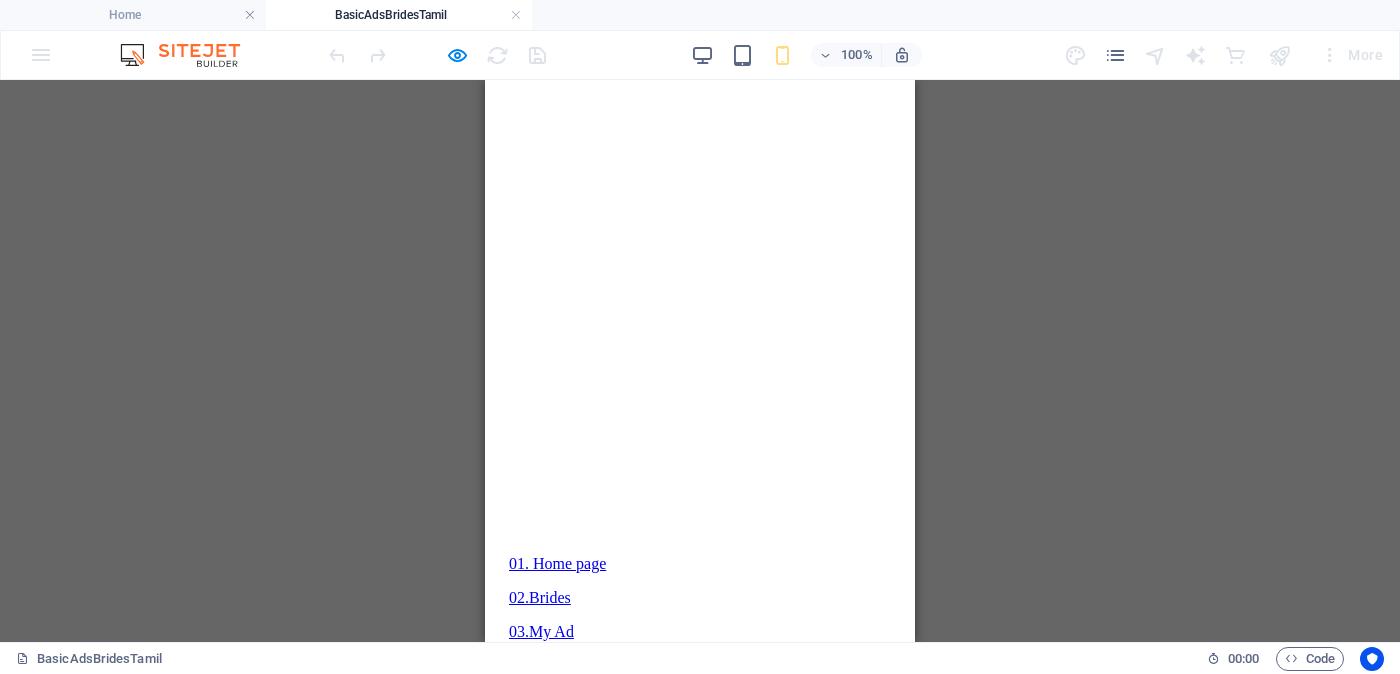 scroll, scrollTop: 1125, scrollLeft: 0, axis: vertical 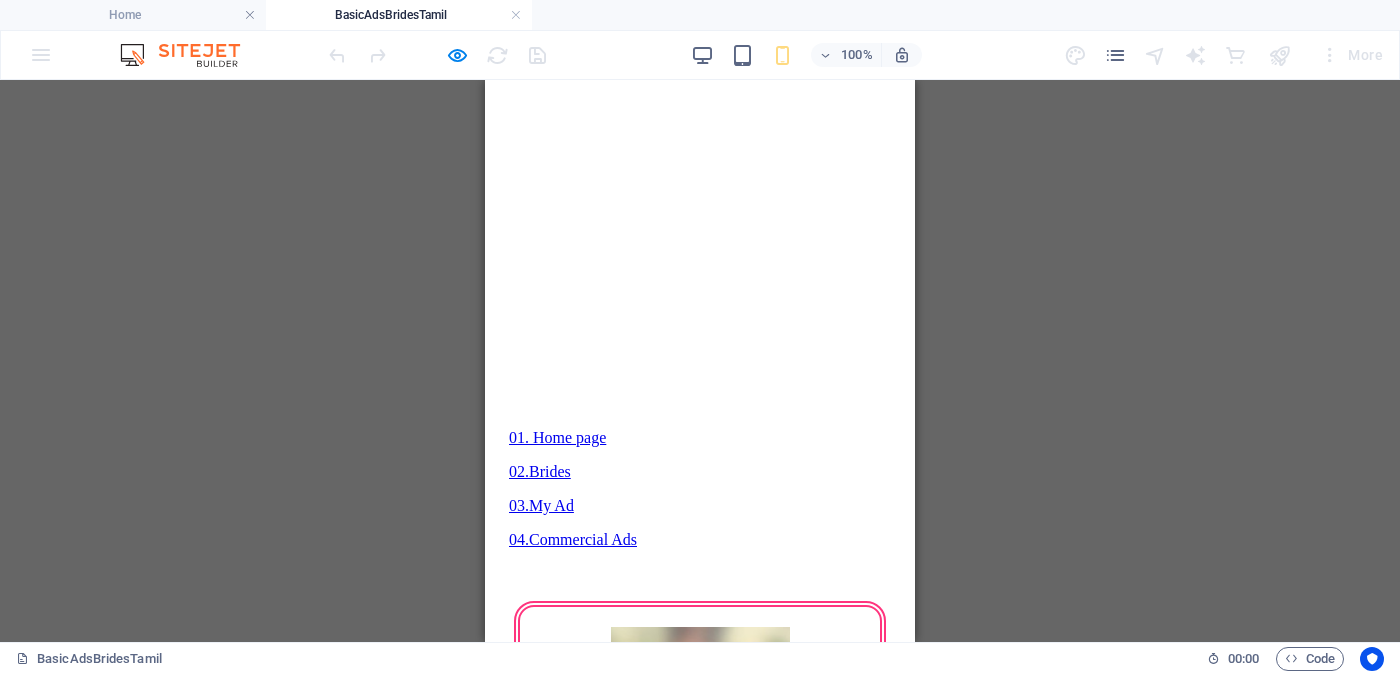 click on "Verified OK - Click for details - சரிபார்ப்பை ஆணையிடுங்கள்" at bounding box center (702, 2042) 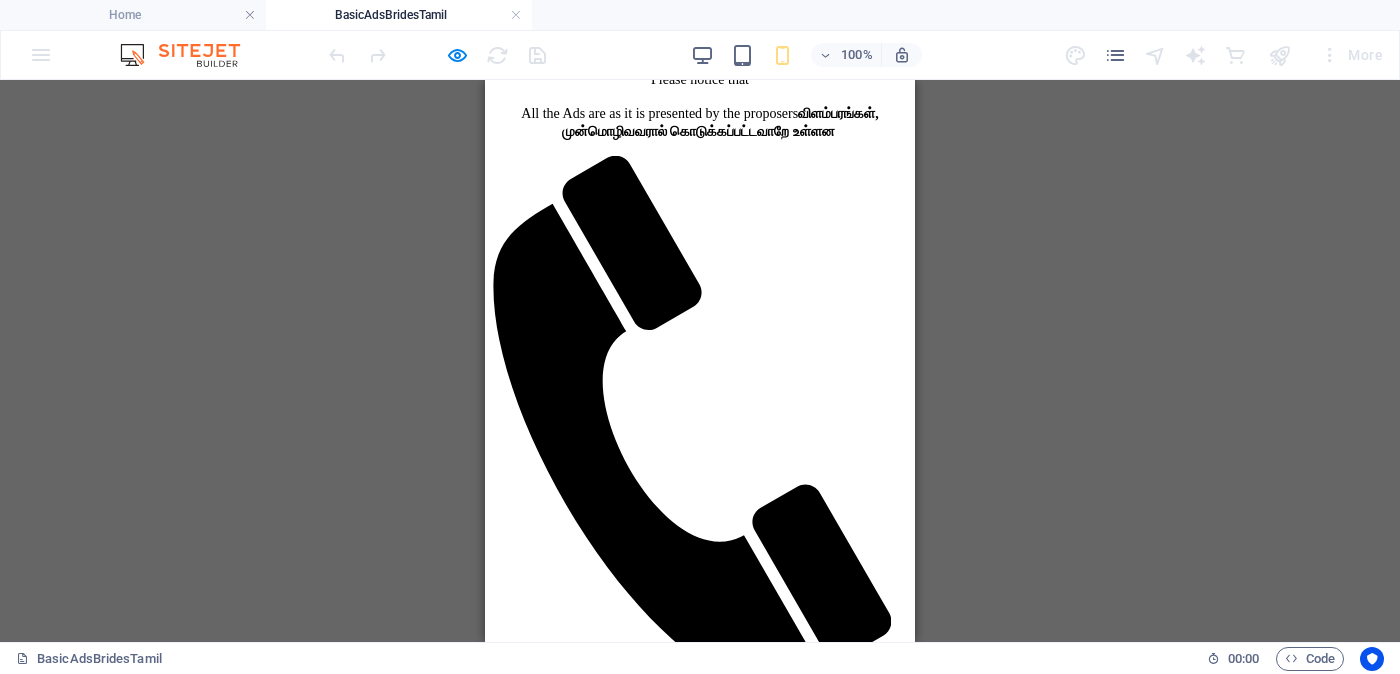 scroll, scrollTop: 375, scrollLeft: 0, axis: vertical 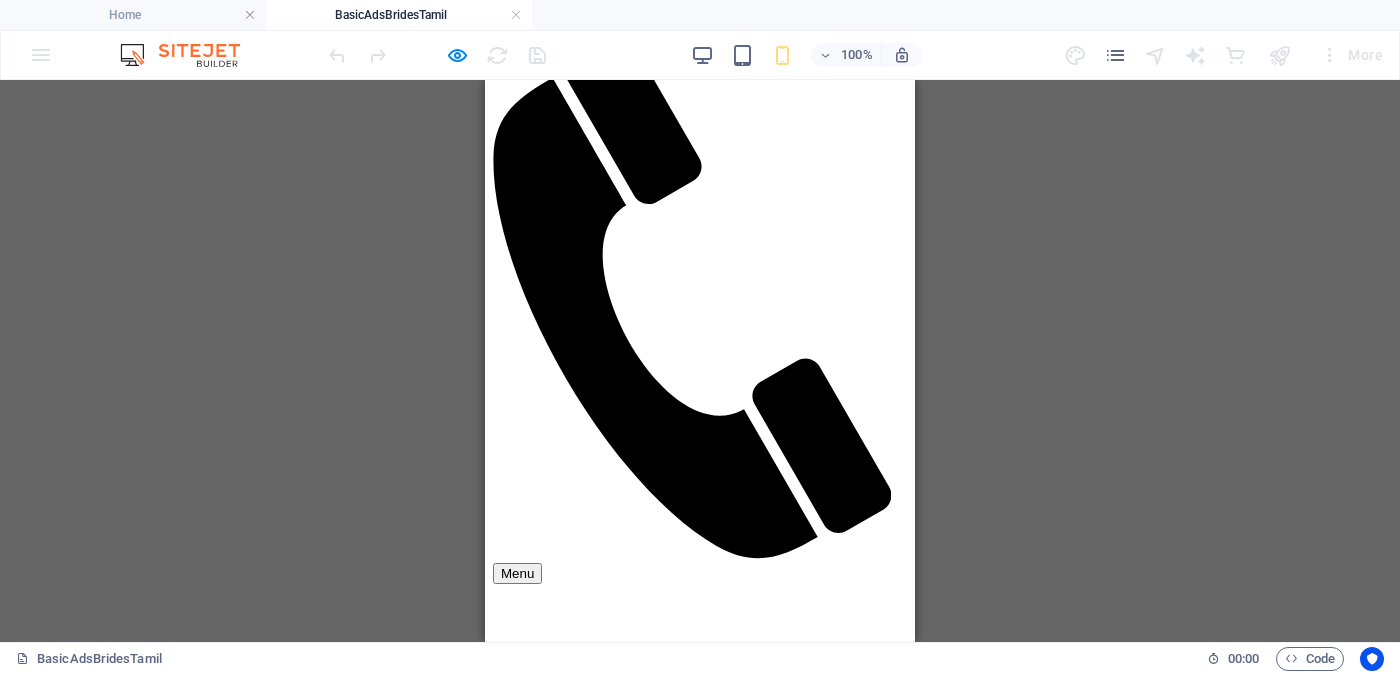 click on "Unverified - Click to verify - சரிபார்ப்பை ஆணையிடுங்கள்" at bounding box center [700, 1981] 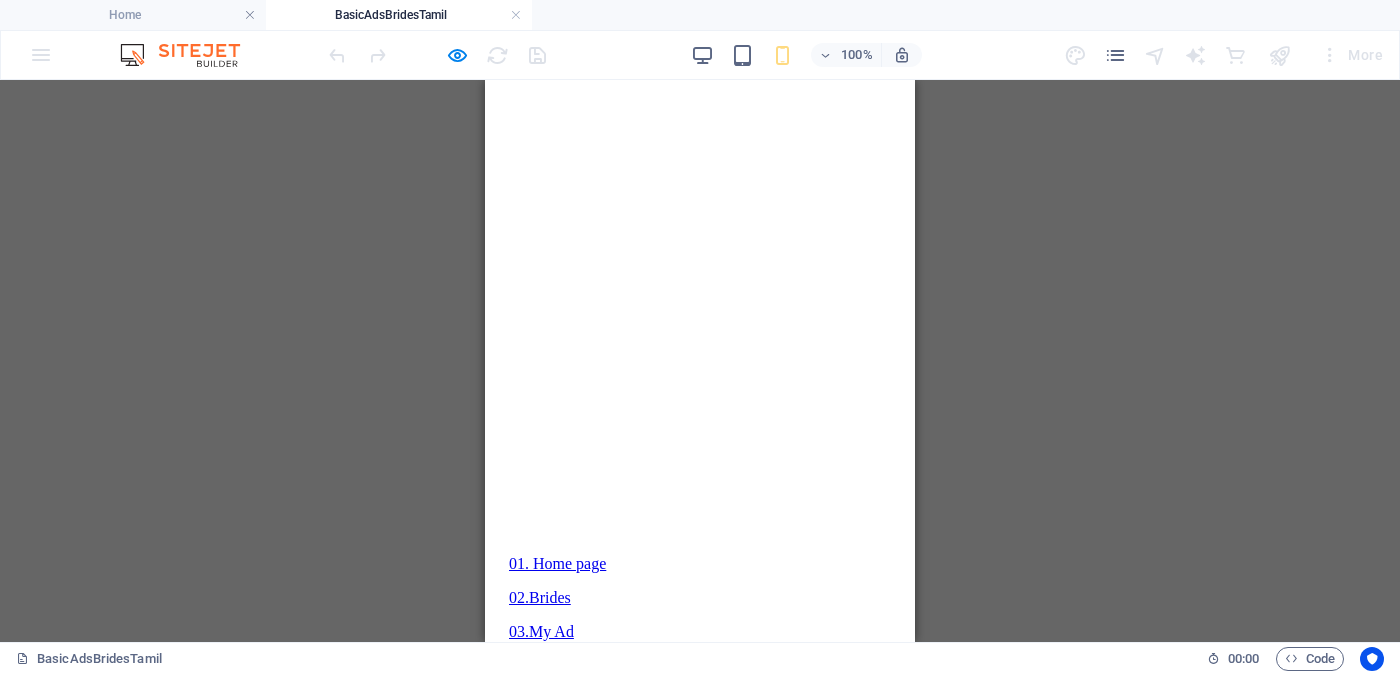 scroll, scrollTop: 1125, scrollLeft: 0, axis: vertical 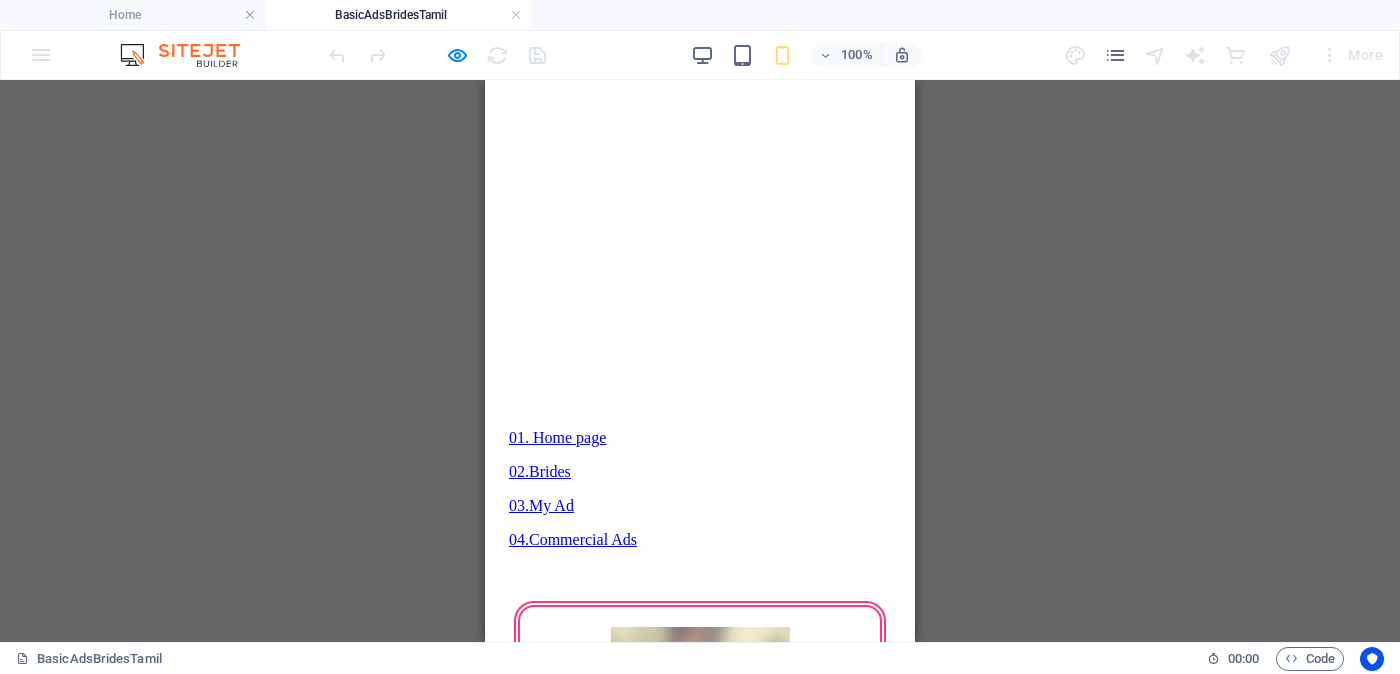 click on "Verified OK - Click for details - சரிபார்ப்பை ஆணையிடுங்கள்" at bounding box center [702, 2042] 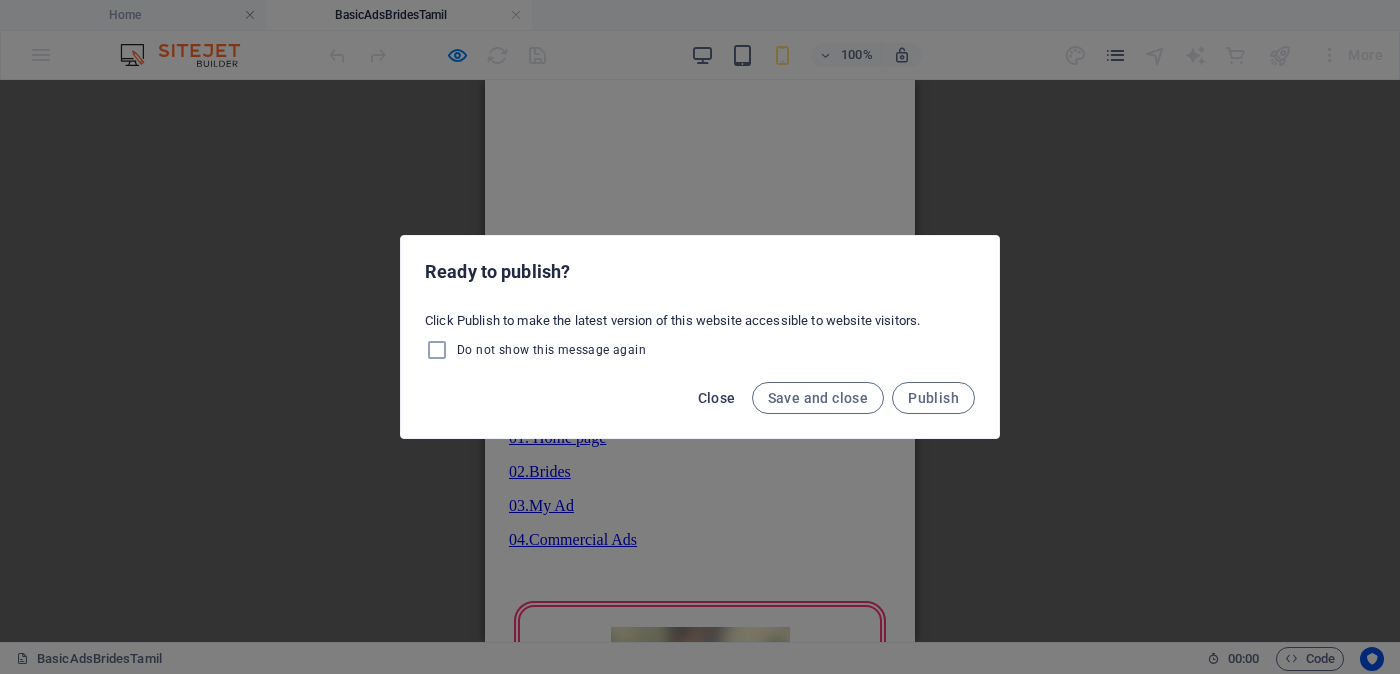 click on "Close" at bounding box center [717, 398] 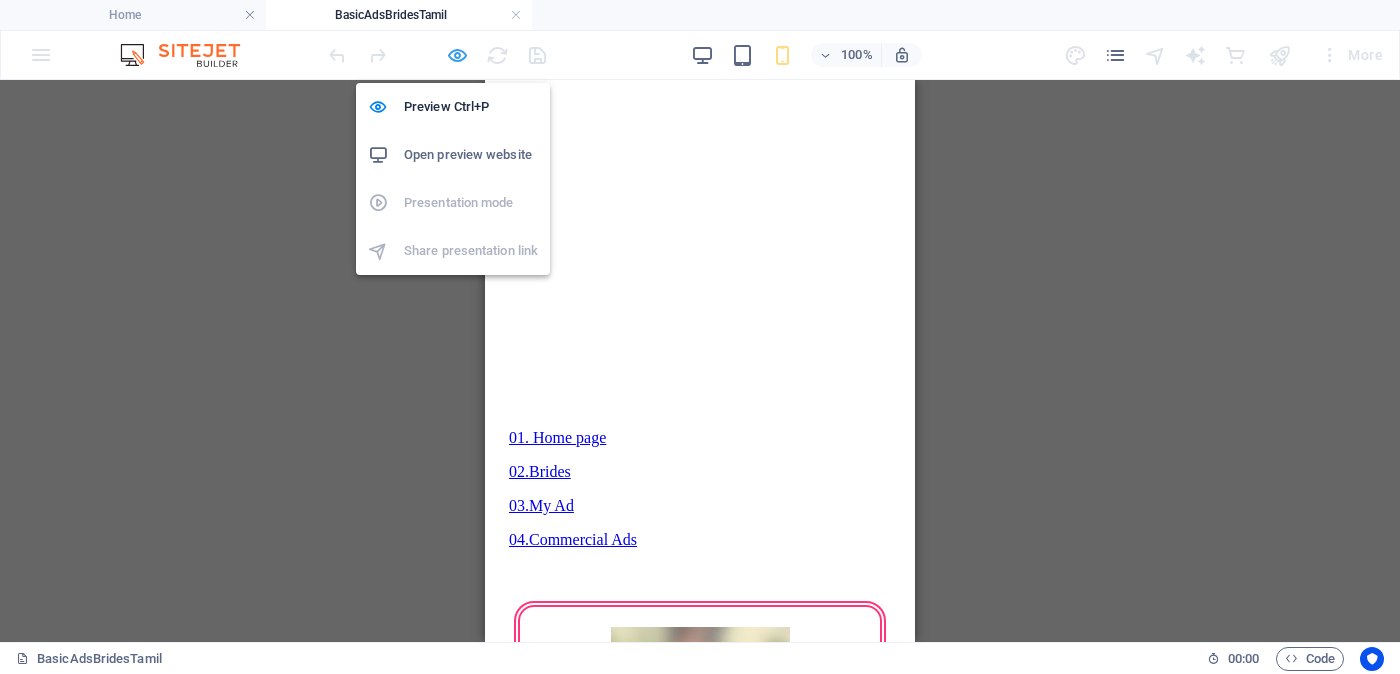 click at bounding box center [457, 55] 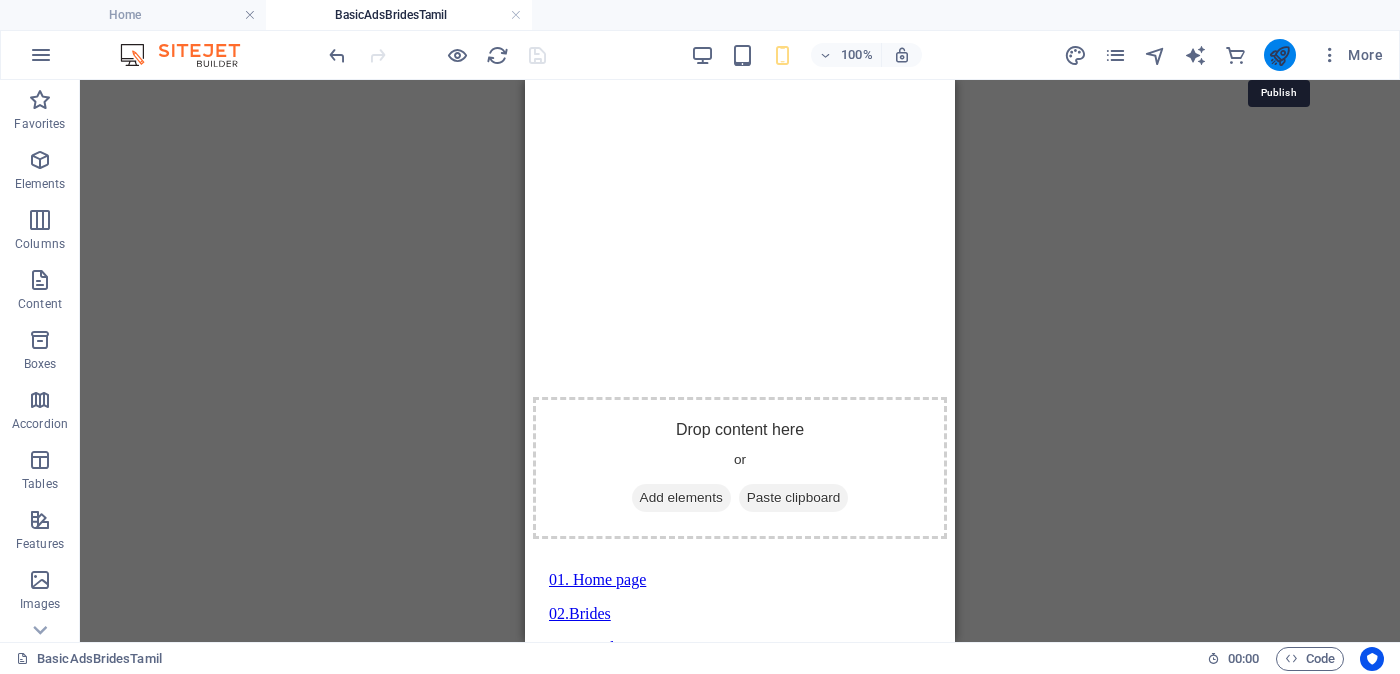 click at bounding box center (1279, 55) 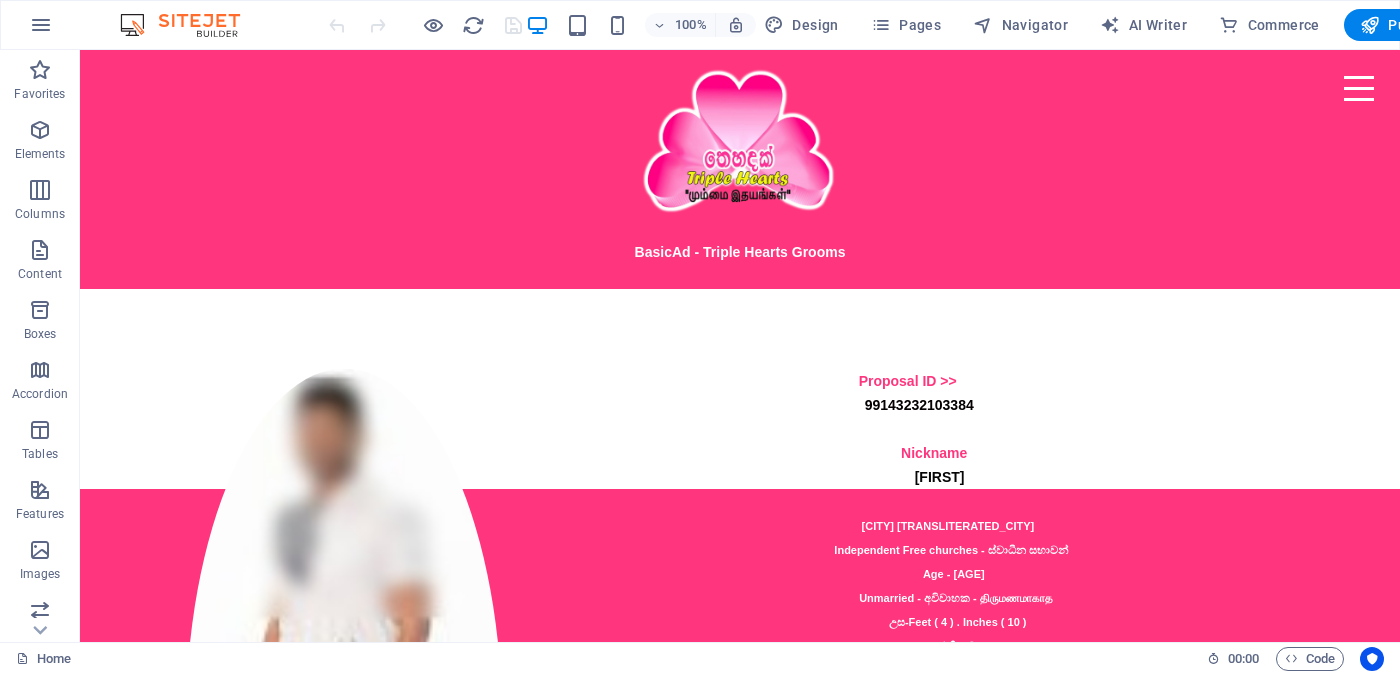 scroll, scrollTop: 0, scrollLeft: 0, axis: both 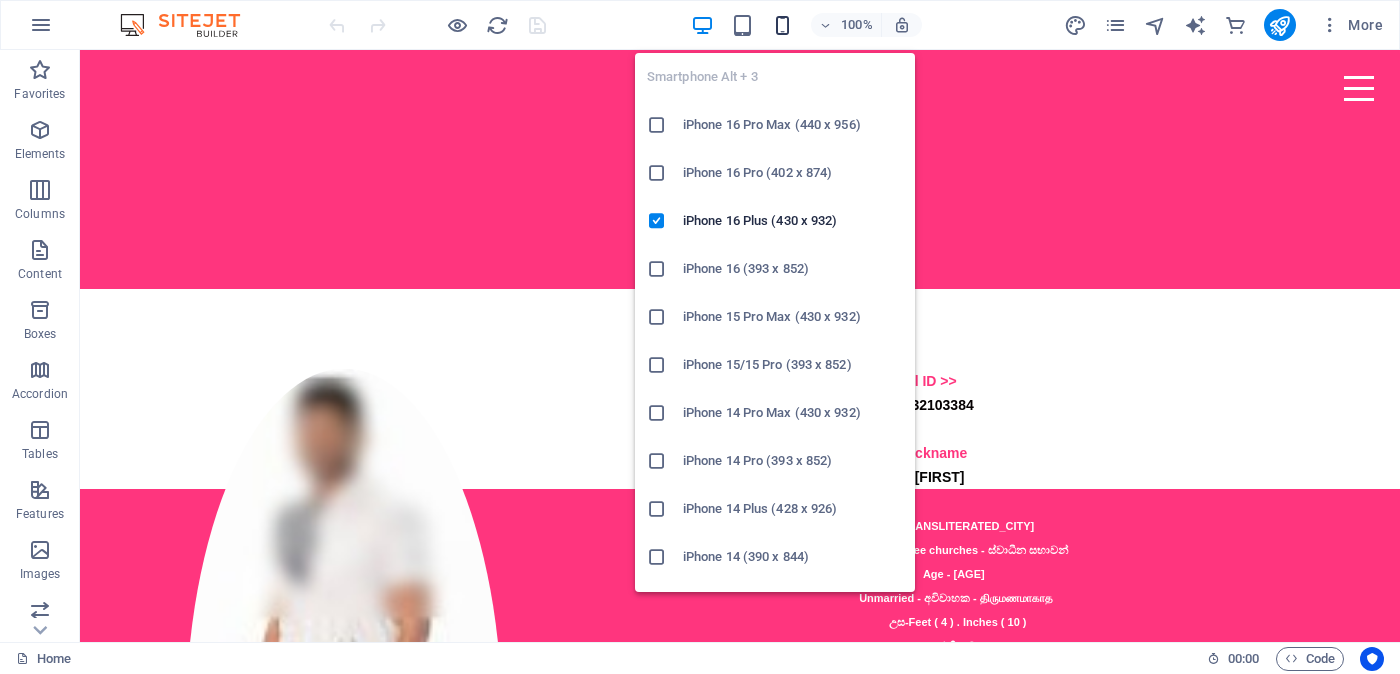 click at bounding box center (782, 25) 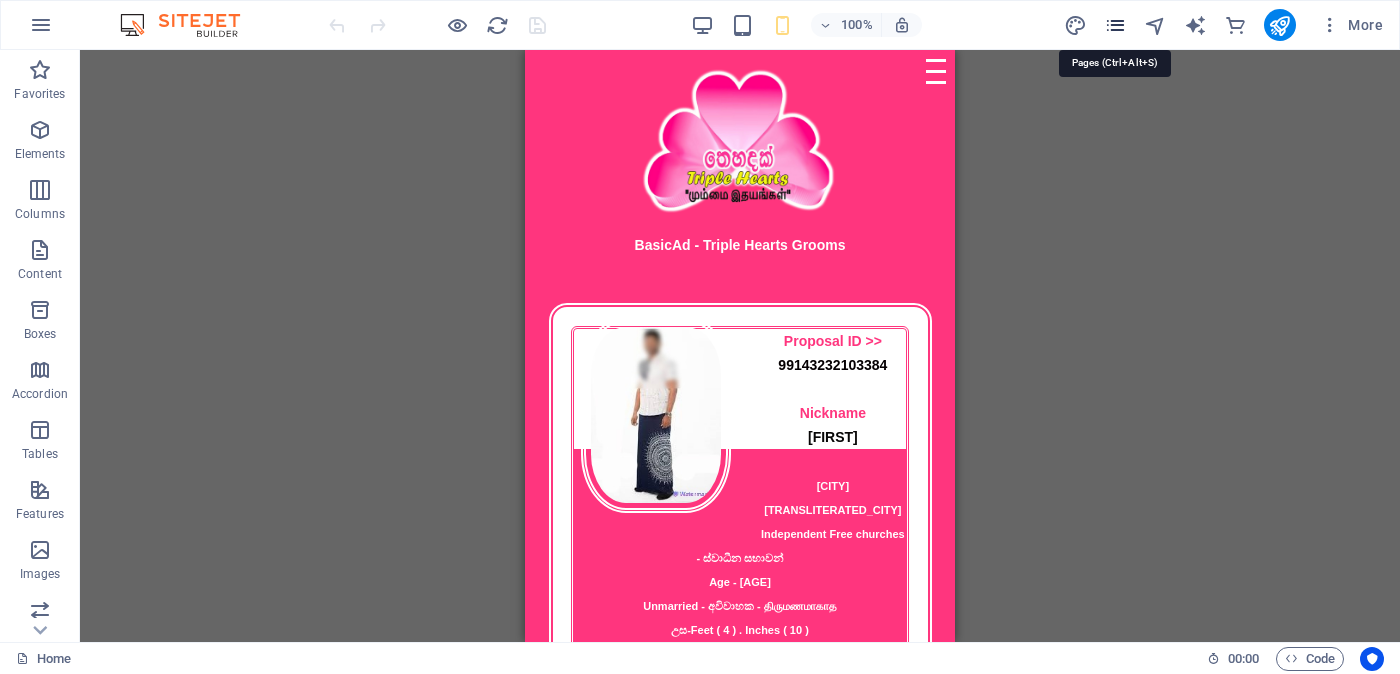 click at bounding box center [1115, 25] 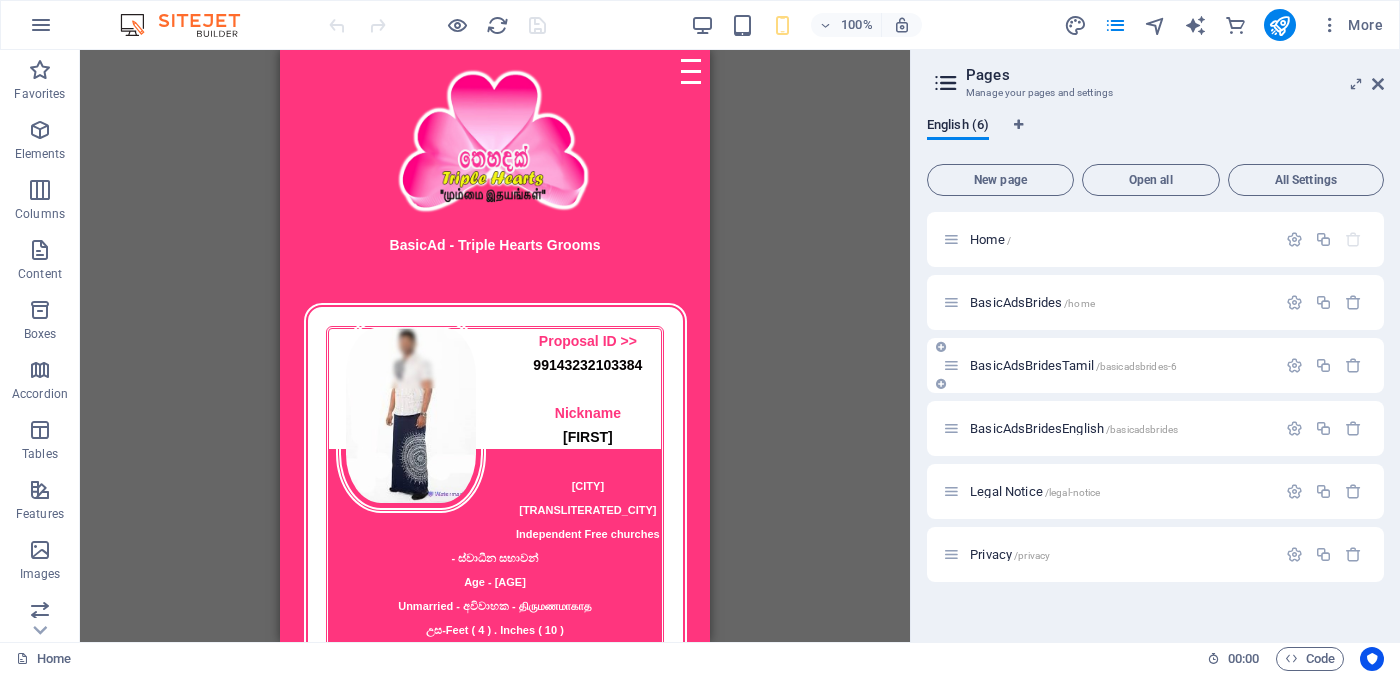 click on "BasicAdsBridesTamil /basicadsbrides-6" at bounding box center [1109, 365] 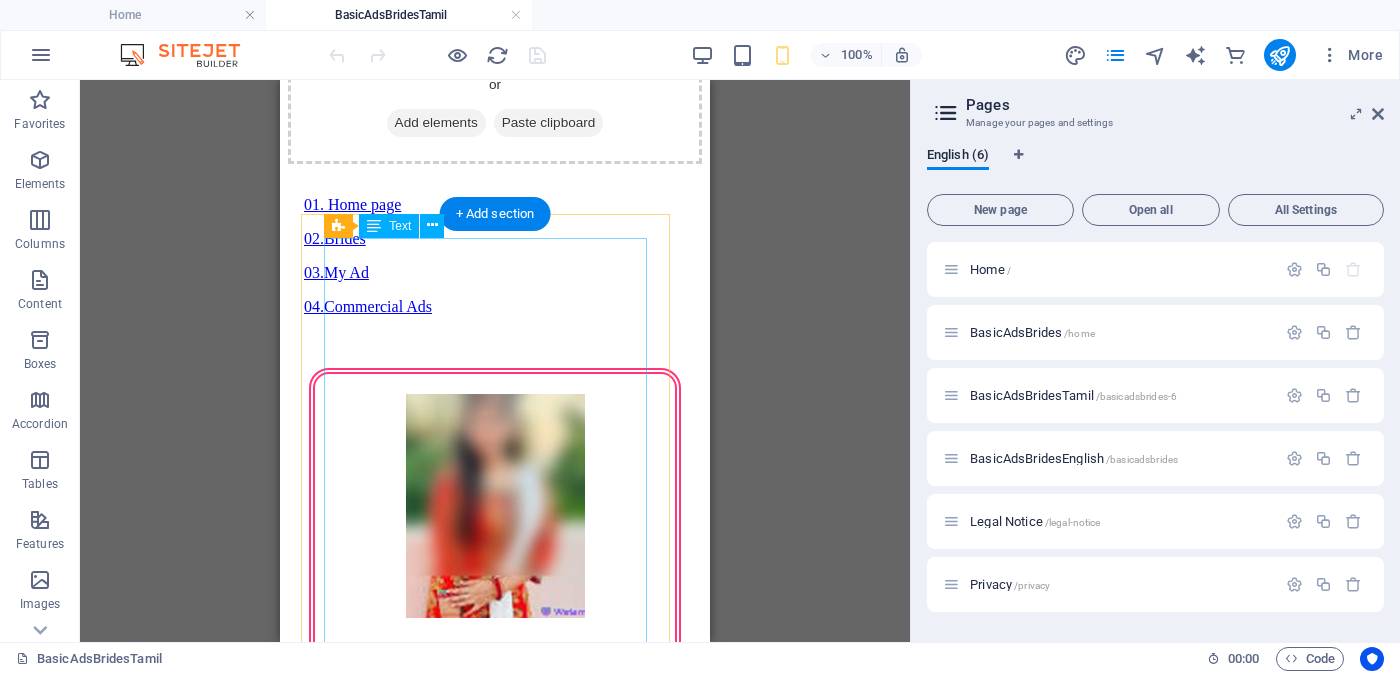 scroll, scrollTop: 1624, scrollLeft: 0, axis: vertical 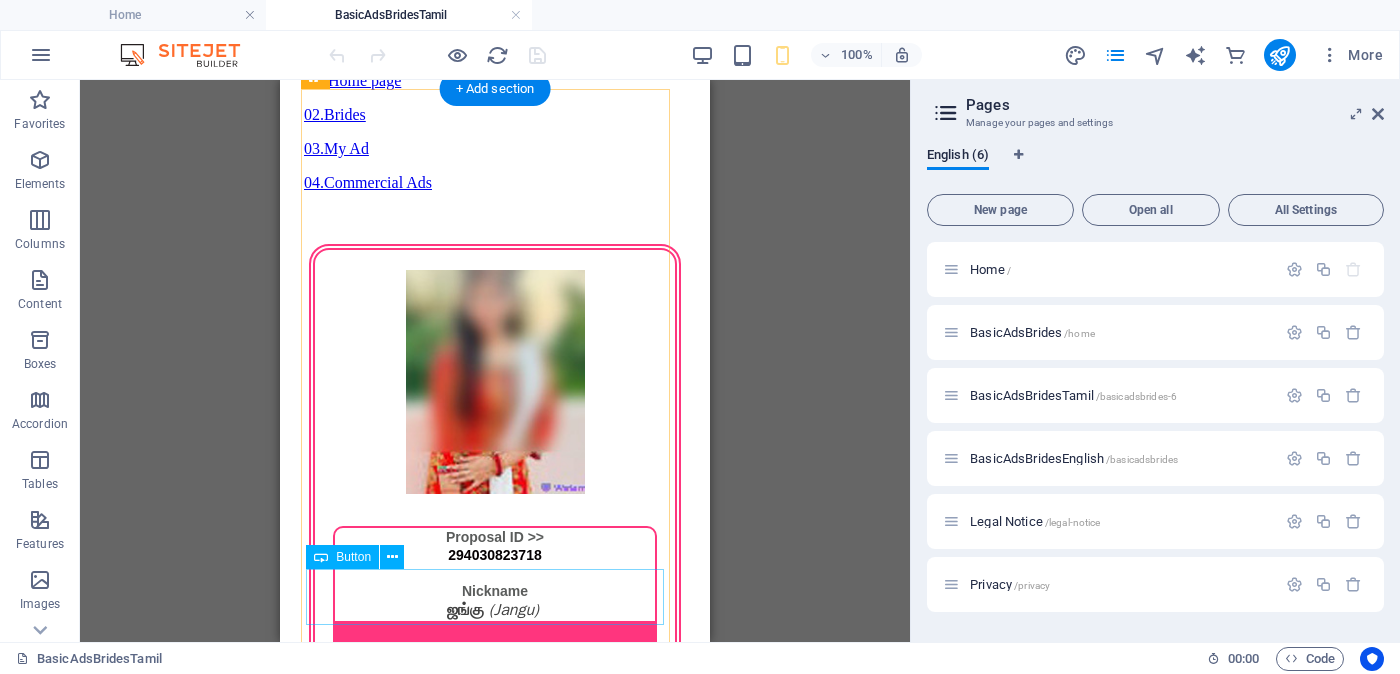 click on "Unverified - Click to verify - சரிபார்ப்பை ஆணையிடுங்கள்" at bounding box center [495, 2369] 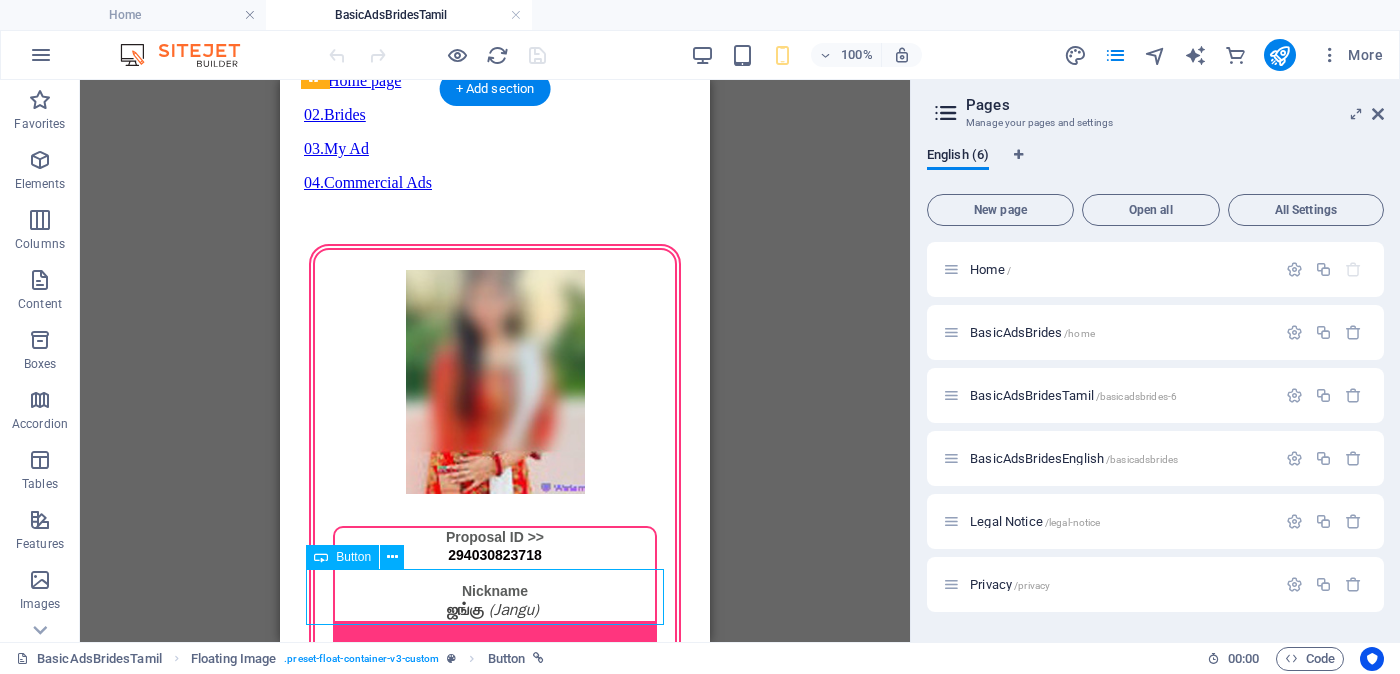 click on "Unverified - Click to verify - சரிபார்ப்பை ஆணையிடுங்கள்" at bounding box center [495, 2369] 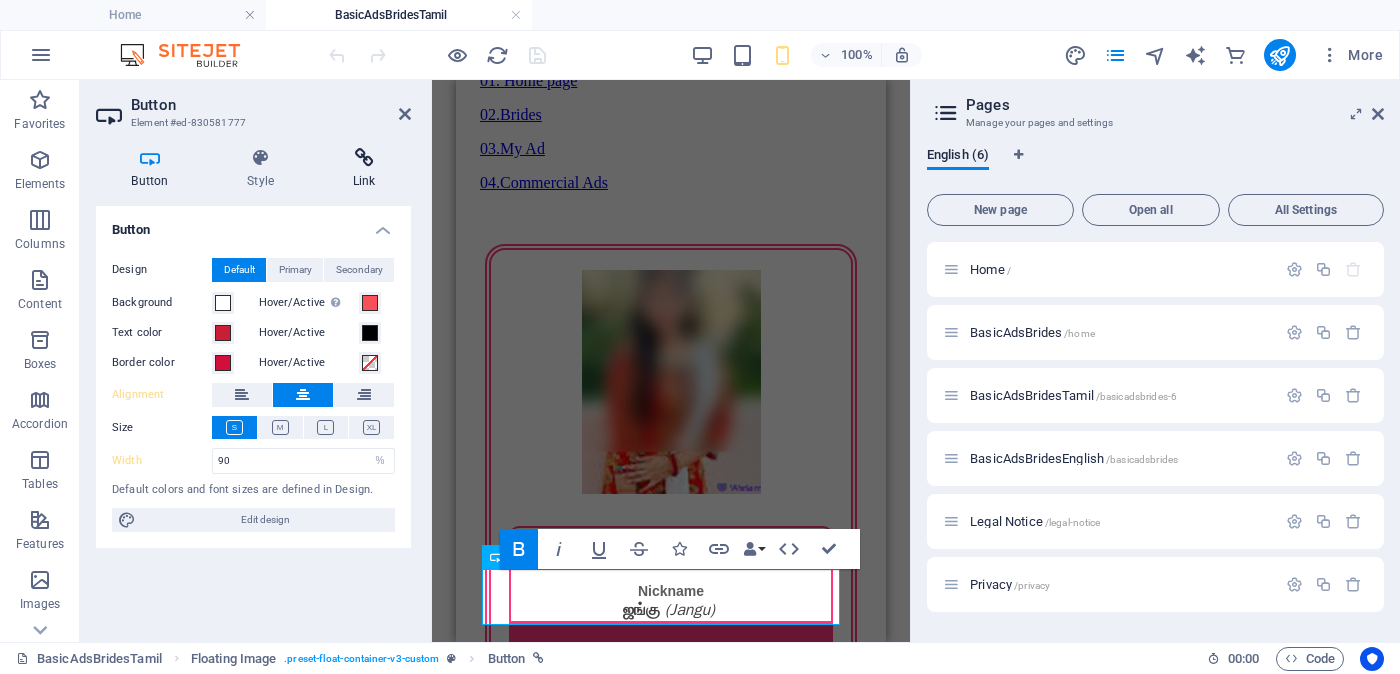 click at bounding box center [364, 158] 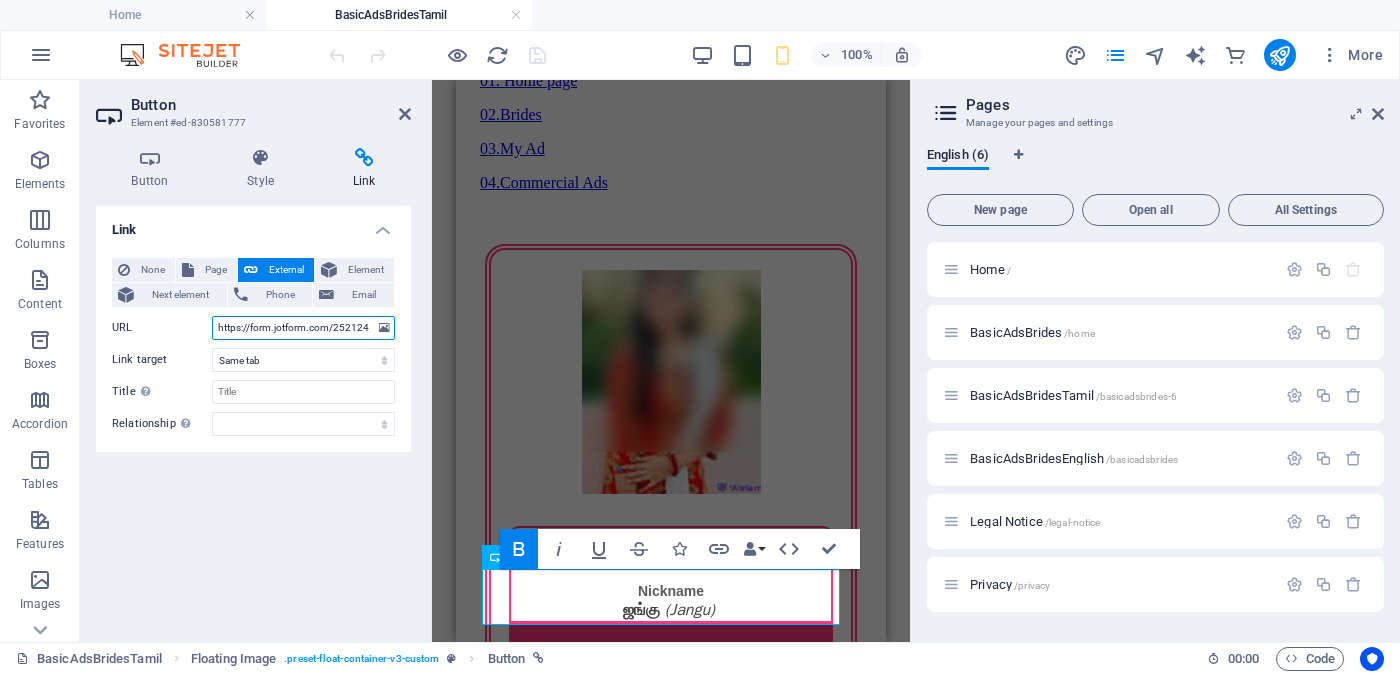 click on "https://form.jotform.com/252124928491056?proposalSelected="Proposal ID >> [NUMBER] Nickname [NAME] [NAME] [CITY] ( [CITY] ) [CHURCH_NAME] [CHURCH_NAME] Age - Age - [AGE] Unmarried - திருமணமாகாத உயரம்-Feet ( [FEET] ) . Inches ( [INCHES] ) Occupation - தொழில் Business field - வணிகத் துறை Monthly Income - சம்பளம் Rs. [AMOUNT] - Rs. [AMOUNT] "&typeA23=https://cdn1.site-media.eu/images/0/18131496/shanti_blurred-Pn2rvBStvvWoE30eSgupyQ.jpg" at bounding box center [303, 328] 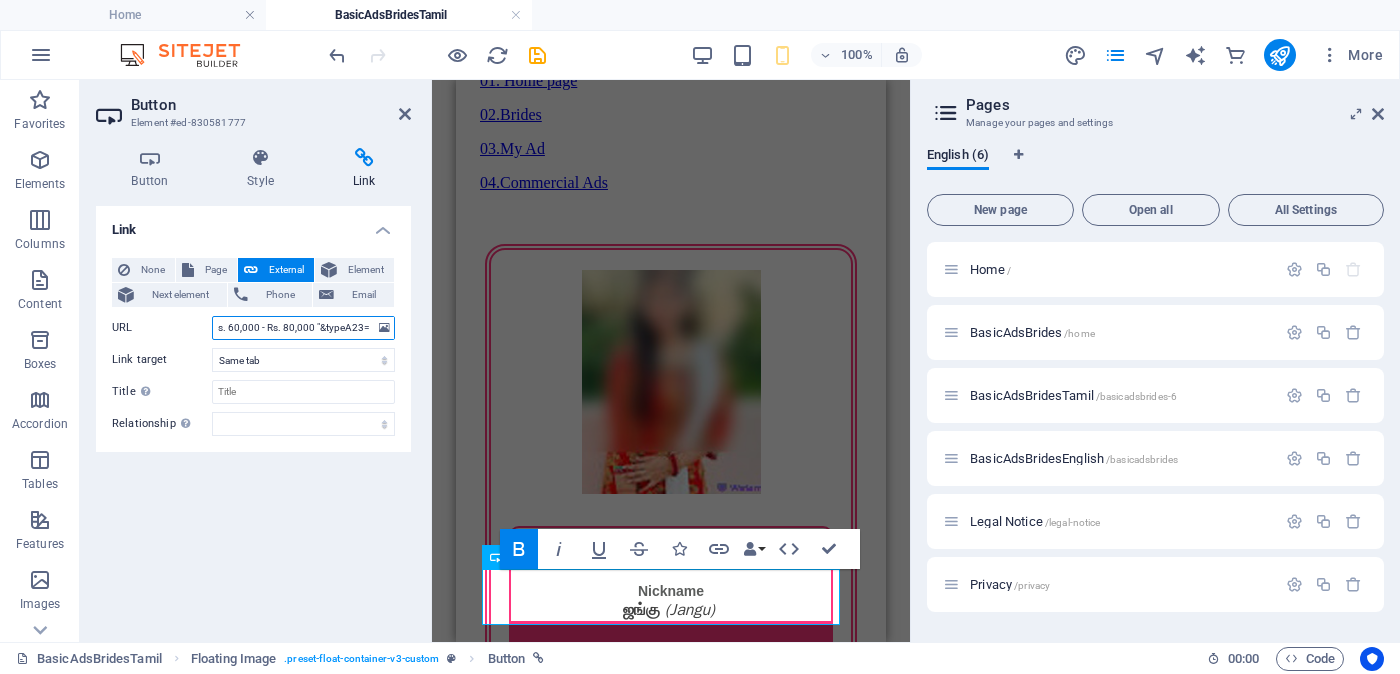 scroll, scrollTop: 0, scrollLeft: 1854, axis: horizontal 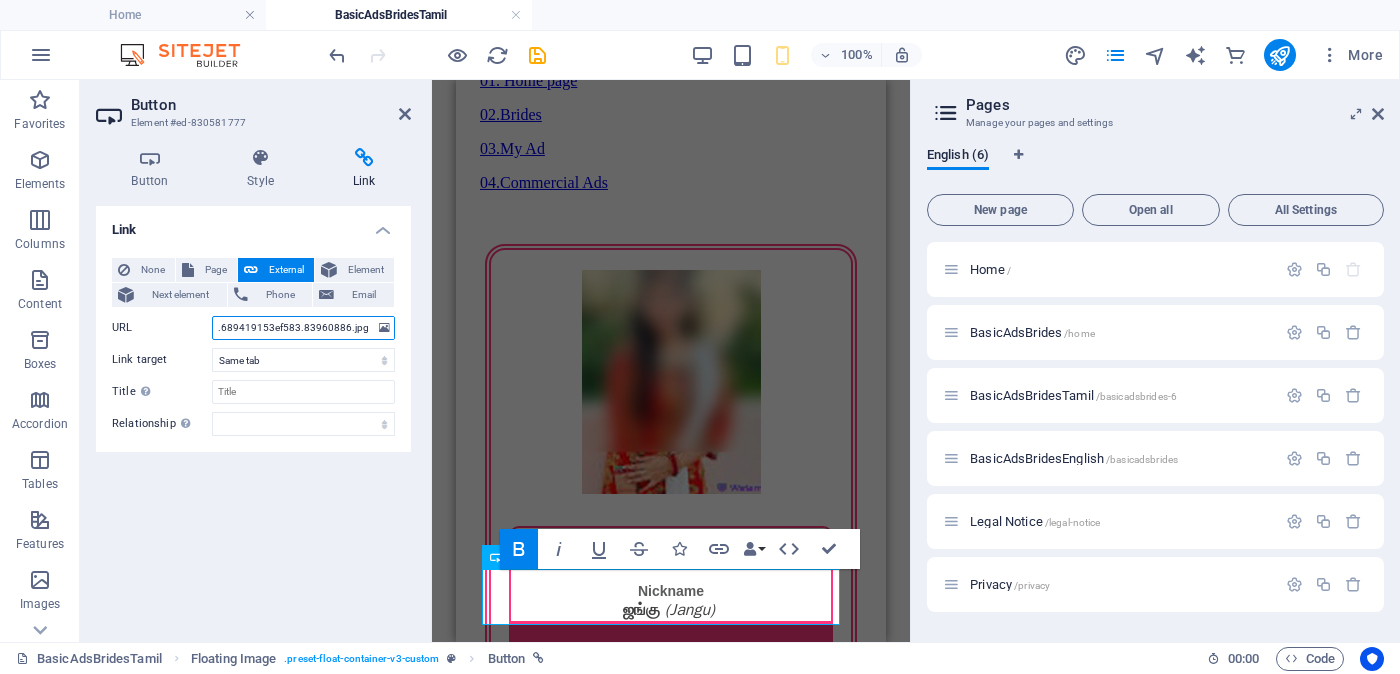 type on "https://form.jotform.com/252124928491056?proposalSelected="Proposal ID >> 5064912727300 Nickname [NAME] [TRANSLITERATED_NAME] [CITY] Independent Free churches சுதந்திர இலவச திருச்சபைகள் வயது - Age - [AGE] Unmarried - திருமணமாகாத உயரம்-Feet ( 5 ) . Inches ( 01 ) Occupation - தொழில் Business field - வணிகத் துறை Monthly Income - சம்பளம் Rs. 60,000 - Rs. 80,000 "&typeA23=https://www.jotform.com/uploads/kalupahanagesanjaya/form_files/shanti_blurred.689419153ef583.83960886.jpg" 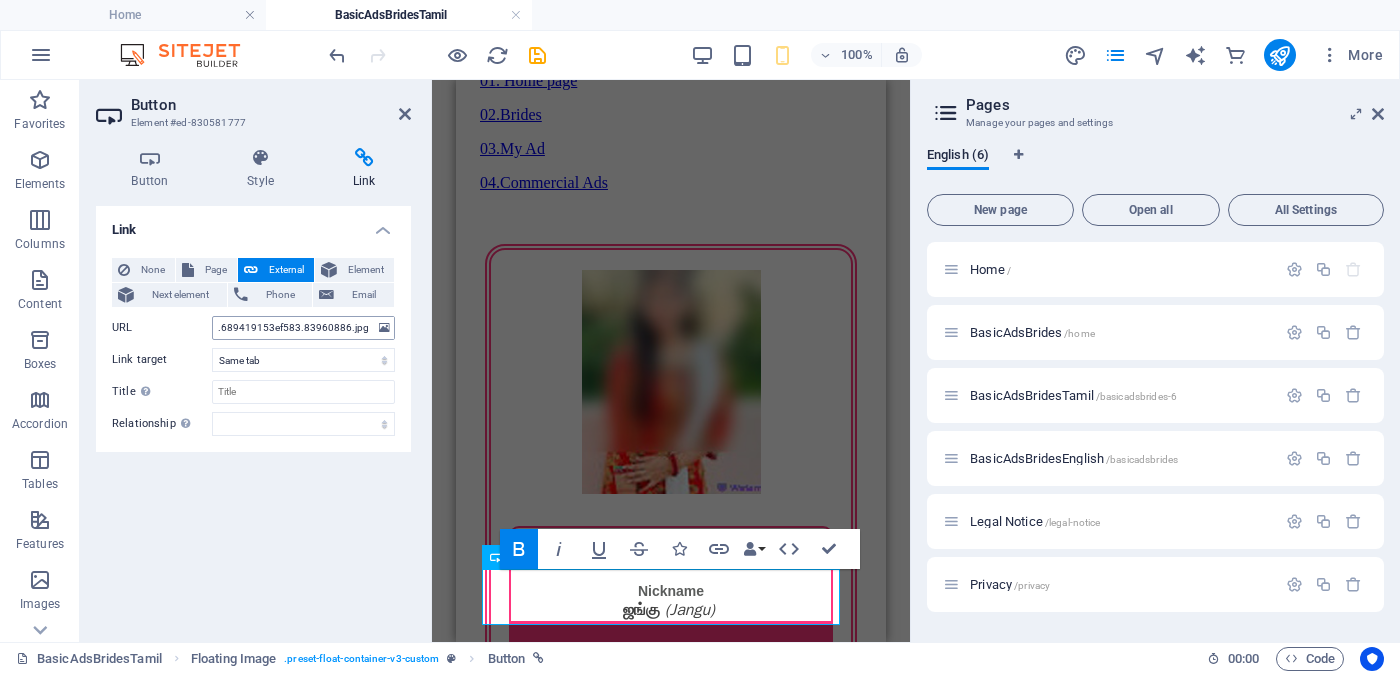scroll, scrollTop: 0, scrollLeft: 0, axis: both 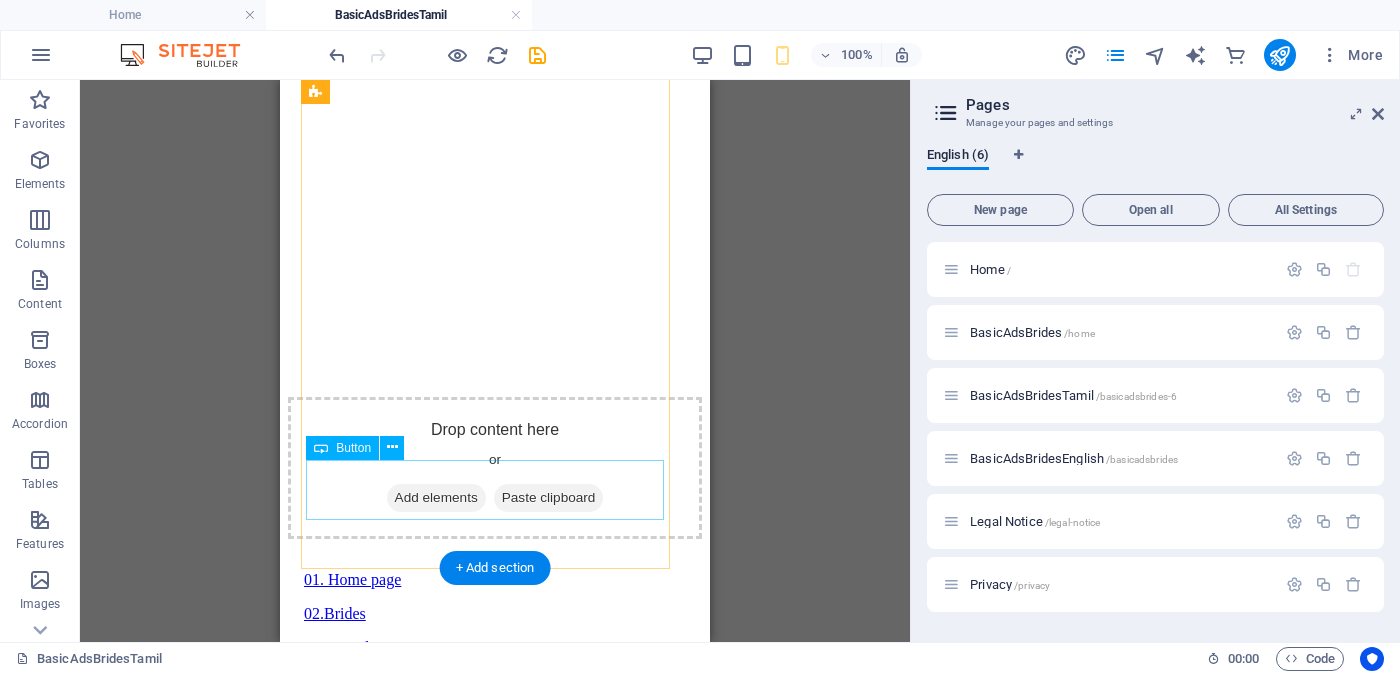 click on "Verified OK - Click for details - சரிபார்ப்பை ஆணையிடுங்கள்" at bounding box center (495, 2185) 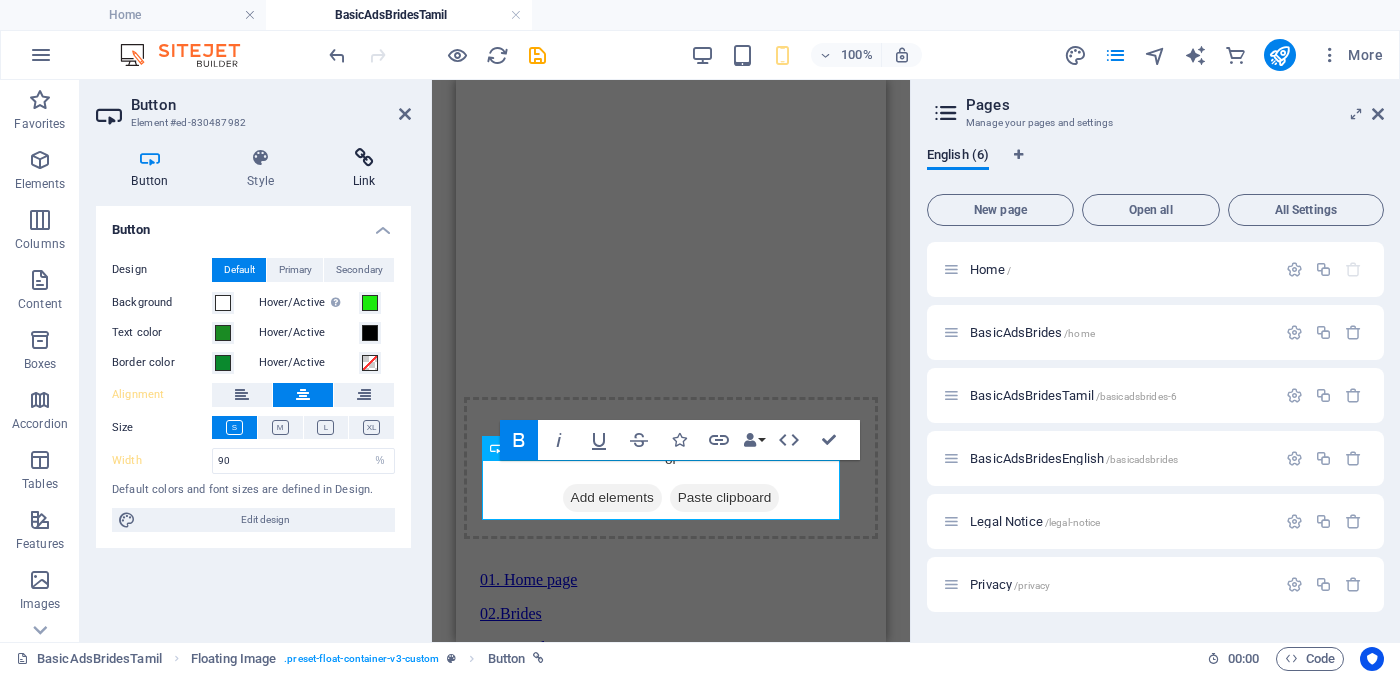 click on "Link" at bounding box center (364, 169) 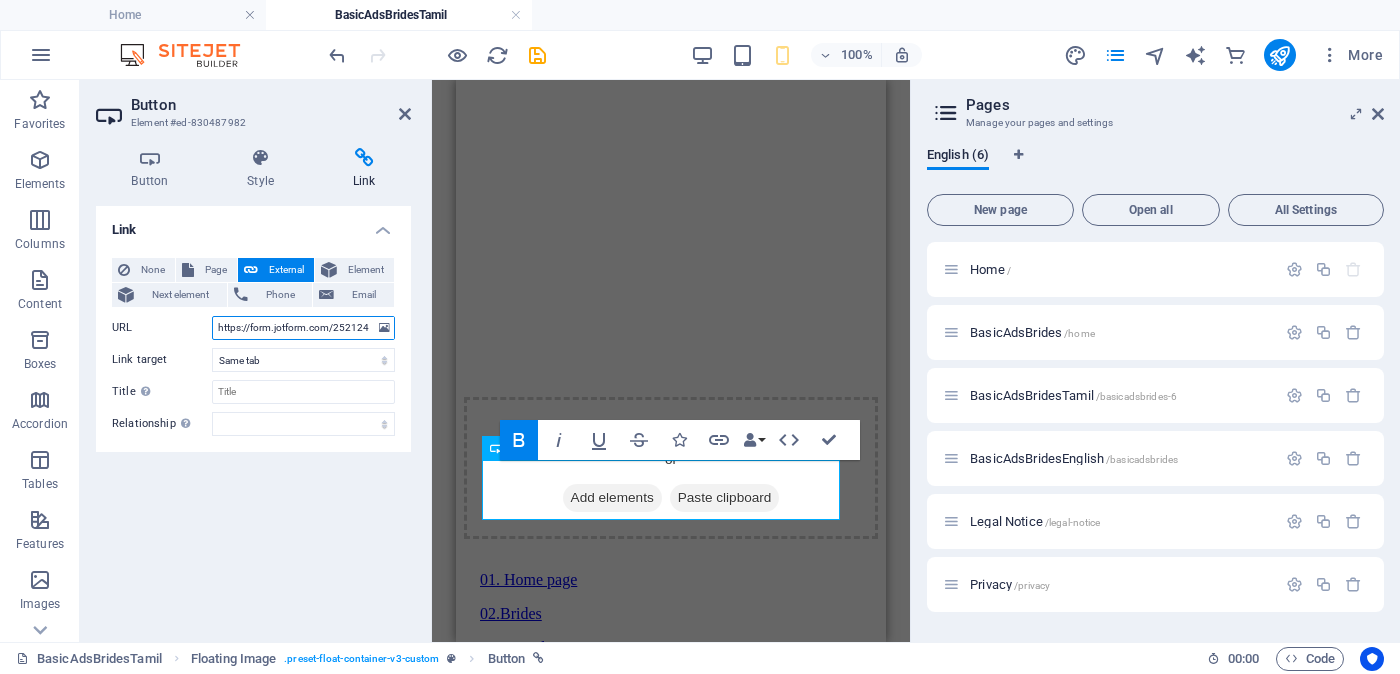 click on "https://form.jotform.com/252124928491056?proposalSelected="Proposal ID >> [NUMBER] Nickname [NAME] ([NAME]) [CITY] Independent Free churches சுதந்திர இலவச திருச்சபைகள் வயது - Age - [AGE] Unmarried - திருமணமாகாத உயரம்-Feet ( [FEET] ) . Inches ( [INCHES] ) Occupation - தொழில் நர்ஸ் – தனியார் மருத்துவமனை வேலை தேடுதல் வேலை Monthly Income - சம்பளம் Between Rs. [AMOUNT] - Rs. [AMOUNT]"&typeA36=https://www.jotform.com/uploads/kalupahanagesanjaya/form_files/Guvi_blurred.6894143ca88492.80684402.jpg" at bounding box center [303, 328] 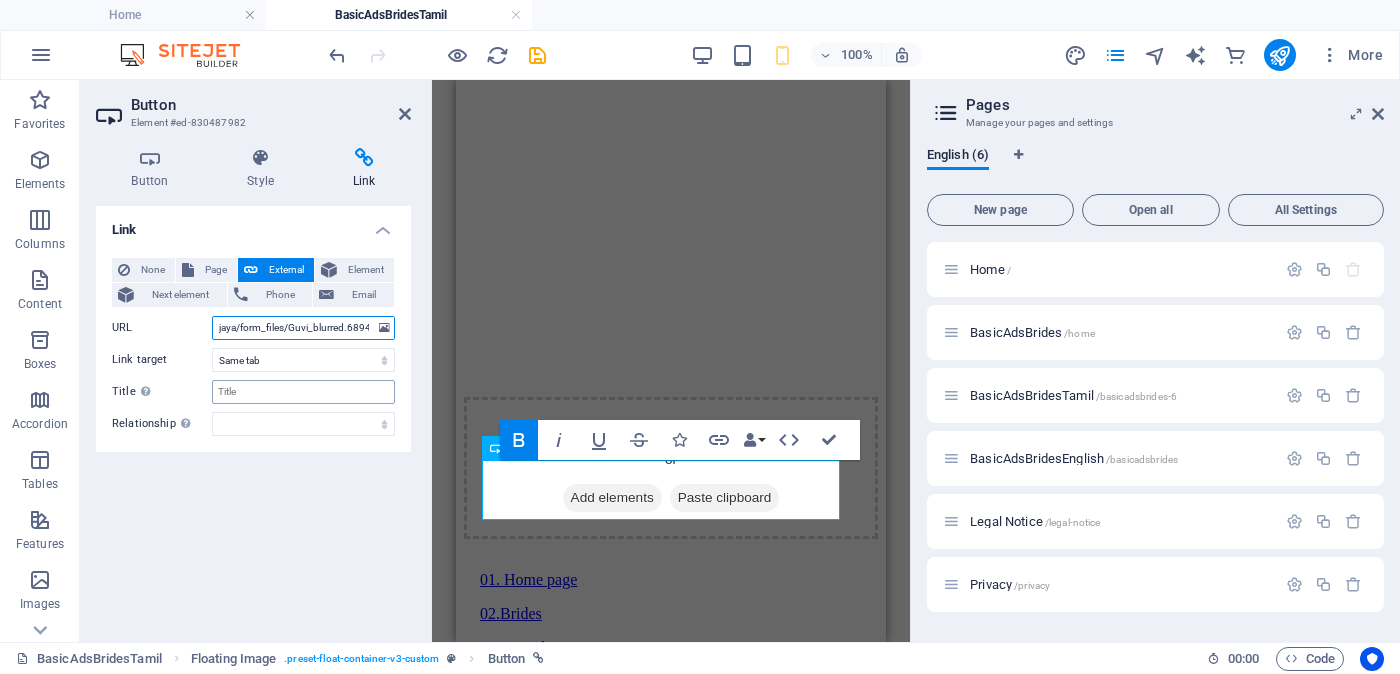 scroll, scrollTop: 0, scrollLeft: 2073, axis: horizontal 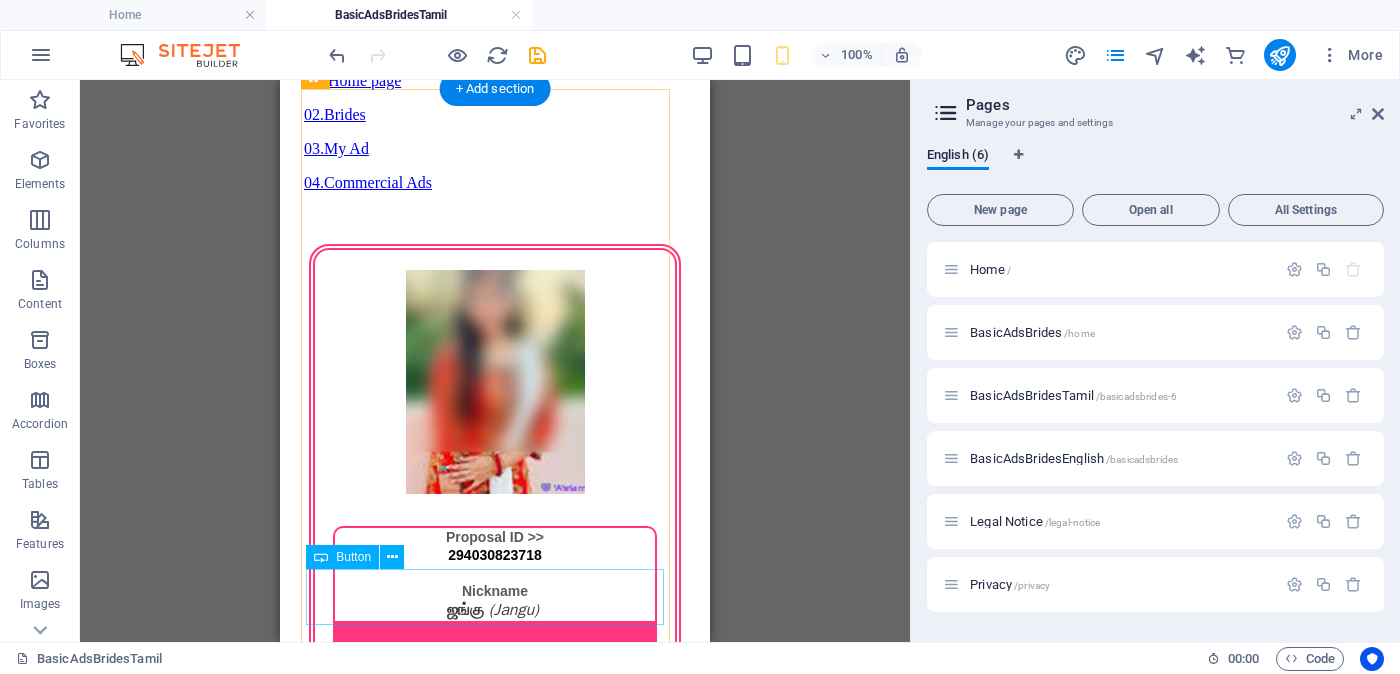 click on "Unverified - Click to verify - சரிபார்ப்பை ஆணையிடுங்கள்" at bounding box center [495, 2369] 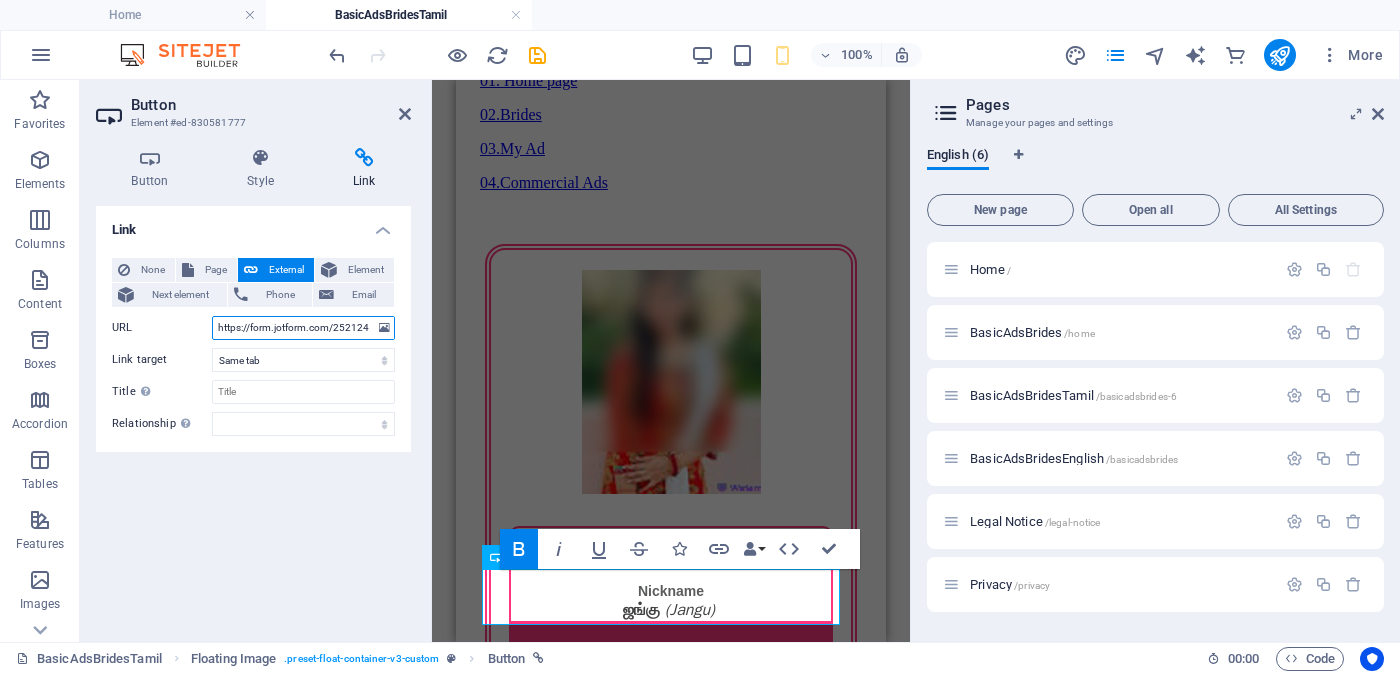 click on "https://form.jotform.com/252124928491056?proposalSelected="Proposal ID >> 5064912727300 Nickname [NAME] [TRANSLITERATED_NAME] [CITY] Independent Free churches சுதந்திர இலவச திருச்சபைகள் வயது - Age - [AGE] Unmarried - திருமணமாகாத உயரம்-Feet ( 5 ) . Inches ( 01 ) Occupation - தொழில் Business field - வணிகத் துறை Monthly Income - சம்பளம் Rs. 60,000 - Rs. 80,000 "&typeA23=https://www.jotform.com/uploads/kalupahanagesanjaya/form_files/shanti_blurred.689419153ef583.83960886.jpg" at bounding box center (303, 328) 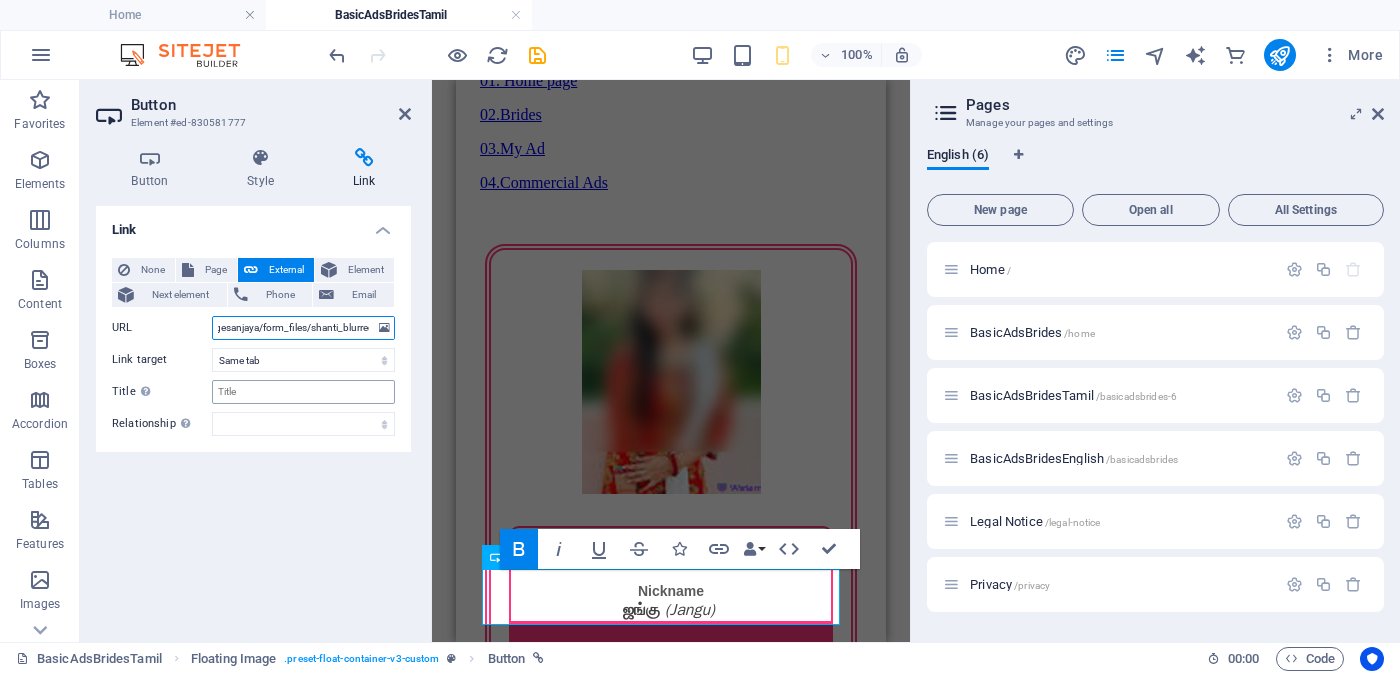 scroll, scrollTop: 0, scrollLeft: 1949, axis: horizontal 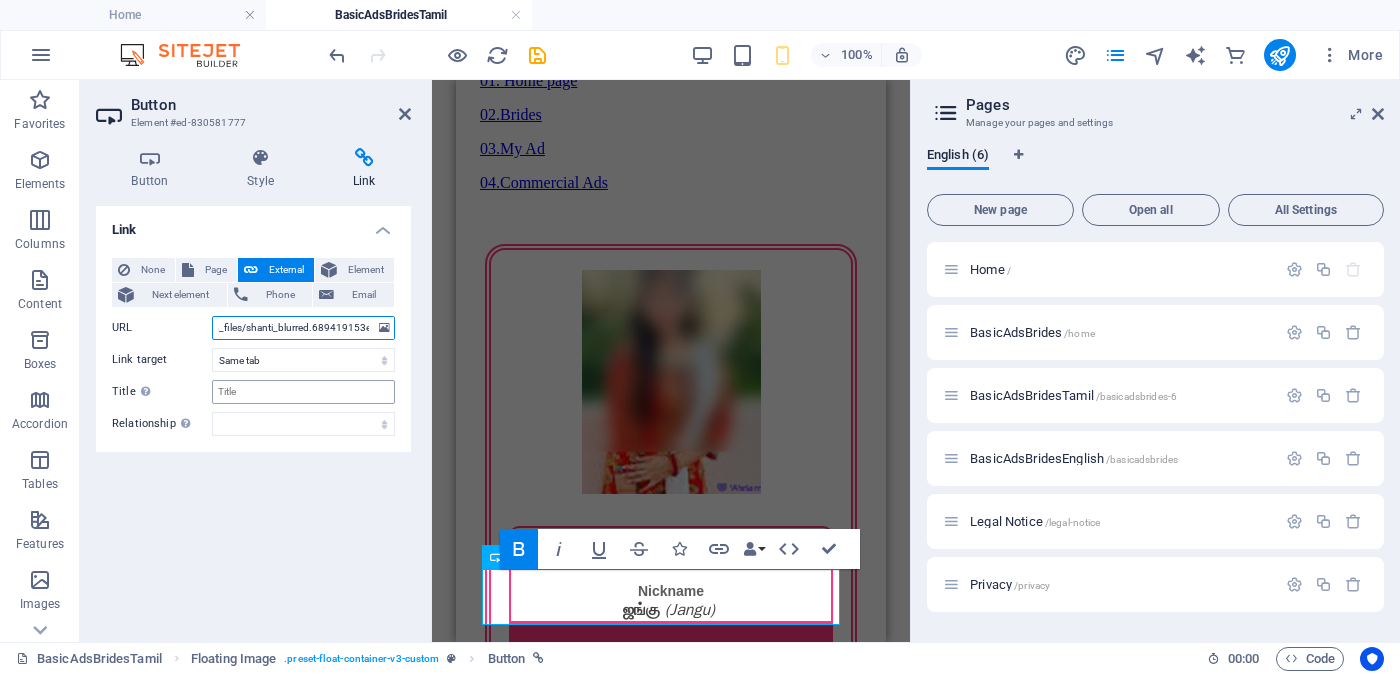 type on "https://form.jotform.com/252124928491056?proposalSelected="Proposal ID >> [NUMBER] Nickname [NAME] [NAME] [CITY] Independent Free churches [CHURCH_NAME] வயது - Age - [AGE] Unmarried - திருமணமாகாத உயரம்-Feet ( [FEET] ) . Inches ( [INCHES] ) Occupation - தொழில் Business field - வணிகத் துறை Monthly Income - சம்பளம் Rs. [AMOUNT] - Rs. [AMOUNT] "&typeA36=https://www.jotform.com/uploads/kalupahanagesanjaya/form_files/shanti_blurred.689419153ef583.83960886.jpg" 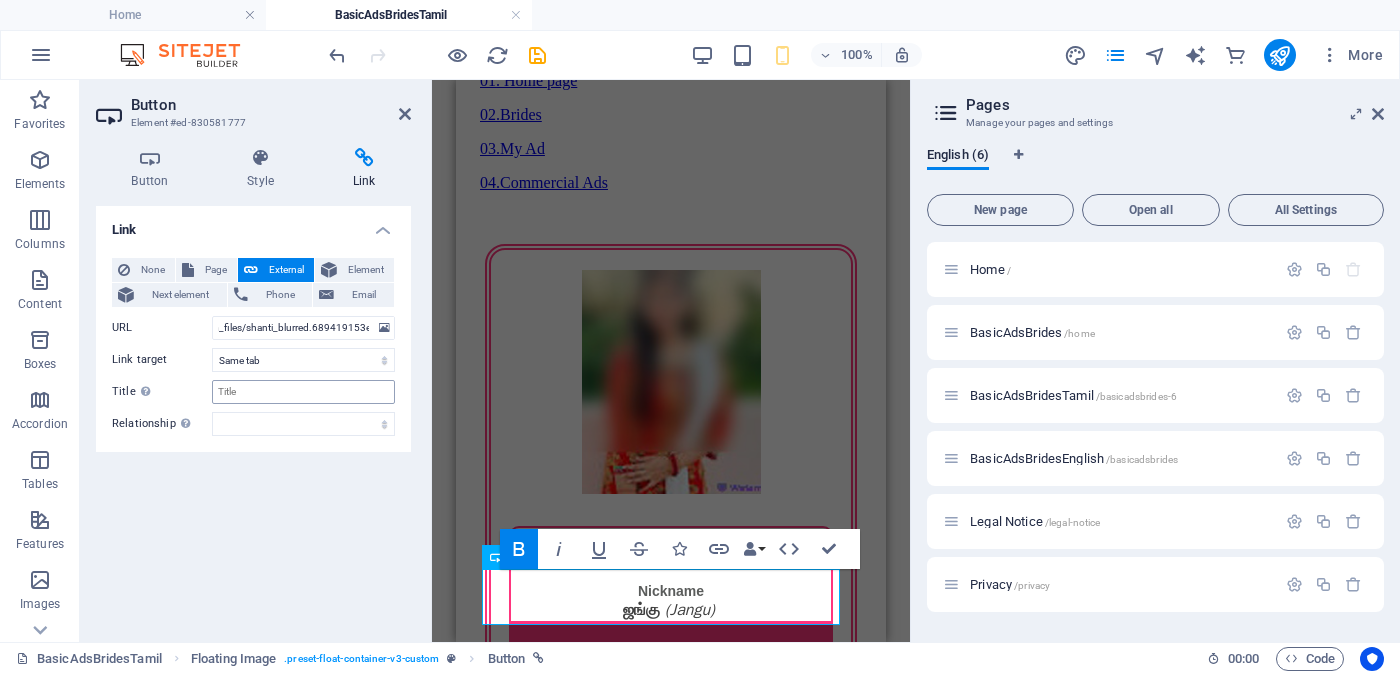 scroll, scrollTop: 0, scrollLeft: 0, axis: both 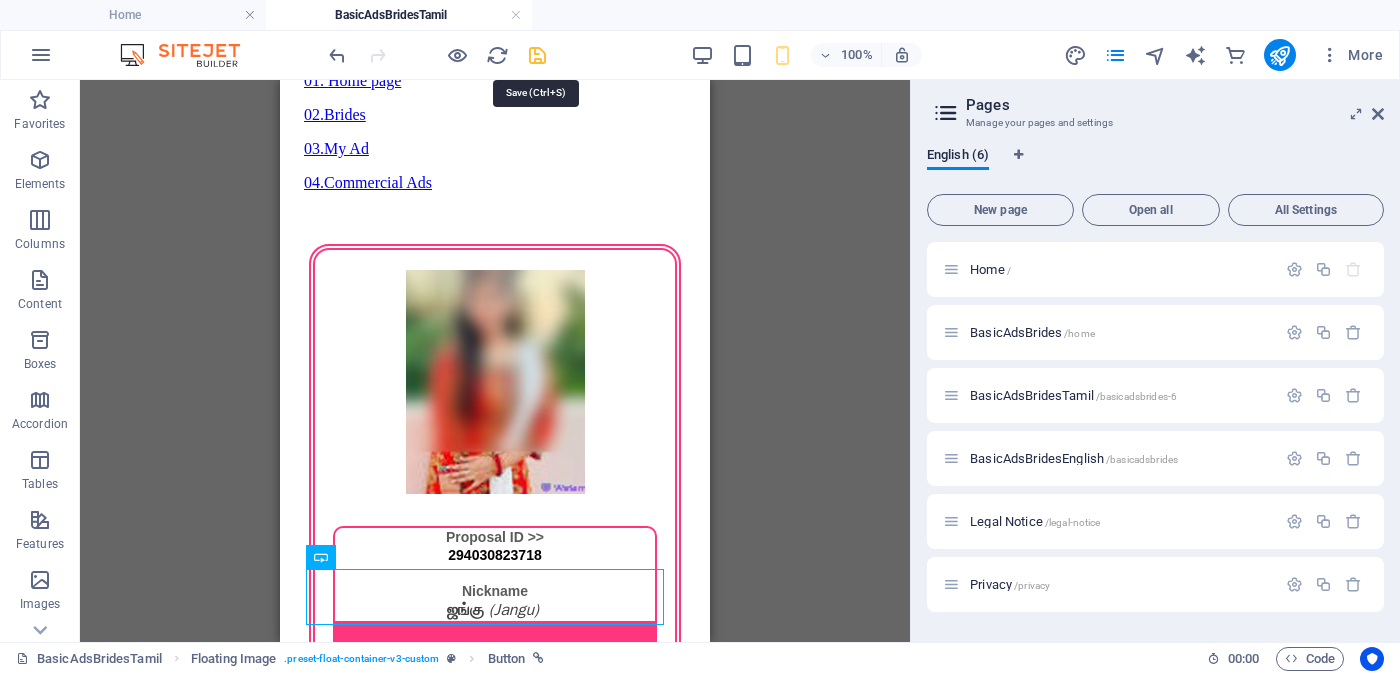 click at bounding box center [537, 55] 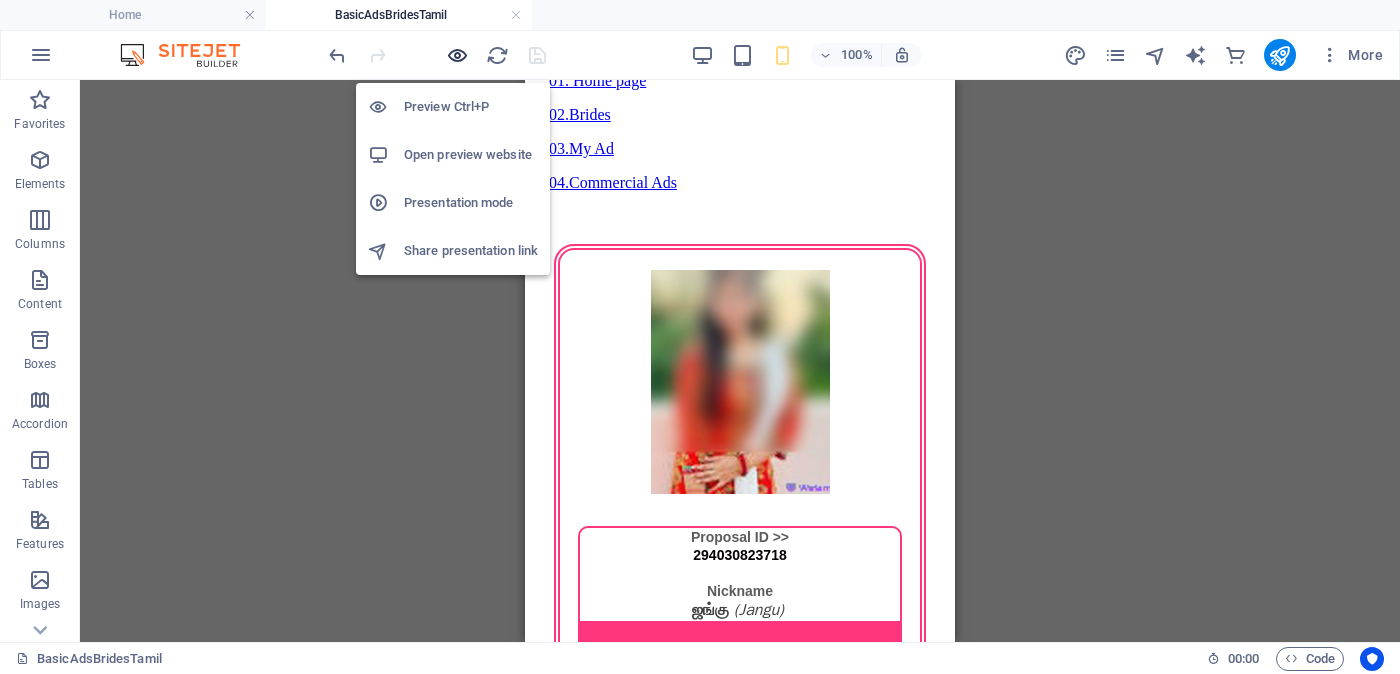 click at bounding box center [457, 55] 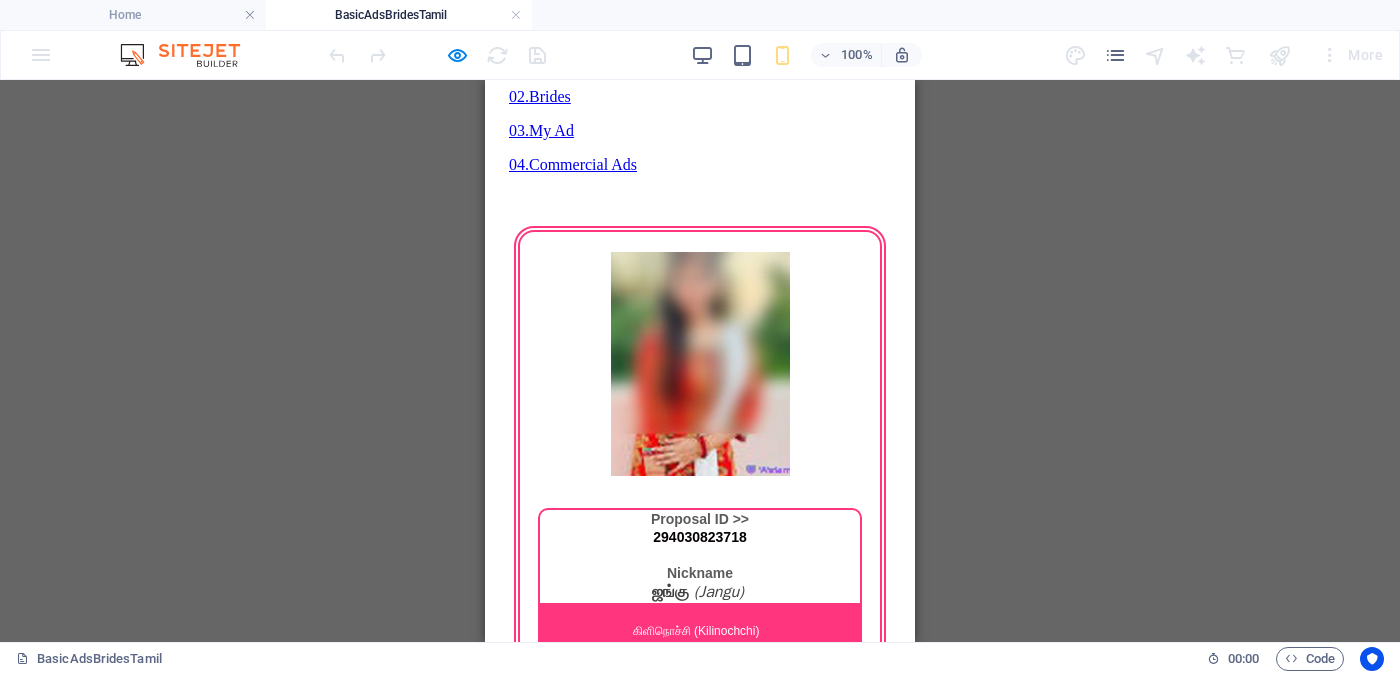 scroll, scrollTop: 1624, scrollLeft: 0, axis: vertical 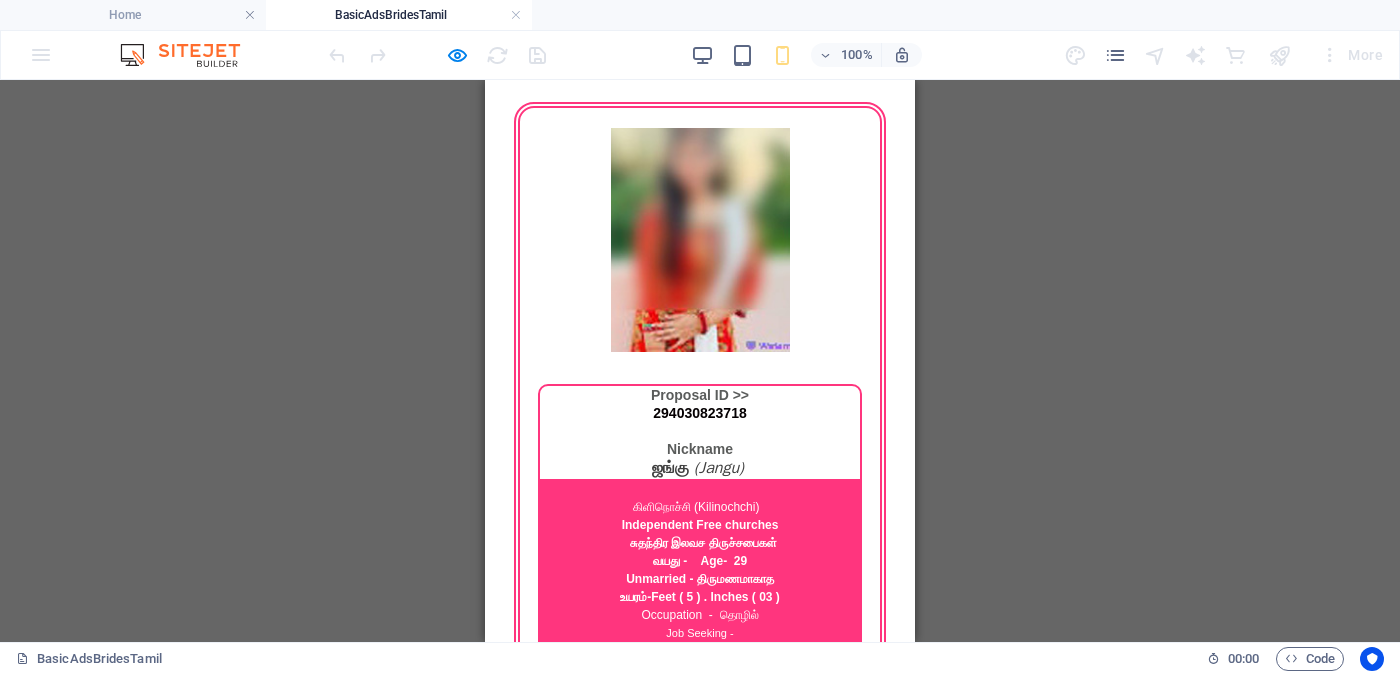 click on "Unverified - Click to verify - சரிபார்ப்பை ஆணையிடுங்கள்" at bounding box center [701, 2226] 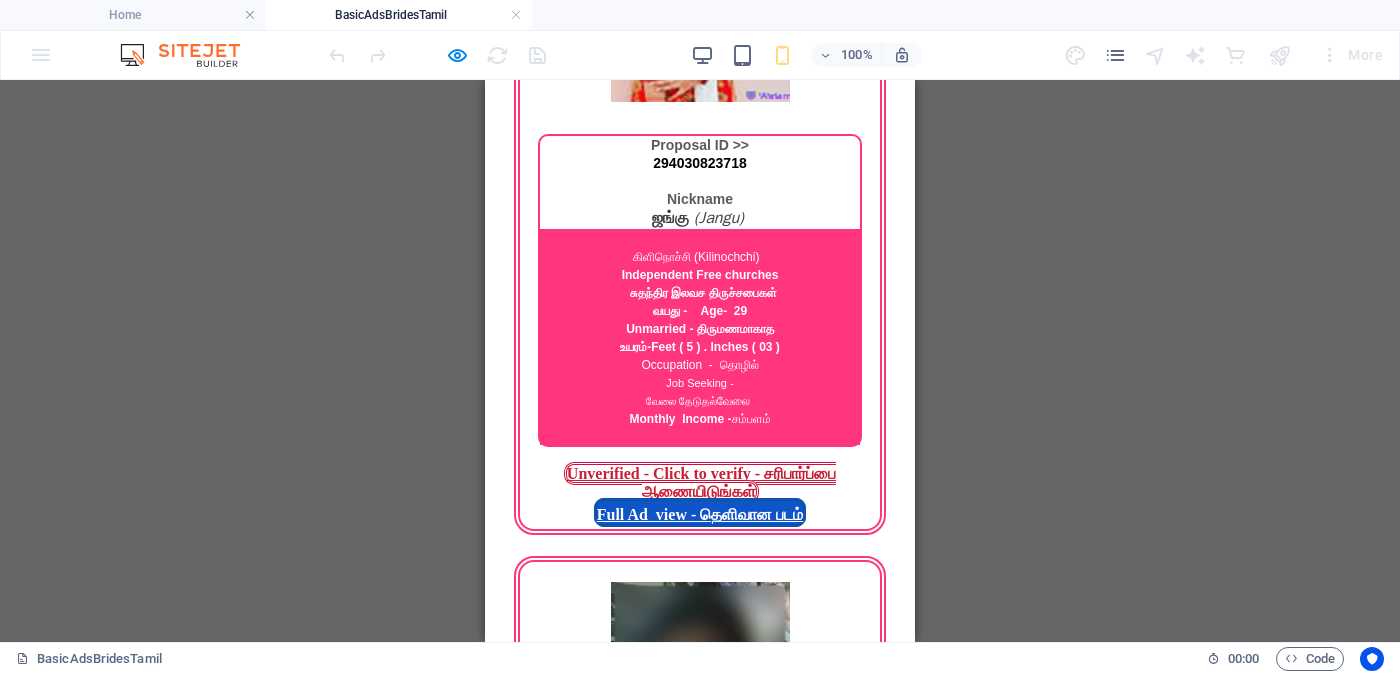 scroll, scrollTop: 1999, scrollLeft: 0, axis: vertical 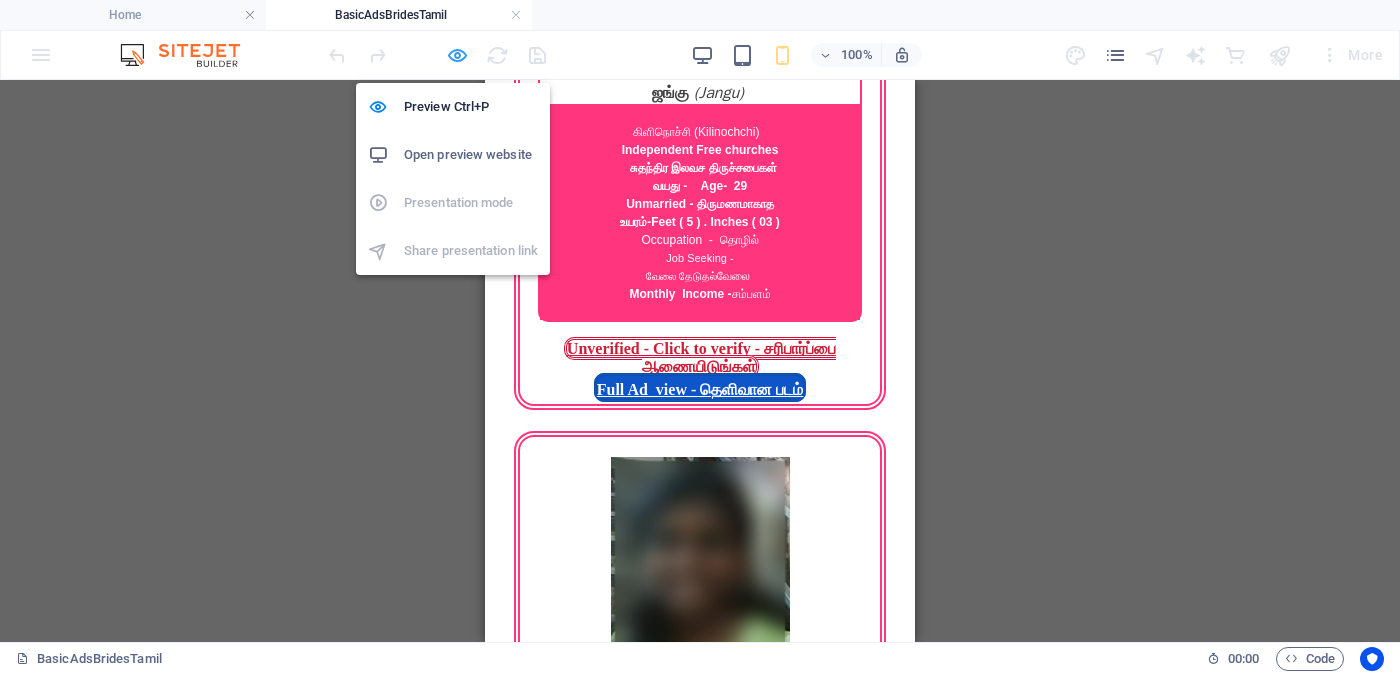 click at bounding box center [457, 55] 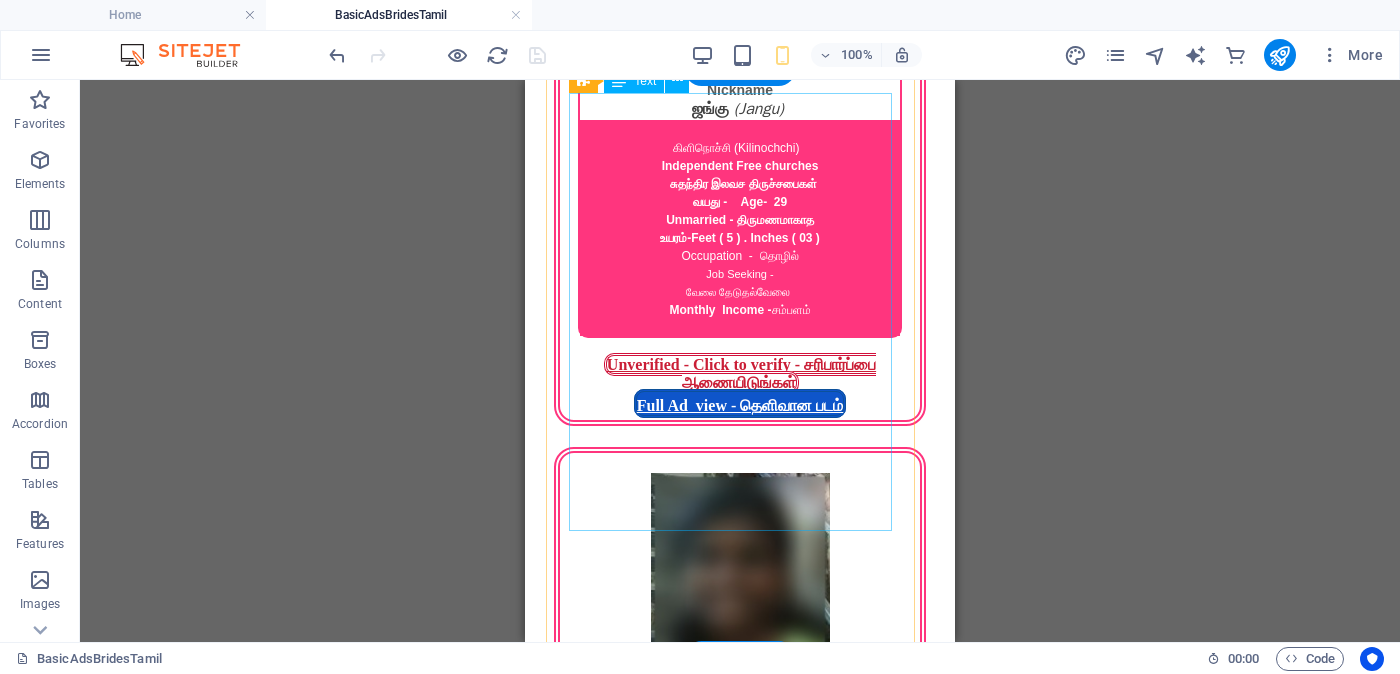 scroll, scrollTop: 2250, scrollLeft: 0, axis: vertical 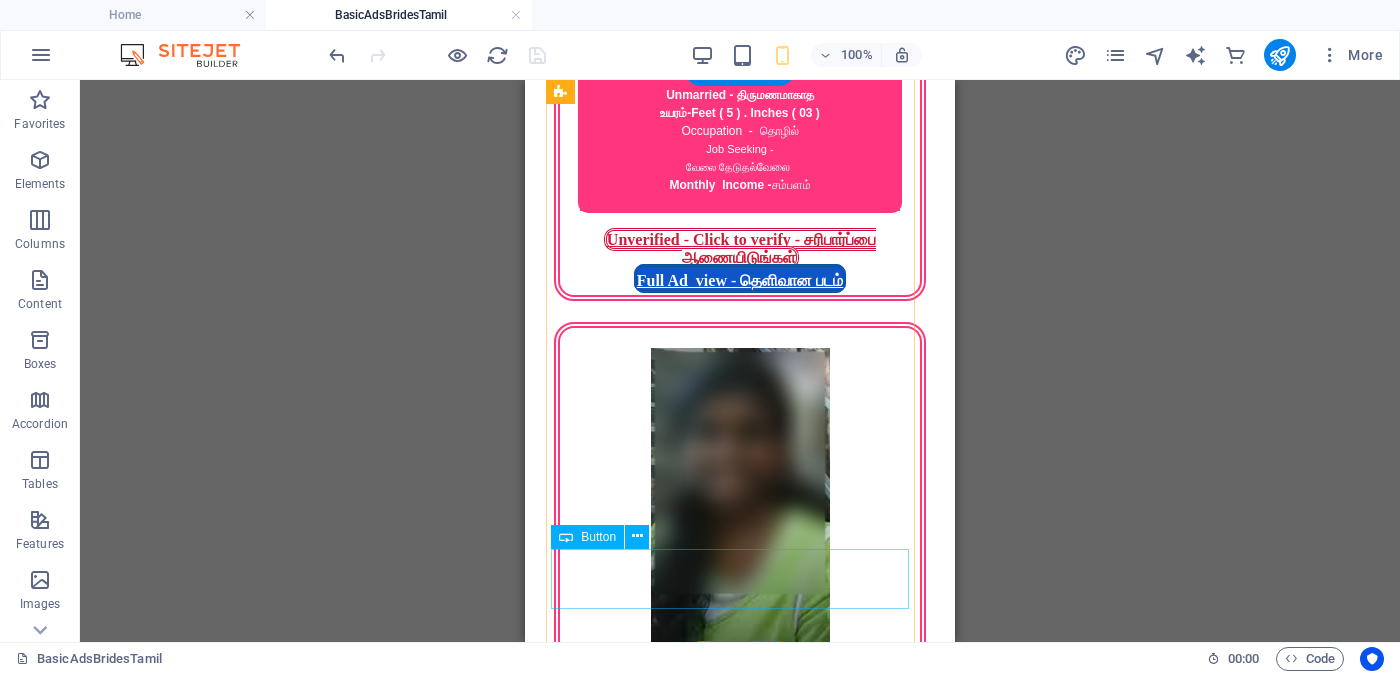 click on "Verified OK - Click for details - சரிபார்ப்பை ஆணையிடுங்கள்" at bounding box center [740, 2428] 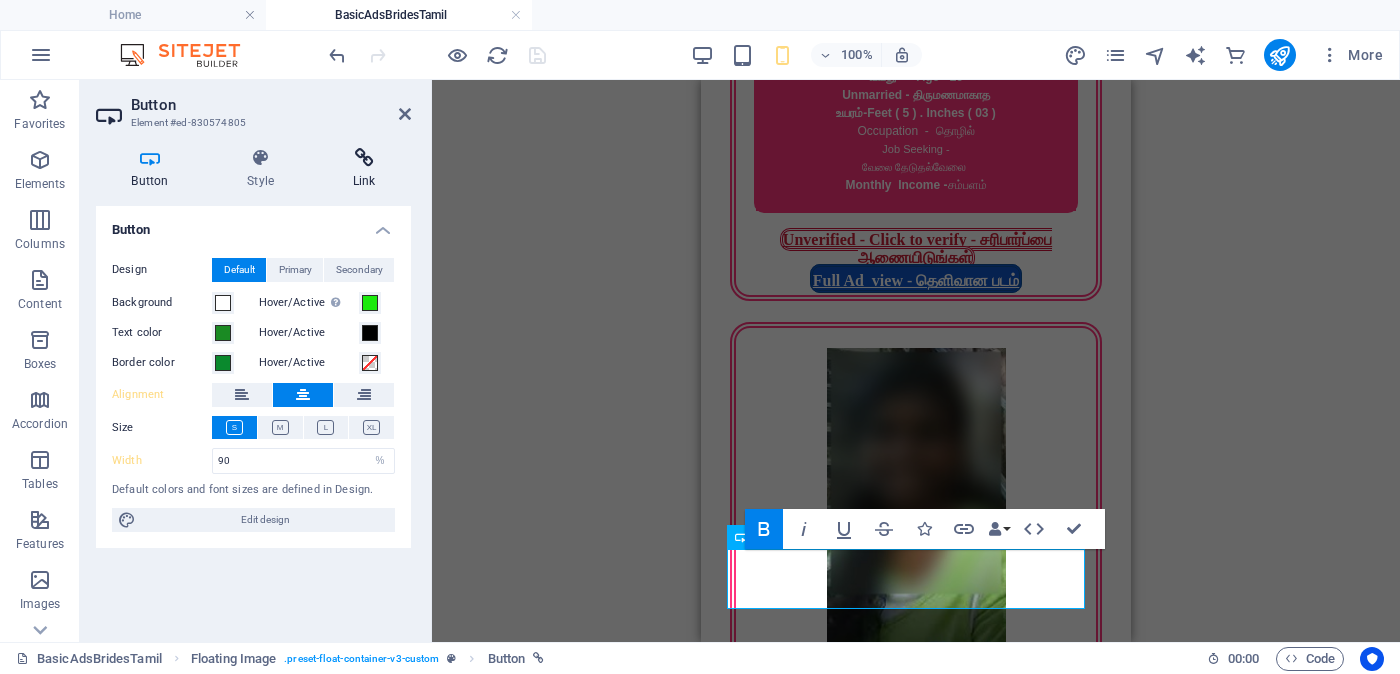 click at bounding box center [364, 158] 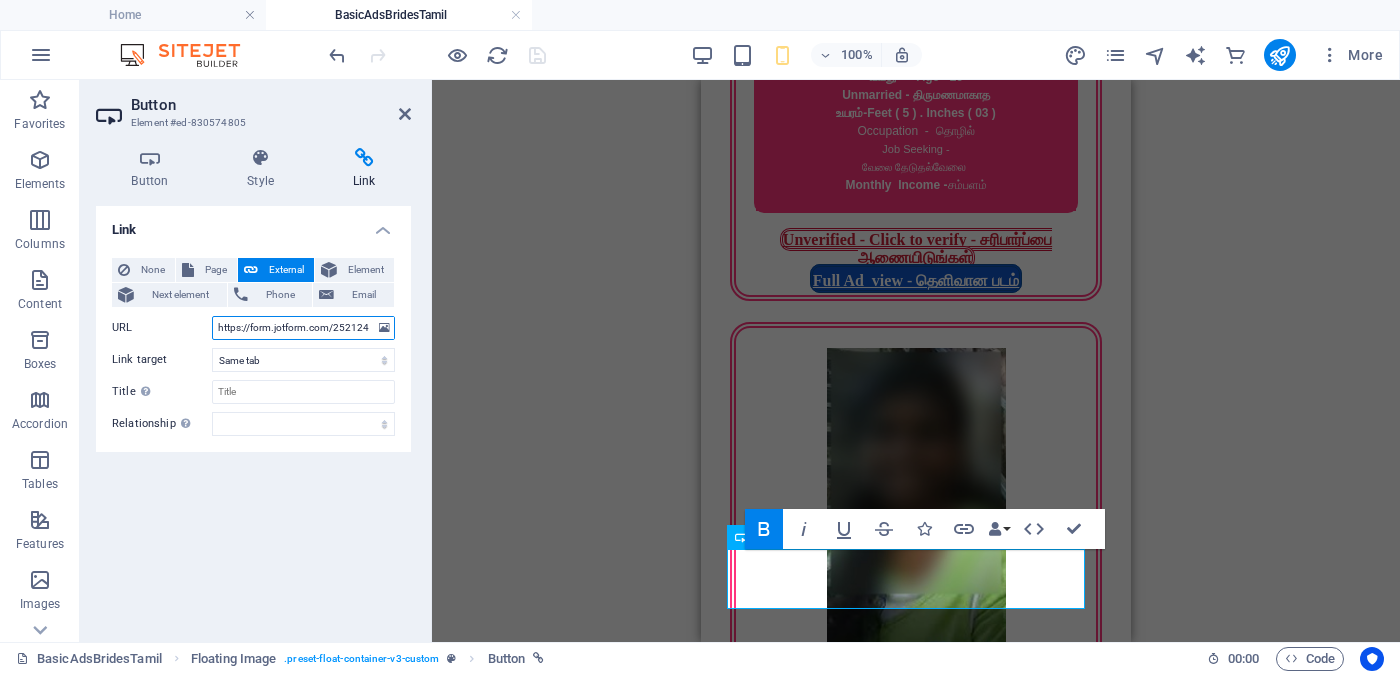 click on "https://form.jotform.com/252124928491056?proposalSelected="Proposal ID >> 1104992637908 Nickname [NAME] ([NAME]) [CITY] ([CITY]) Independent Free churches சுதந்திர இலவச திருச்சபைகள் வயது - Age - [AGE] Unmarried - திருமணமாகாத உயரம்-Feet ( 5 ) . Inches ( 07 ) Occupation - தொழில் Business field - வணிகத் துறை Monthly Income - சம்பளம் Between Rs. 30,000 - Rs. 40,000 '&typeA23=https://cdn1.site-media.eu/images/0/18127395/meena_blurred-O1WVDEGiQUSVCUfENiainw.jpg" at bounding box center (303, 328) 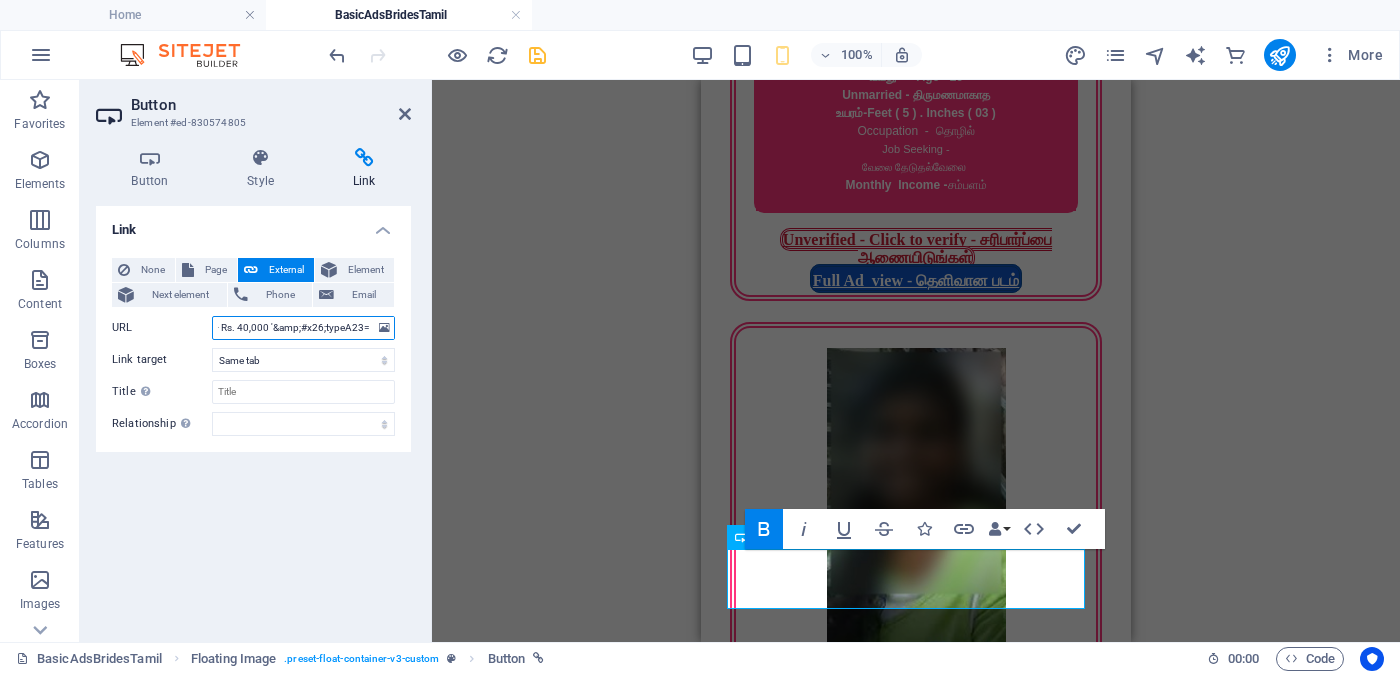 scroll, scrollTop: 0, scrollLeft: 1830, axis: horizontal 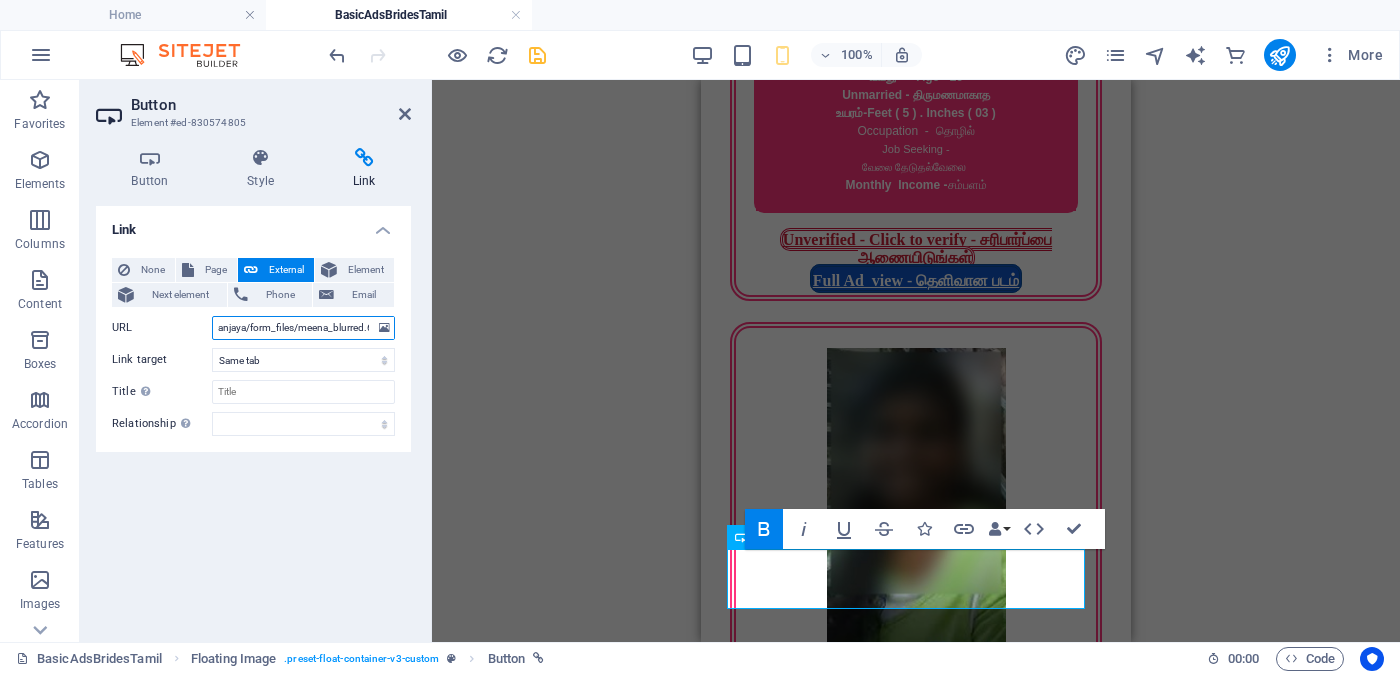 type on "https://form.jotform.com/252124928491056?proposalSelected="Proposal ID >> 1104992637908 Nickname [NAME] (Mīṉā) [CITY] (Vavuniya) Independent Free churches சுதந்திர இலவச திருச்சபைகள் வயது - Age - 32 Unmarried - திருமணமாகாத உயரம்-Feet ( 5 ) . Inches ( 07 ) Occupation - தொழில் Business field - வணிகத் துறை Monthly Income - சம்பளம் Between Rs. 30,000 - Rs. 40,000 '&typeA36=https://www.jotform.com/uploads/kalupahanagesanjaya/form_files/meena_blurred.689419ee59d559.35544701.jpg" 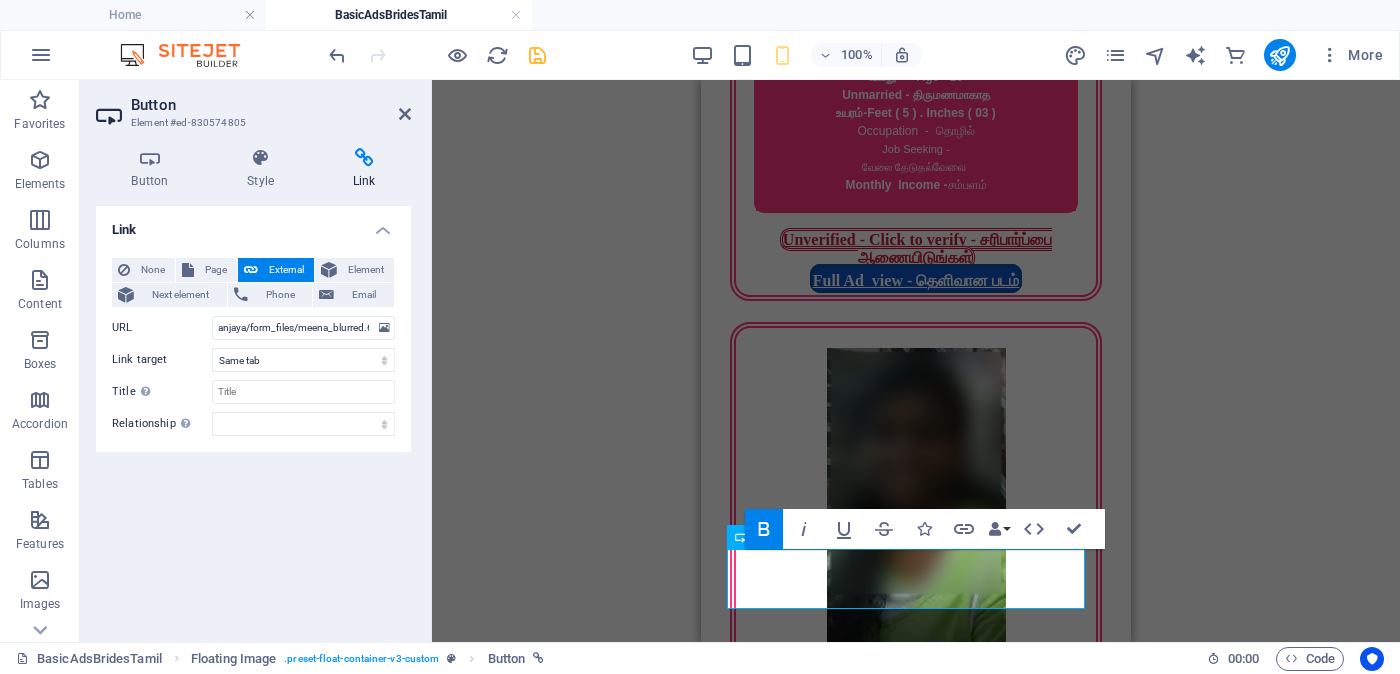 scroll, scrollTop: 0, scrollLeft: 0, axis: both 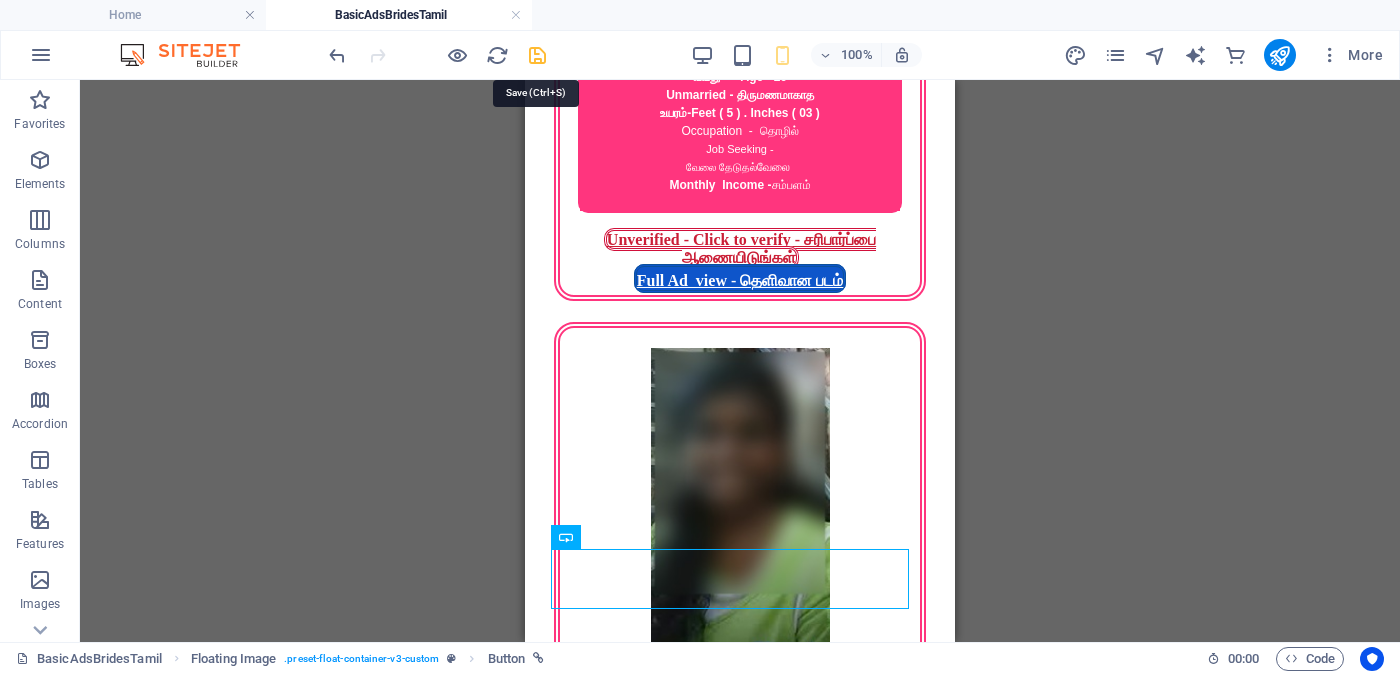 click at bounding box center [537, 55] 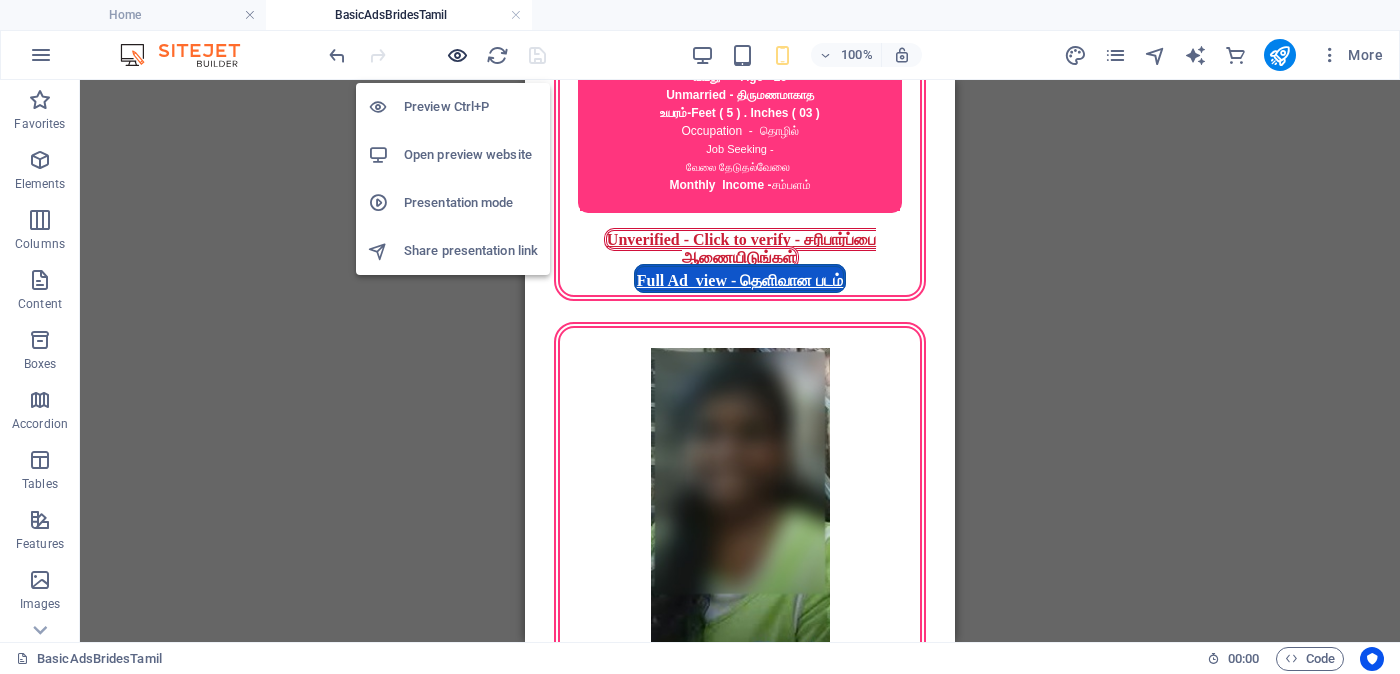 click at bounding box center [457, 55] 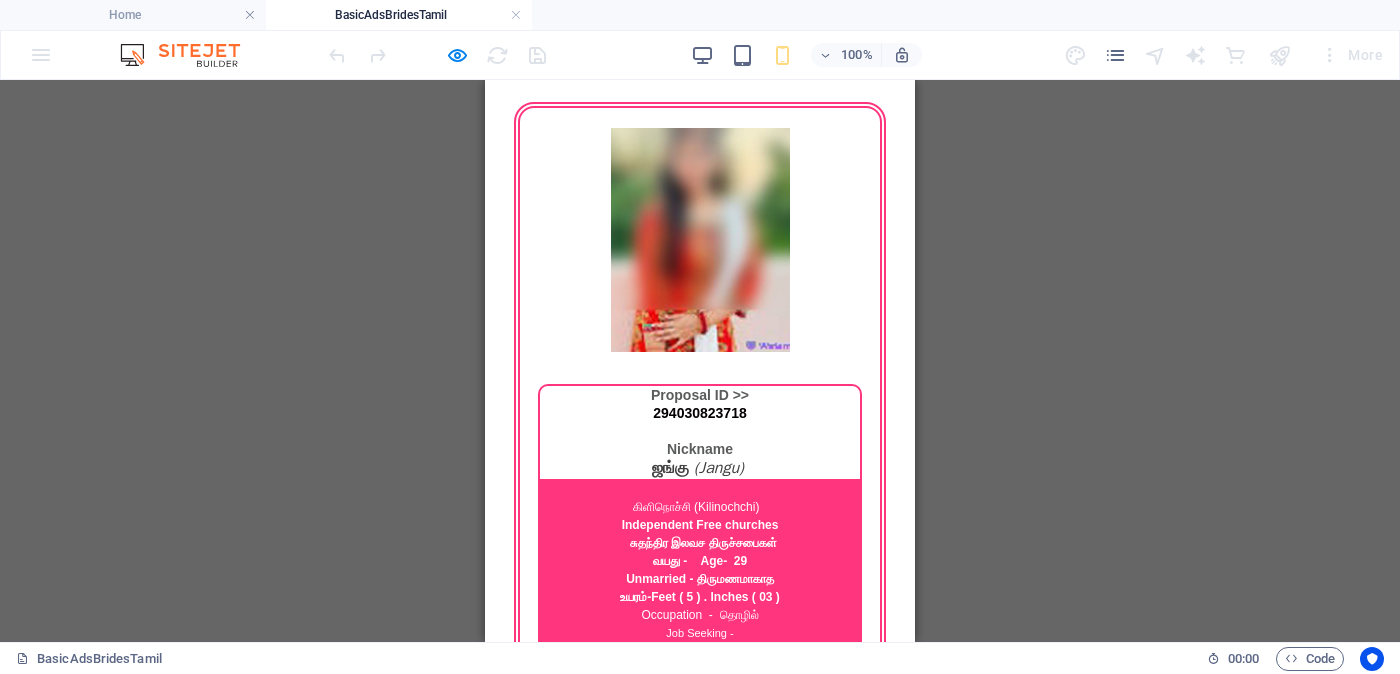 scroll, scrollTop: 1749, scrollLeft: 0, axis: vertical 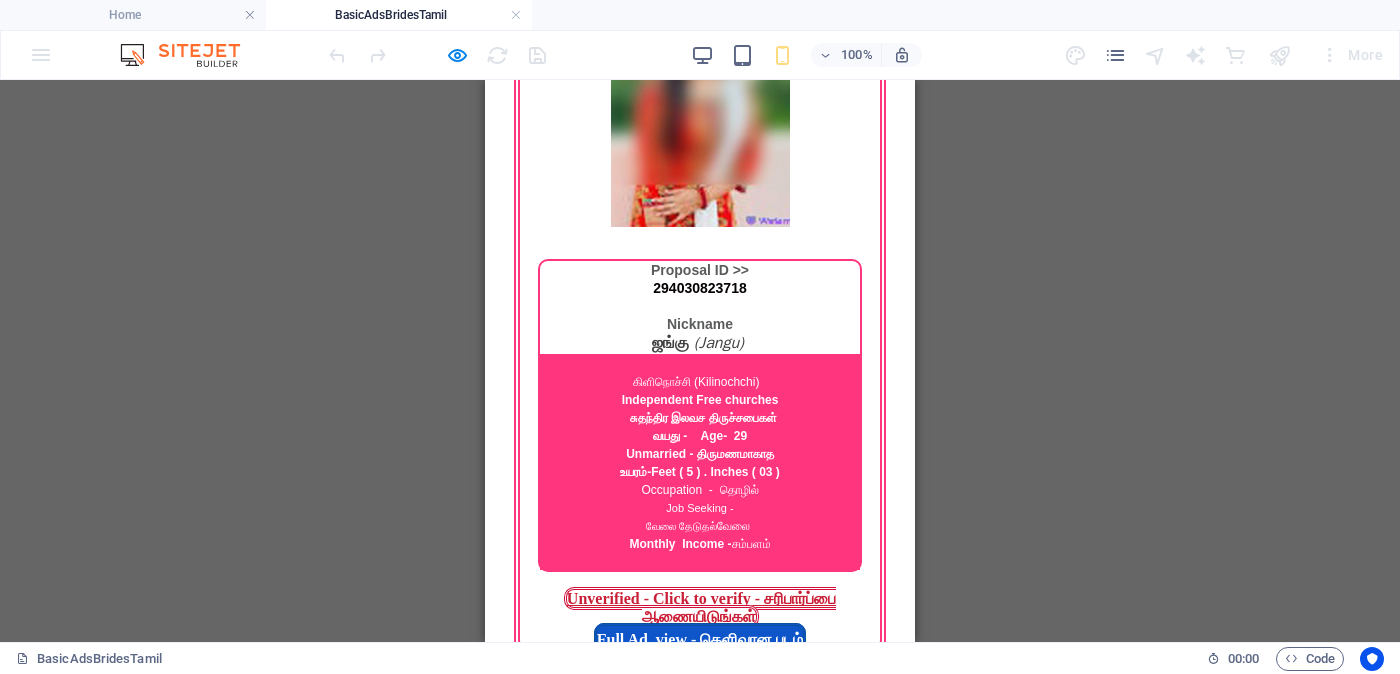 click on "Unverified - Click to verify - சரிபார்ப்பை ஆணையிடுங்கள்" at bounding box center [701, 2101] 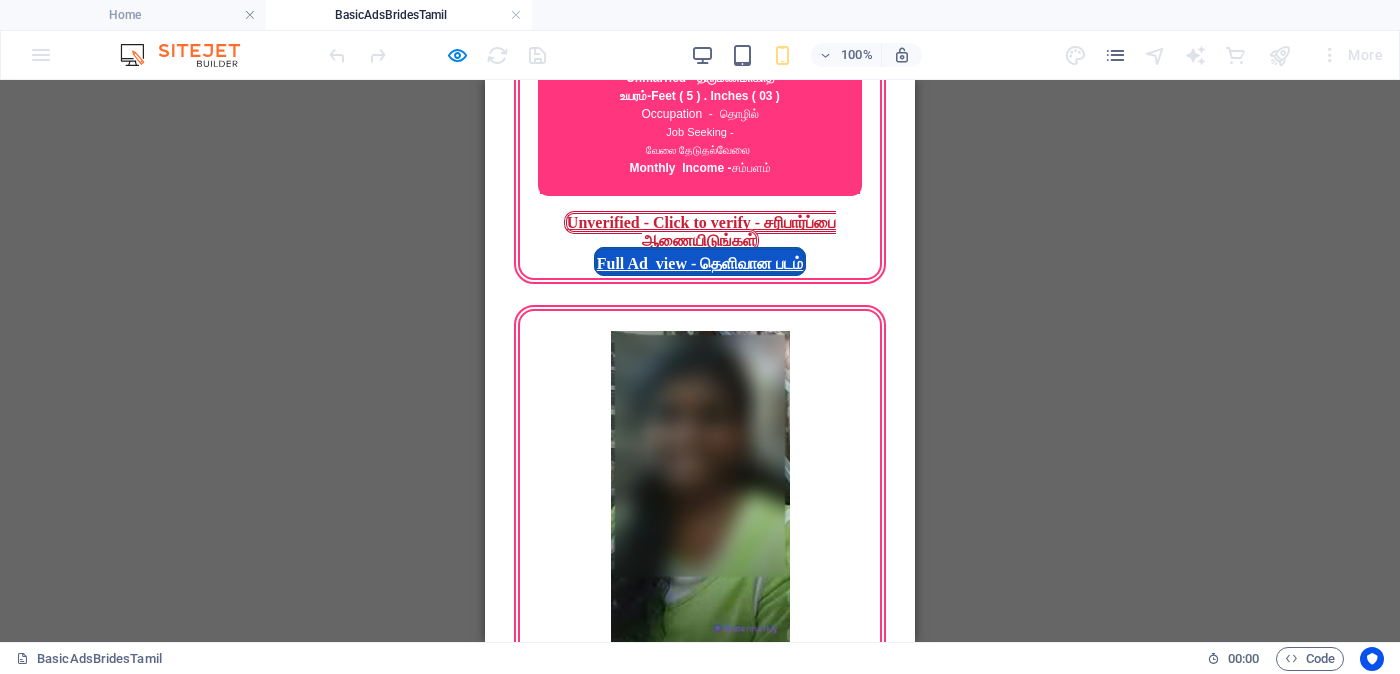 scroll, scrollTop: 2250, scrollLeft: 0, axis: vertical 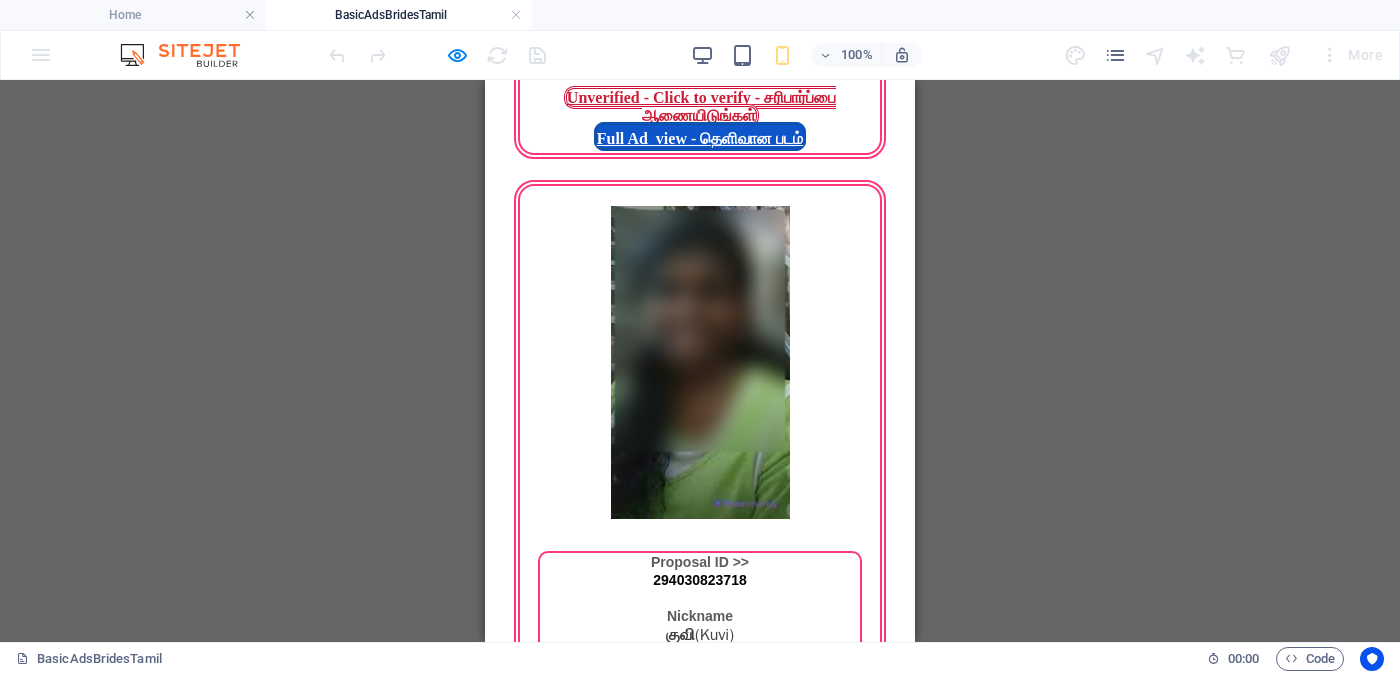 click on "Verified OK - Click for details - சரிபார்ப்பை ஆணையிடுங்கள்" at bounding box center [702, 2285] 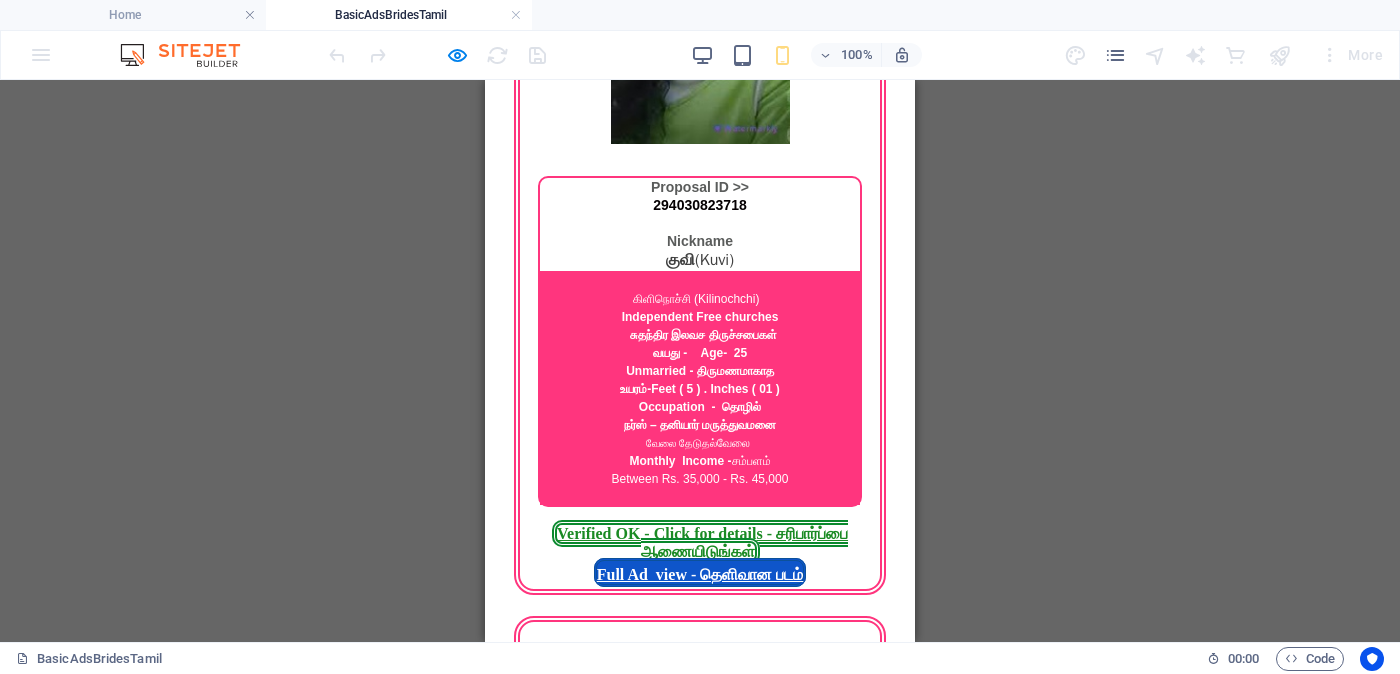 scroll, scrollTop: 2750, scrollLeft: 0, axis: vertical 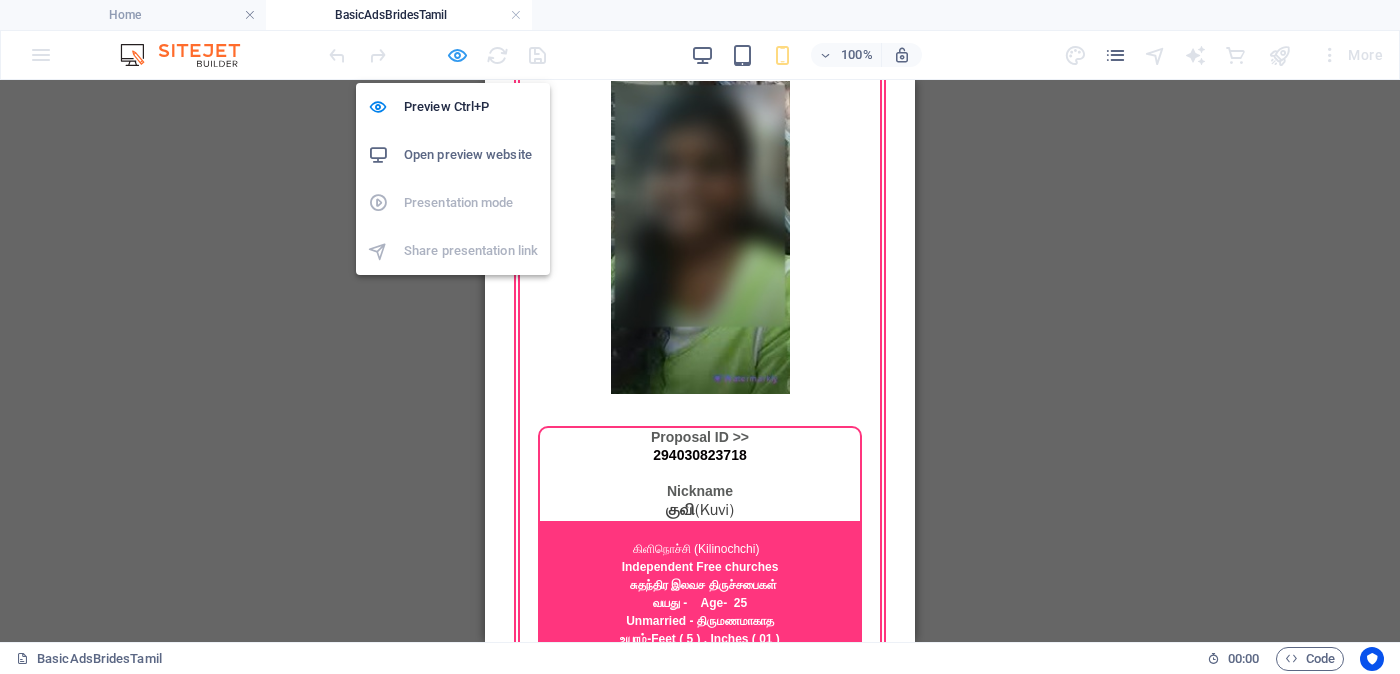 click at bounding box center [457, 55] 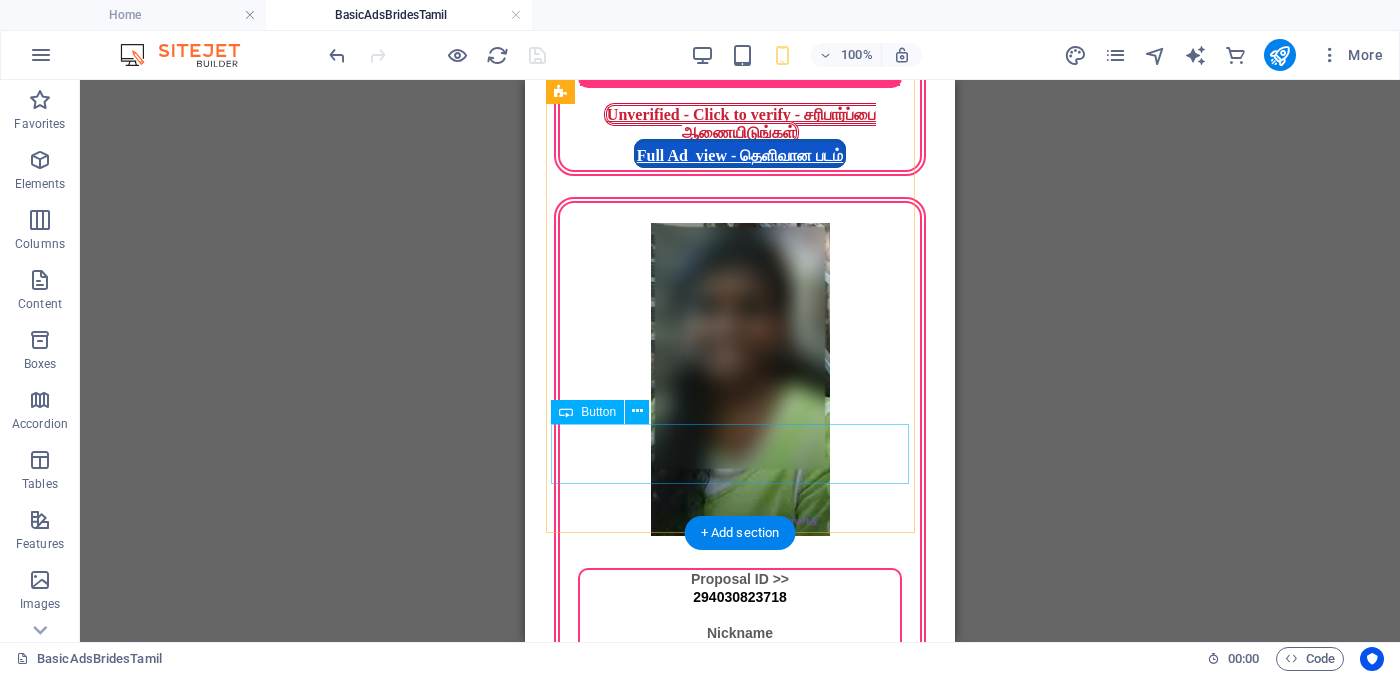 click on "Verified OK - Click for details - சரிபார்ப்பை ஆணையிடுங்கள்" at bounding box center [740, 2303] 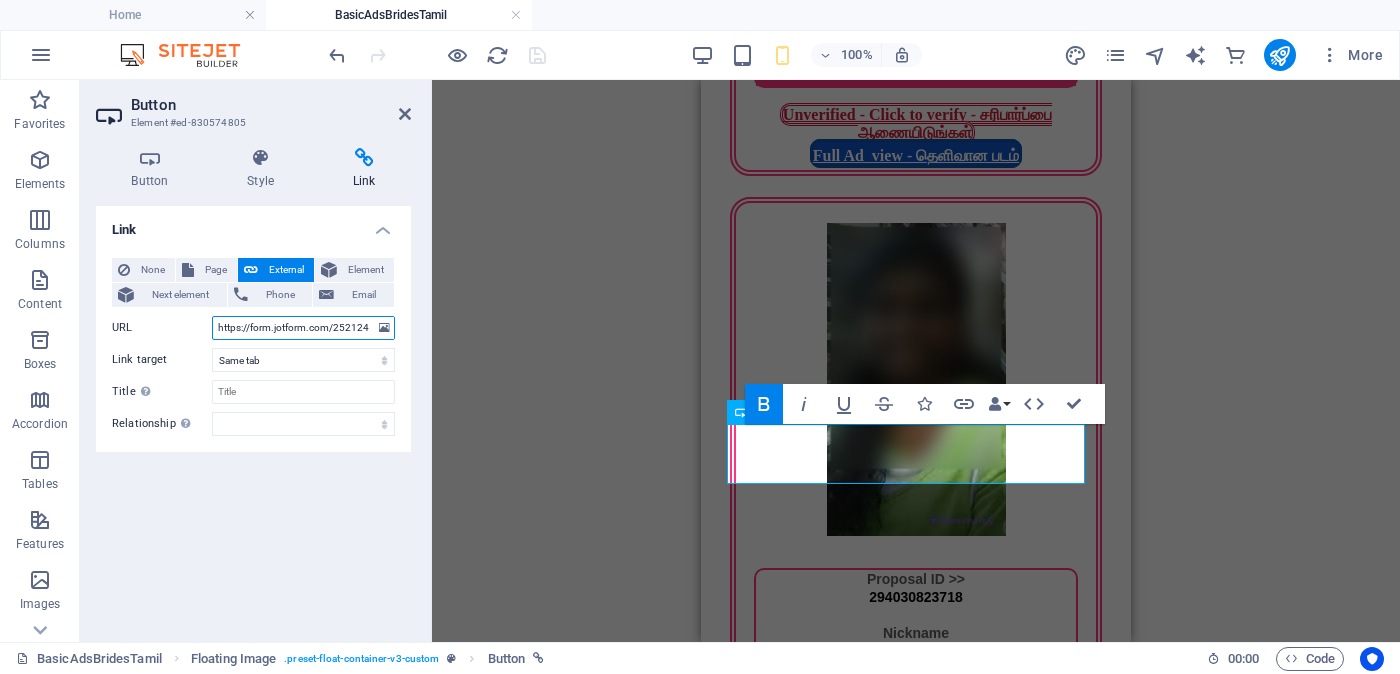 click on "https://form.jotform.com/252124928491056?proposalSelected="Proposal ID >> 1104992637908 Nickname [NAME] (Mīṉā) [CITY] (Vavuniya) Independent Free churches சுதந்திர இலவச திருச்சபைகள் வயது - Age - 32 Unmarried - திருமணமாகாத உயரம்-Feet ( 5 ) . Inches ( 07 ) Occupation - தொழில் Business field - வணிகத் துறை Monthly Income - சம்பளம் Between Rs. 30,000 - Rs. 40,000 '&typeA36=https://www.jotform.com/uploads/kalupahanagesanjaya/form_files/meena_blurred.689419ee59d559.35544701.jpg" at bounding box center [303, 328] 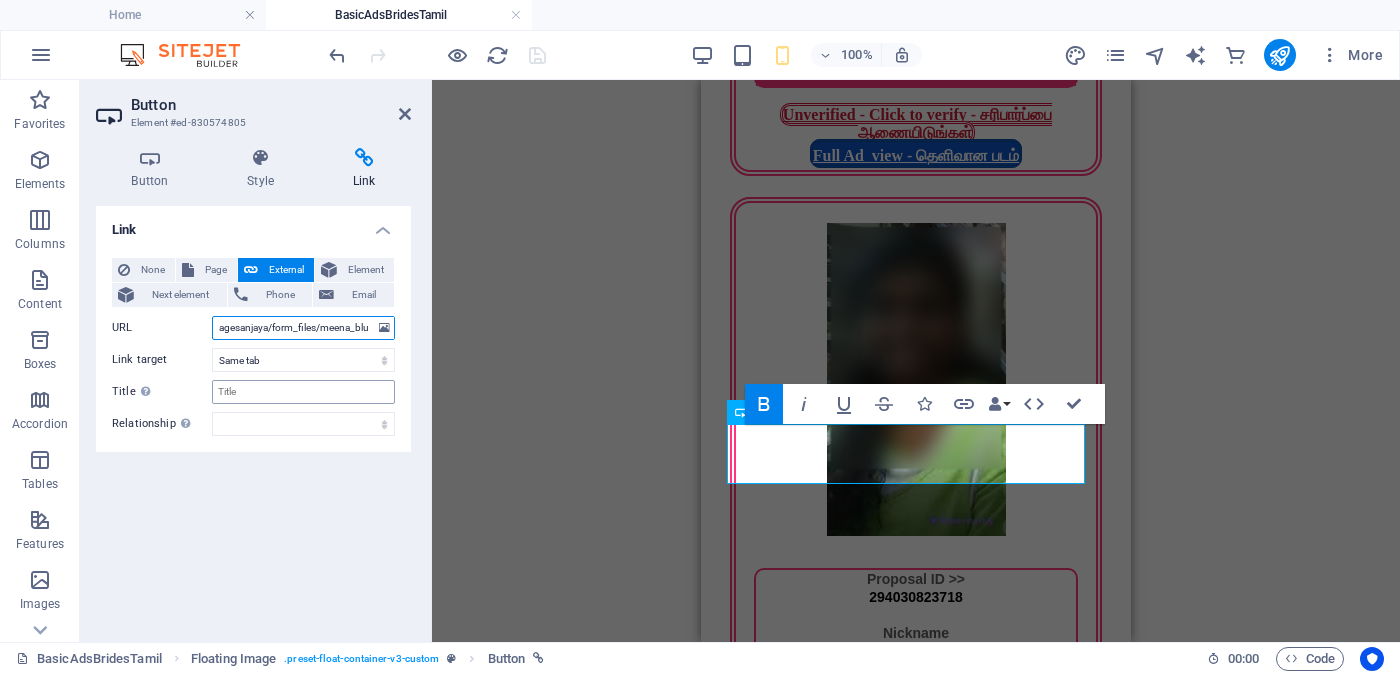 scroll, scrollTop: 0, scrollLeft: 1910, axis: horizontal 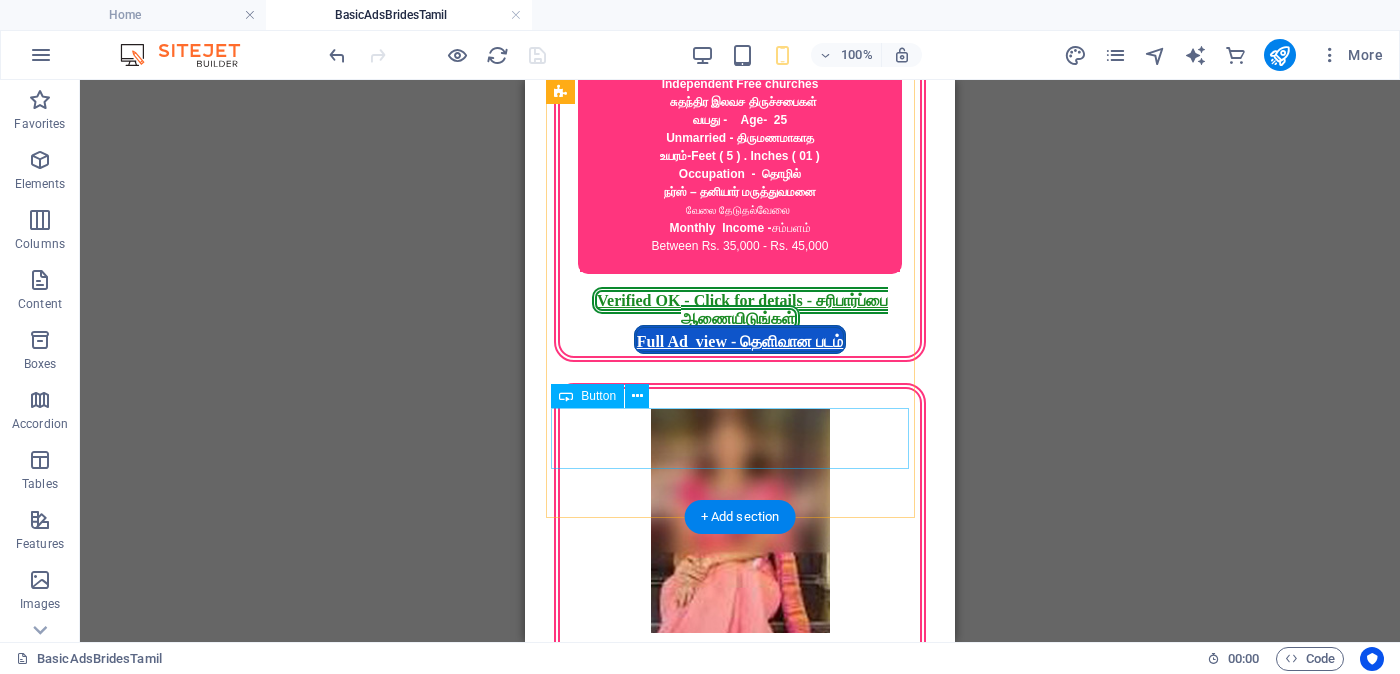 click on "Verified OK - Click for details - சரிபார்ப்பை ஆணையிடுங்கள்" at bounding box center (740, 2361) 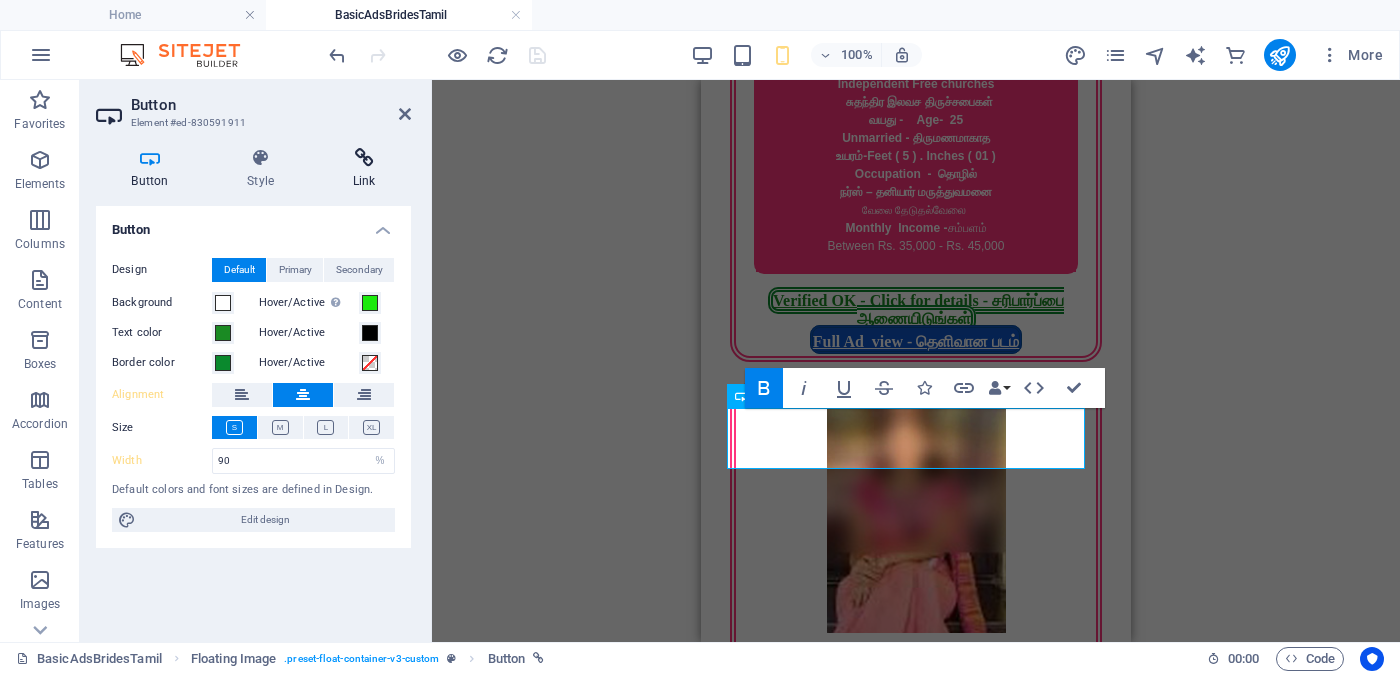 click at bounding box center (364, 158) 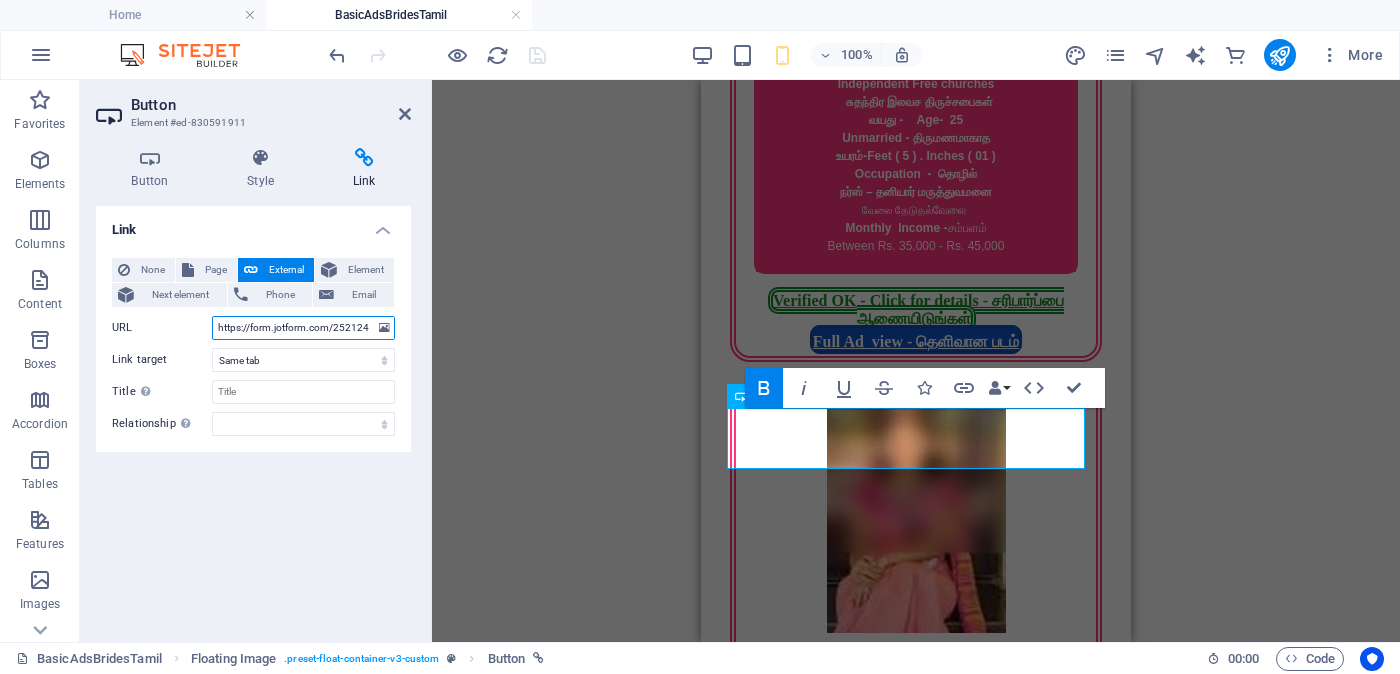 click on "https://form.jotform.com/252124928491056?proposalSelected="Proposal ID >> 110451067205 Nickname [NAME] ([TRANSLITERATED_NAME]) [CITY] Independent Free churches சுதந்திர இலவச திருச்சபைகள் வயது - Age - [AGE] Unmarried - திருமணமாகாத உயரம்-Feet ( 5 ) . Inches ( 02 ) Occupation - தொழில் Business field - வணிகத் துறை Monthly Income - சம்பளம் Between Rs. 20,000 - Rs. 30,000 ---------------------------------------------------- << Full Ad view Link >> தெளிவான படத்தையும் முழு விளம்பரத்தையும் பார்க்க '&typeA23=https://cdn1.site-media.eu/images/0/18131526/vishvi_blurred-UZrpraTw2MIxeQjP1bKR6w.jpg" at bounding box center [303, 328] 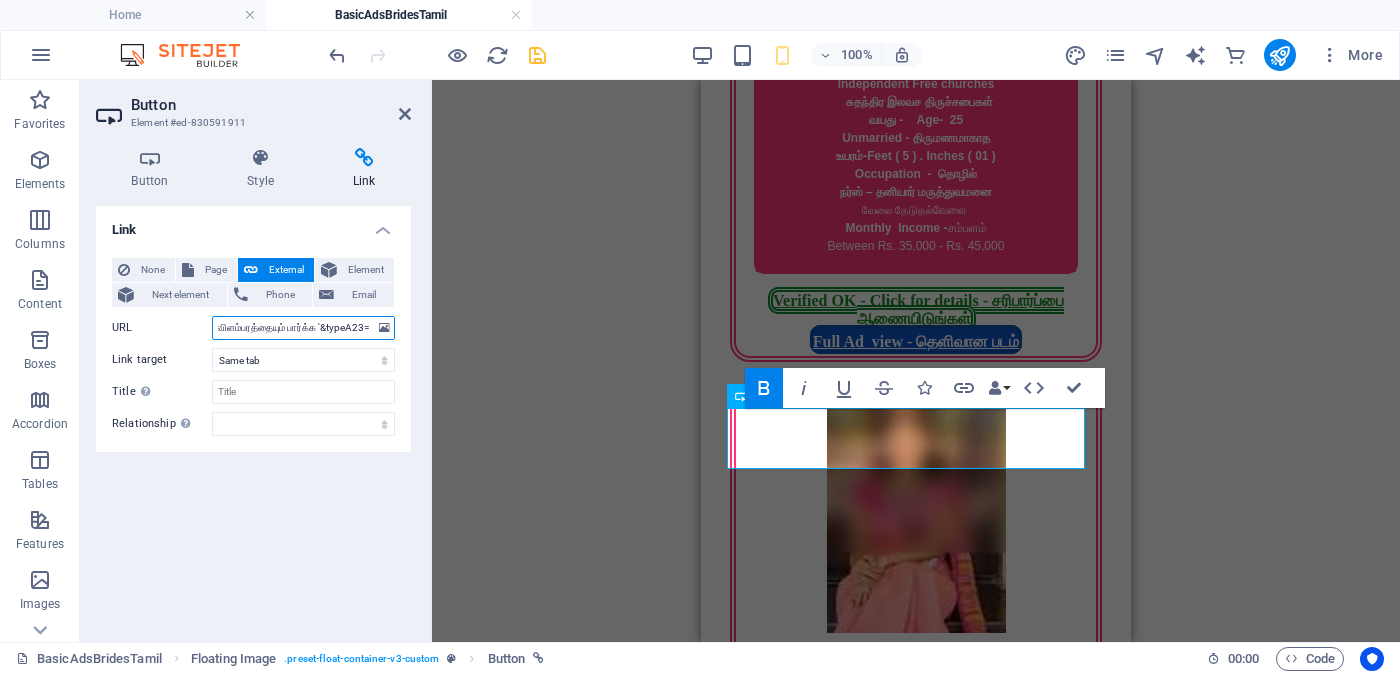 scroll, scrollTop: 0, scrollLeft: 2385, axis: horizontal 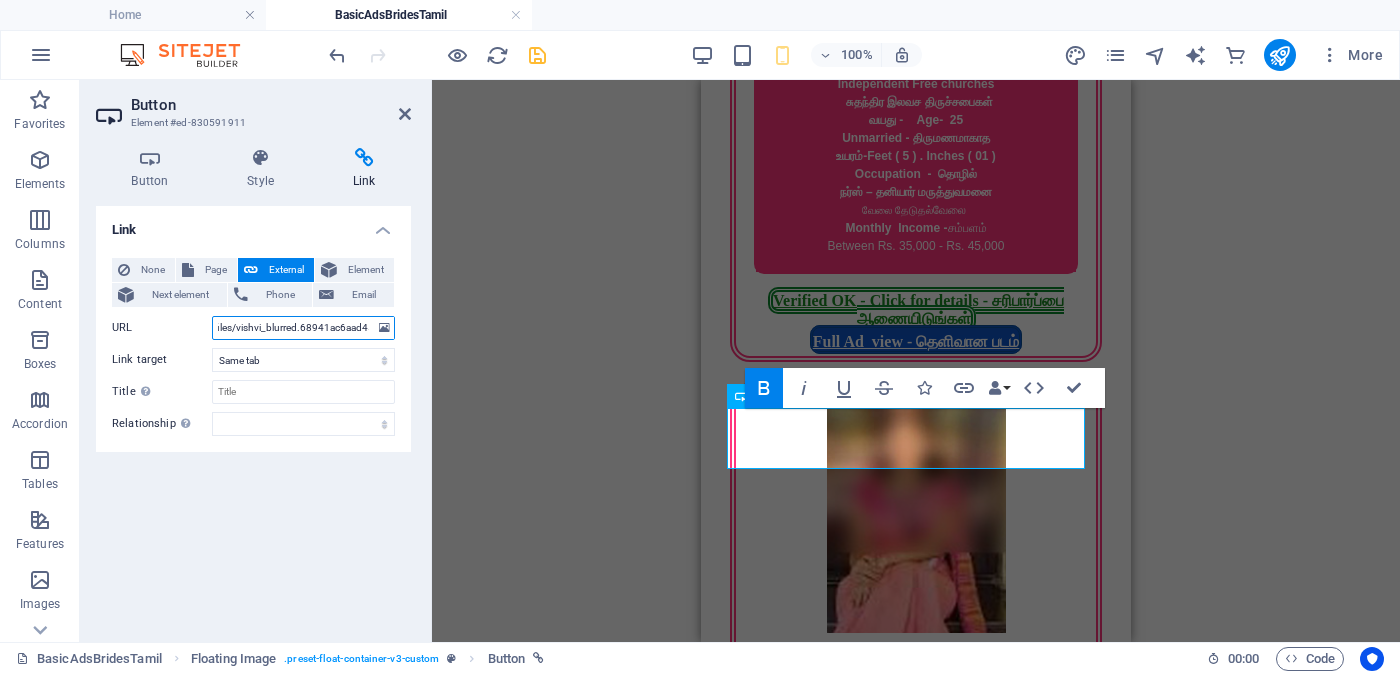 type on "https://form.jotform.com/252124928491056?proposalSelected="Proposal ID >> 110451067205 Nickname [NAME] [CITY] Independent Free churches சுதந்திர இலவச திருச்சபைகள் வயது - Age - [AGE] Unmarried - திருமணமாகாத உயரம்-Feet ( 5 ) . Inches ( 02 ) Occupation - தொழில் Business field - வணிகத் துறை Monthly Income - சம்பளம் Between Rs. 20,000 - Rs. 30,000 ---------------------------------------------------- << Full Ad view Link >> தெளிவான படத்தையும் முழு விளம்பரத்தையும் பார்க்க '&amp;#x26;typeA36=https://www.jotform.com/uploads/kalupahanagesanjaya/form_files/vishvi_blurred.68941ac6aad454.78053259.jpg" 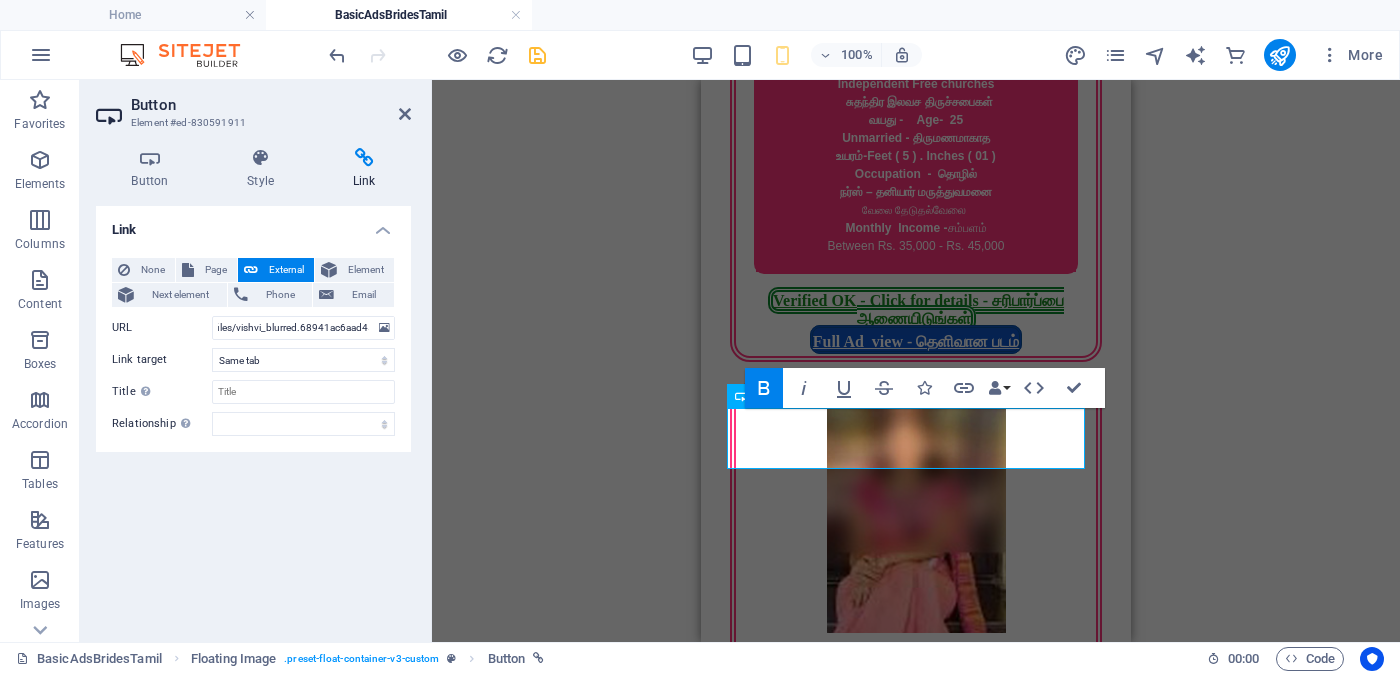 scroll, scrollTop: 0, scrollLeft: 0, axis: both 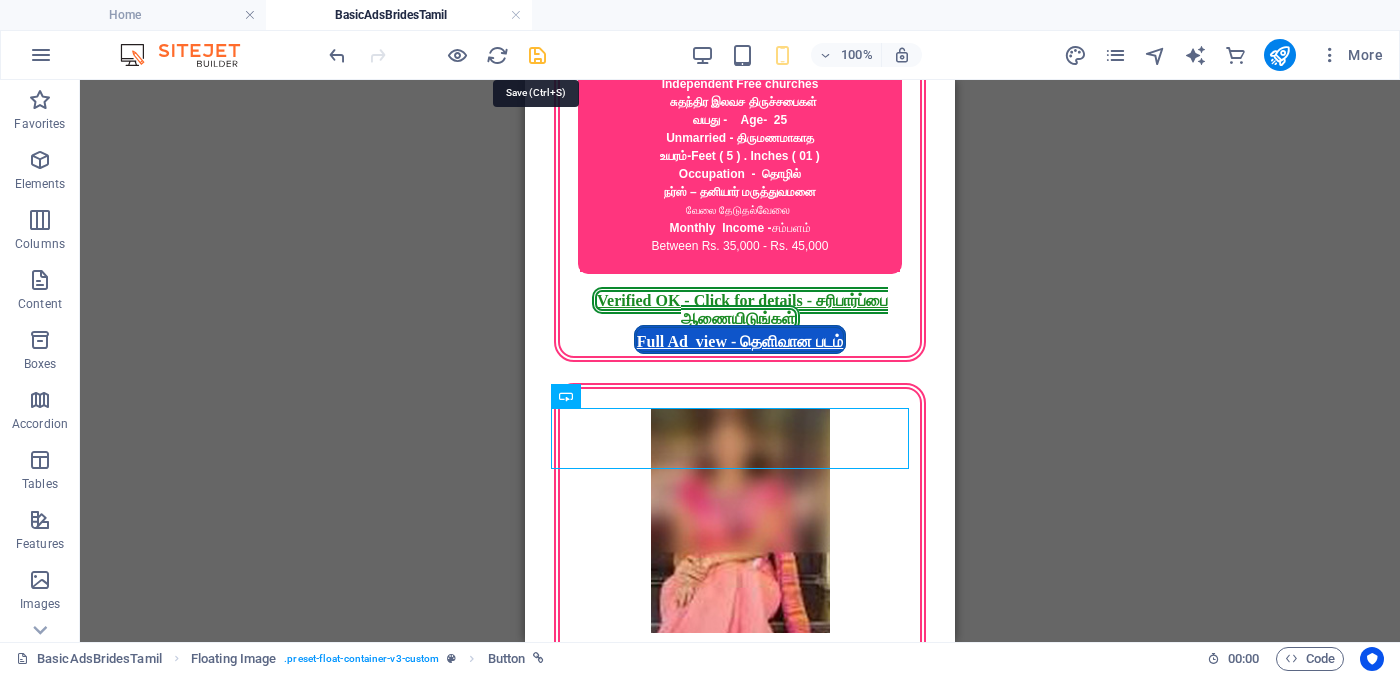 click at bounding box center (537, 55) 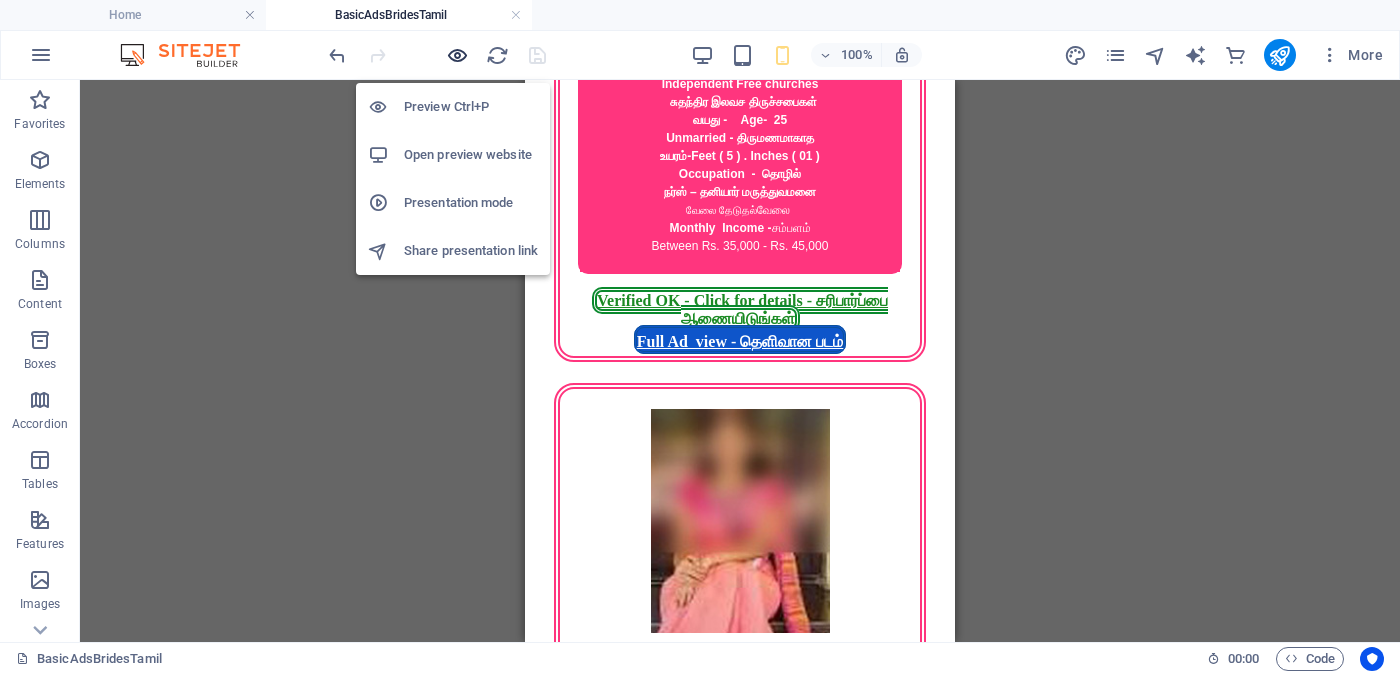 click at bounding box center (457, 55) 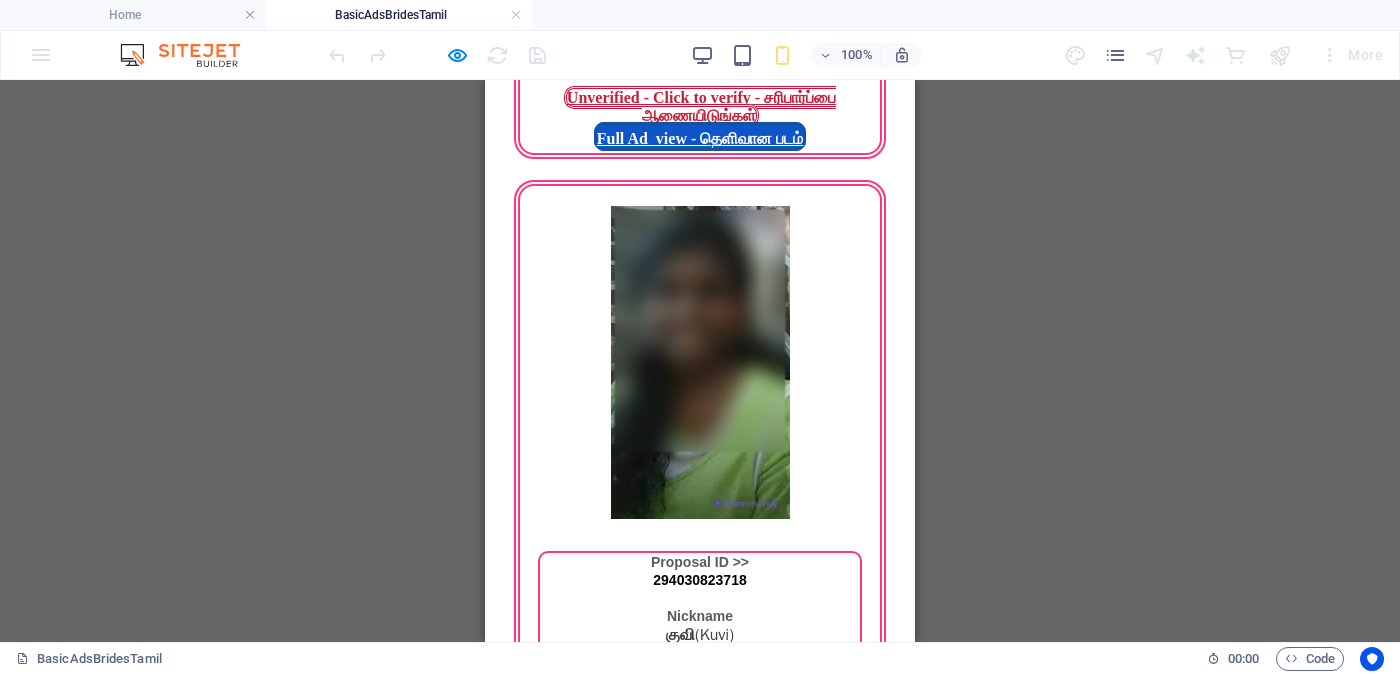 scroll, scrollTop: 2375, scrollLeft: 0, axis: vertical 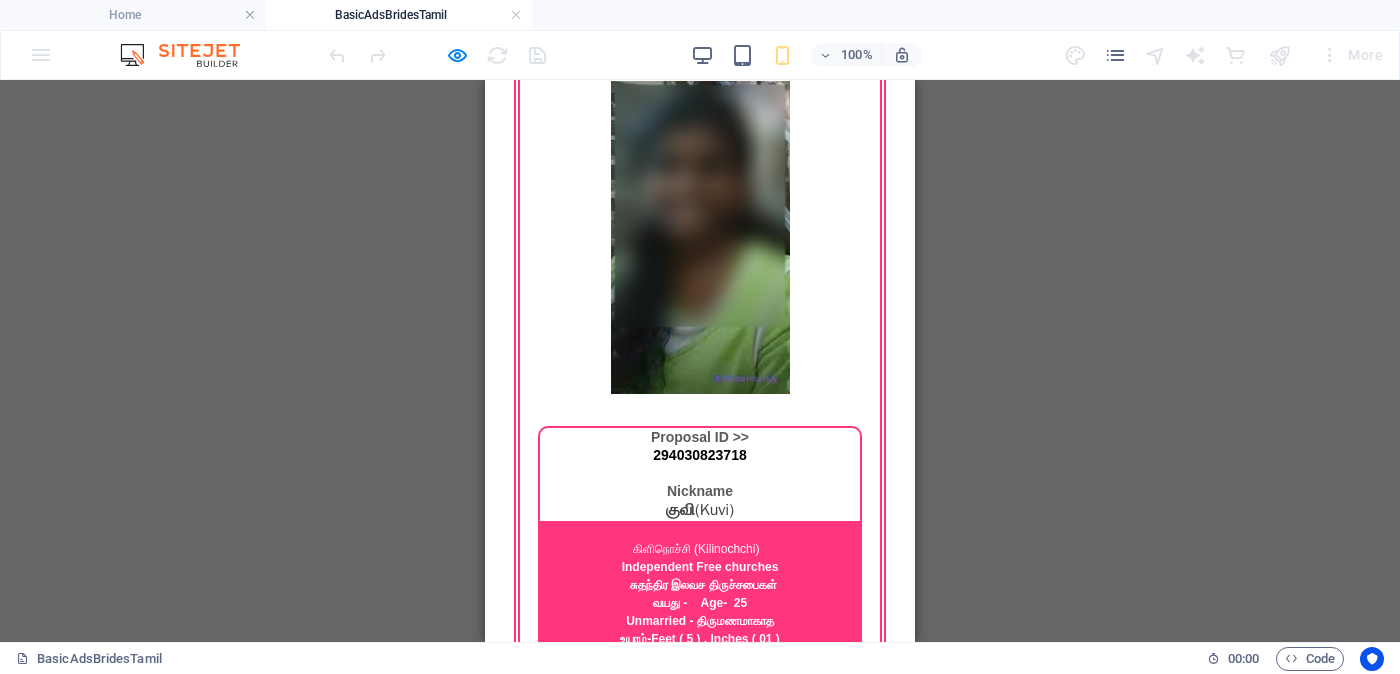 click on "Verified OK - Click for details - சரிபார்ப்பை ஆணையிடுங்கள்" at bounding box center (700, 2160) 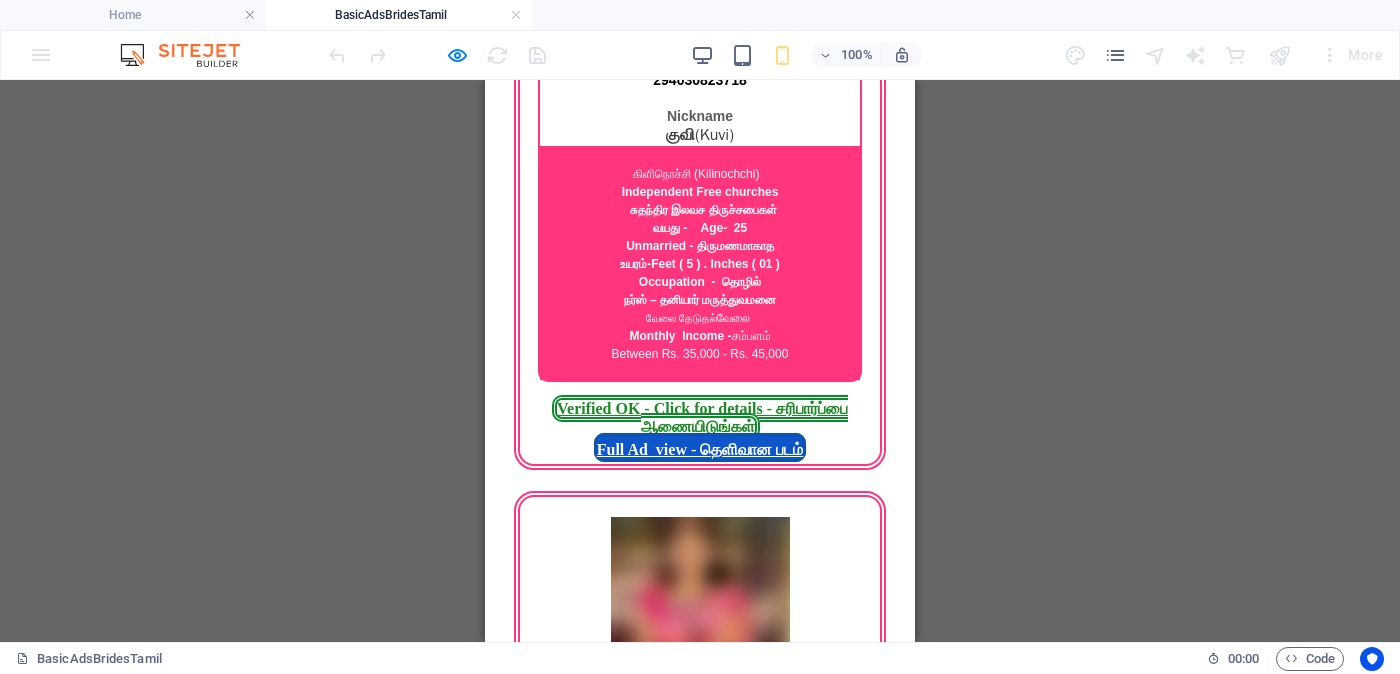 scroll, scrollTop: 2875, scrollLeft: 0, axis: vertical 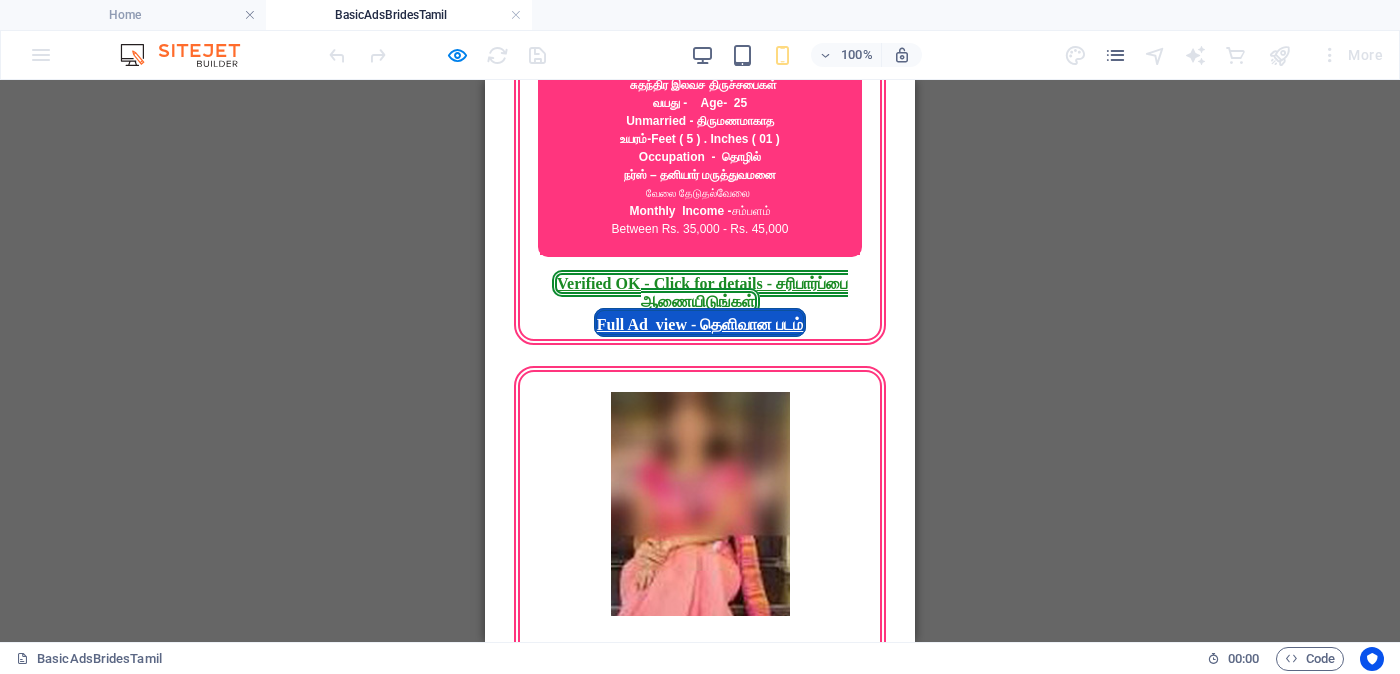 click on "Verified OK - Click for details - சரிபார்ப்பை ஆணையிடுங்கள்" at bounding box center (702, 2343) 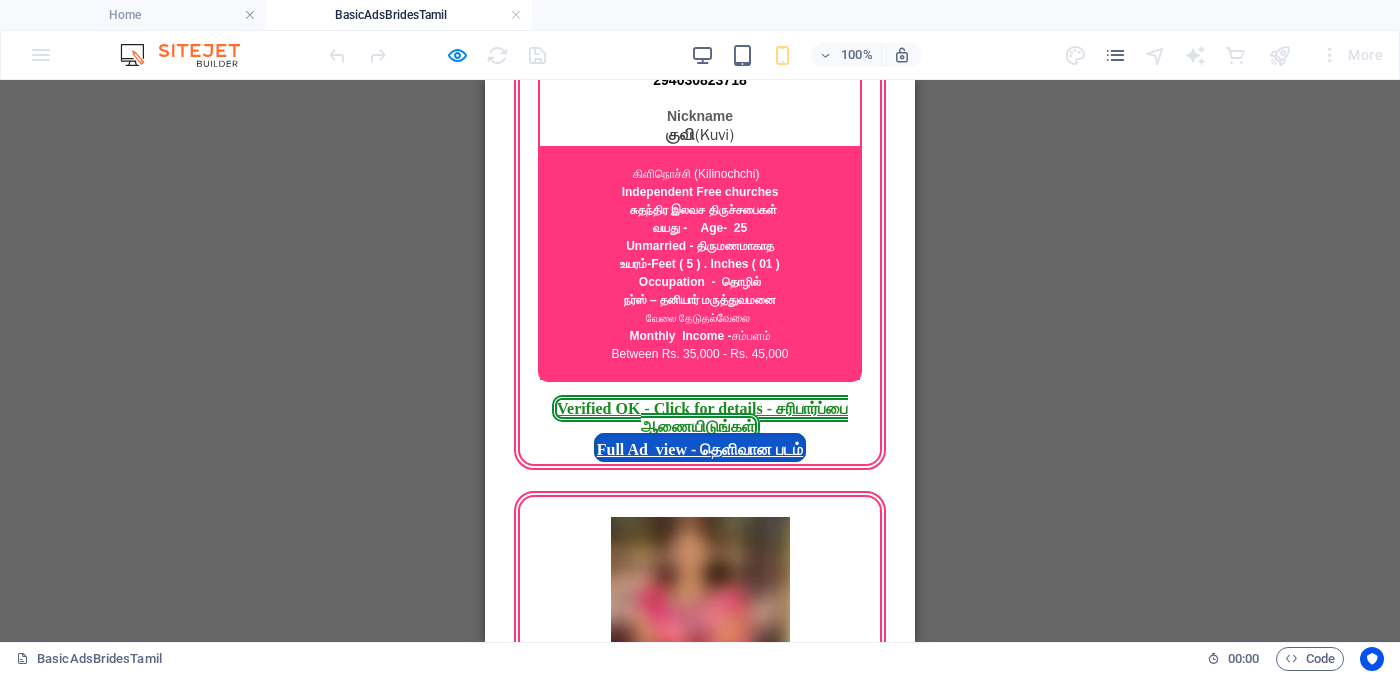 scroll, scrollTop: 2875, scrollLeft: 0, axis: vertical 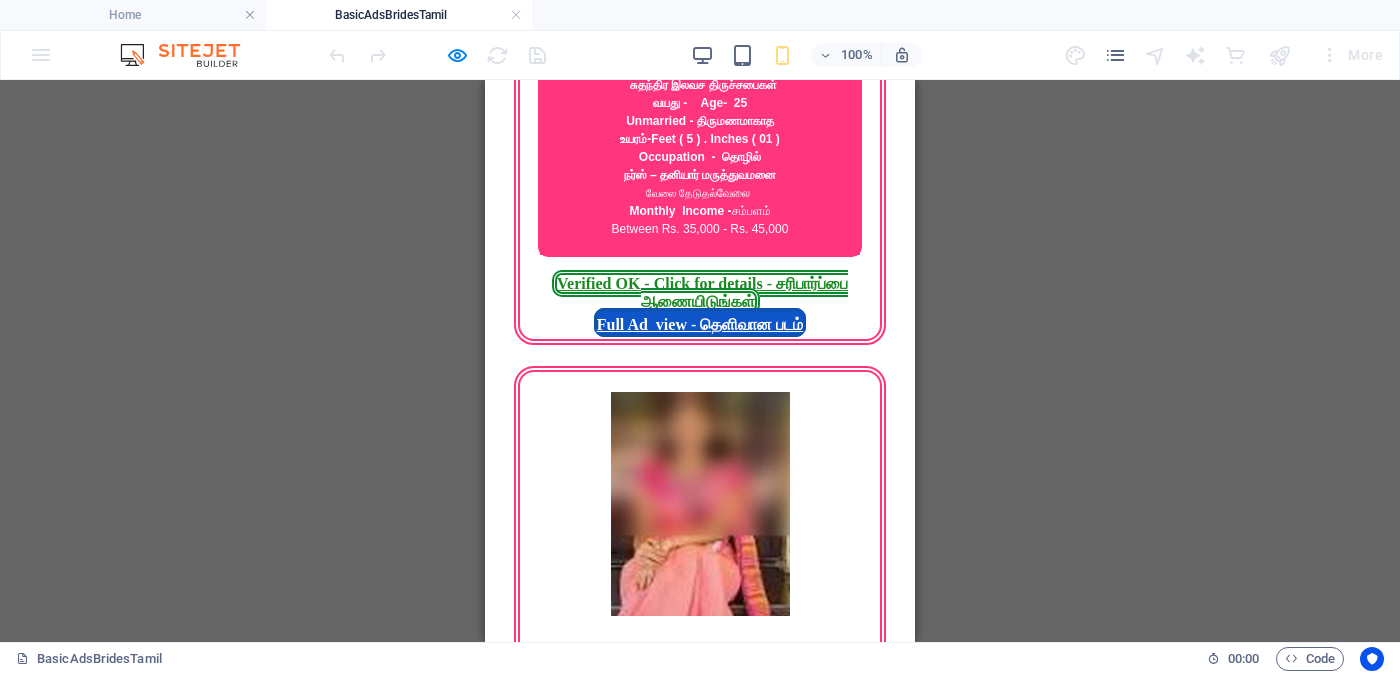 click on "Verified OK - Click for details - சரிபார்ப்பை ஆணையிடுங்கள்" at bounding box center (702, 2343) 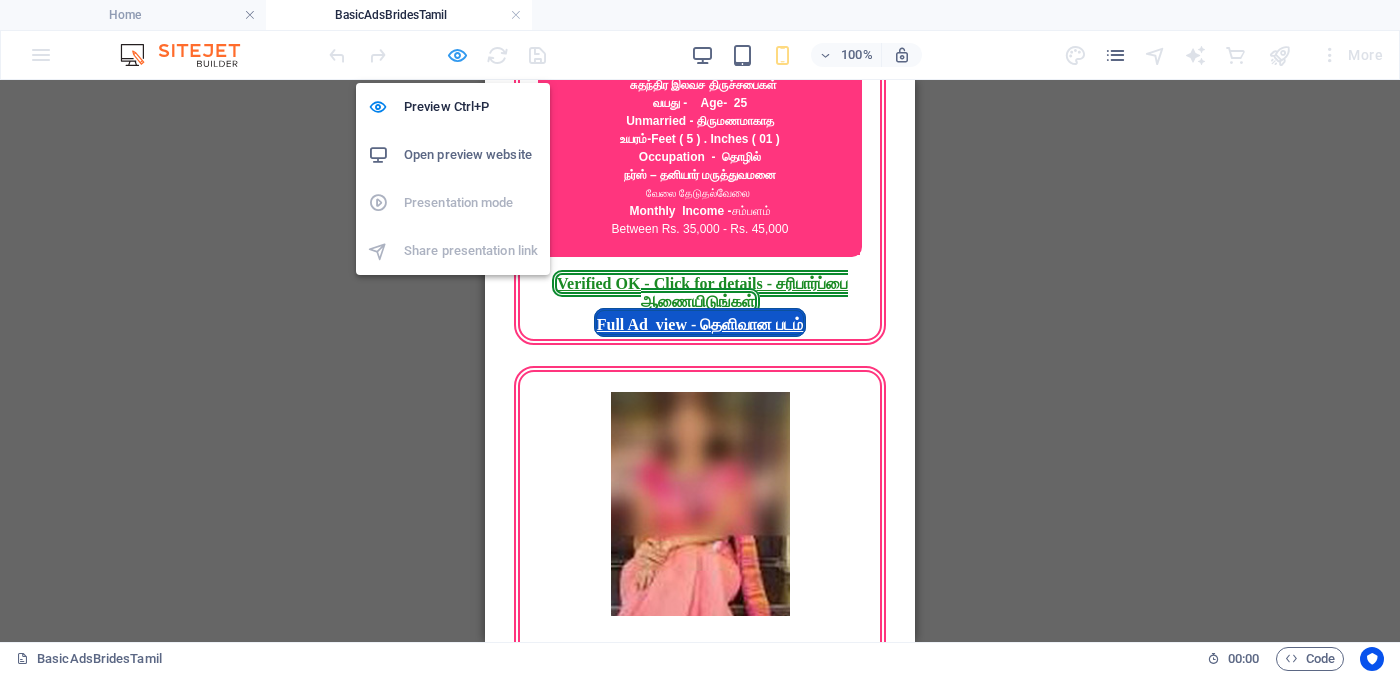 click at bounding box center [457, 55] 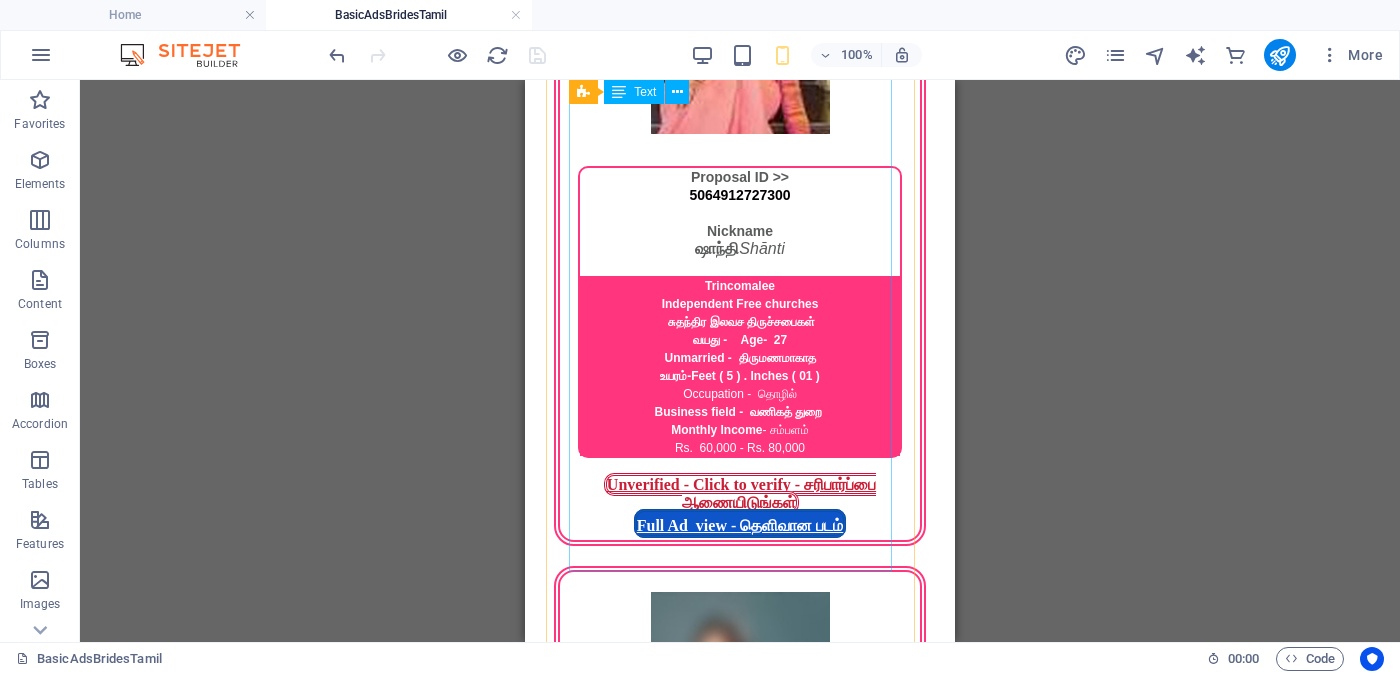 scroll, scrollTop: 3624, scrollLeft: 0, axis: vertical 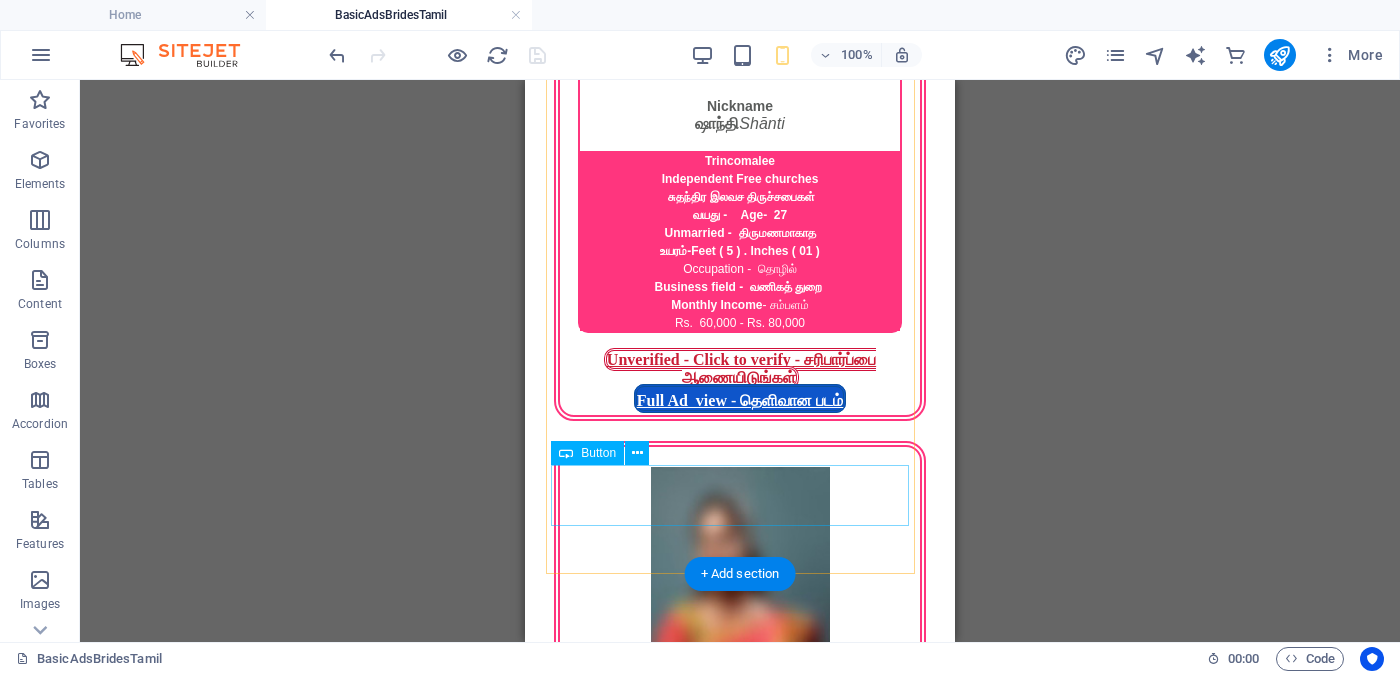 click on "Verified OK - Click for details - சரிபார்ப்பை ஆணையிடுங்கள்" at bounding box center [740, 2492] 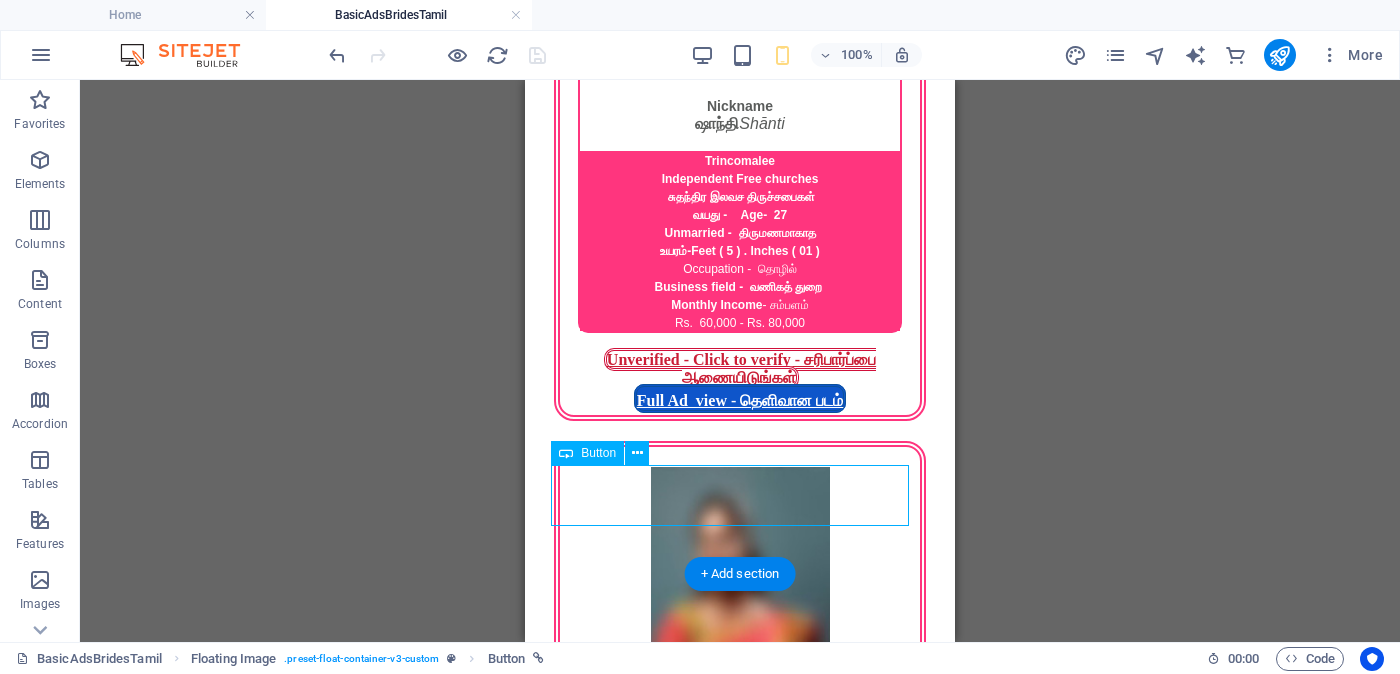 click on "Verified OK - Click for details - சரிபார்ப்பை ஆணையிடுங்கள்" at bounding box center [740, 2492] 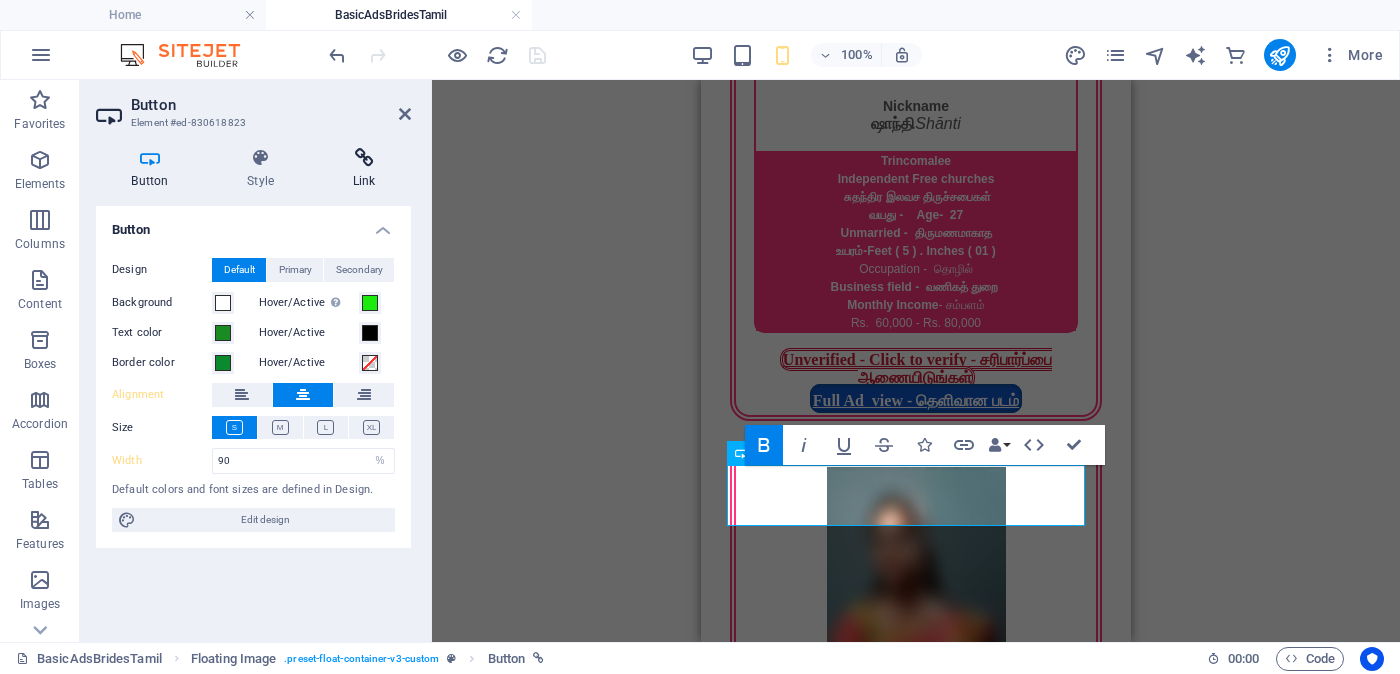 click at bounding box center (364, 158) 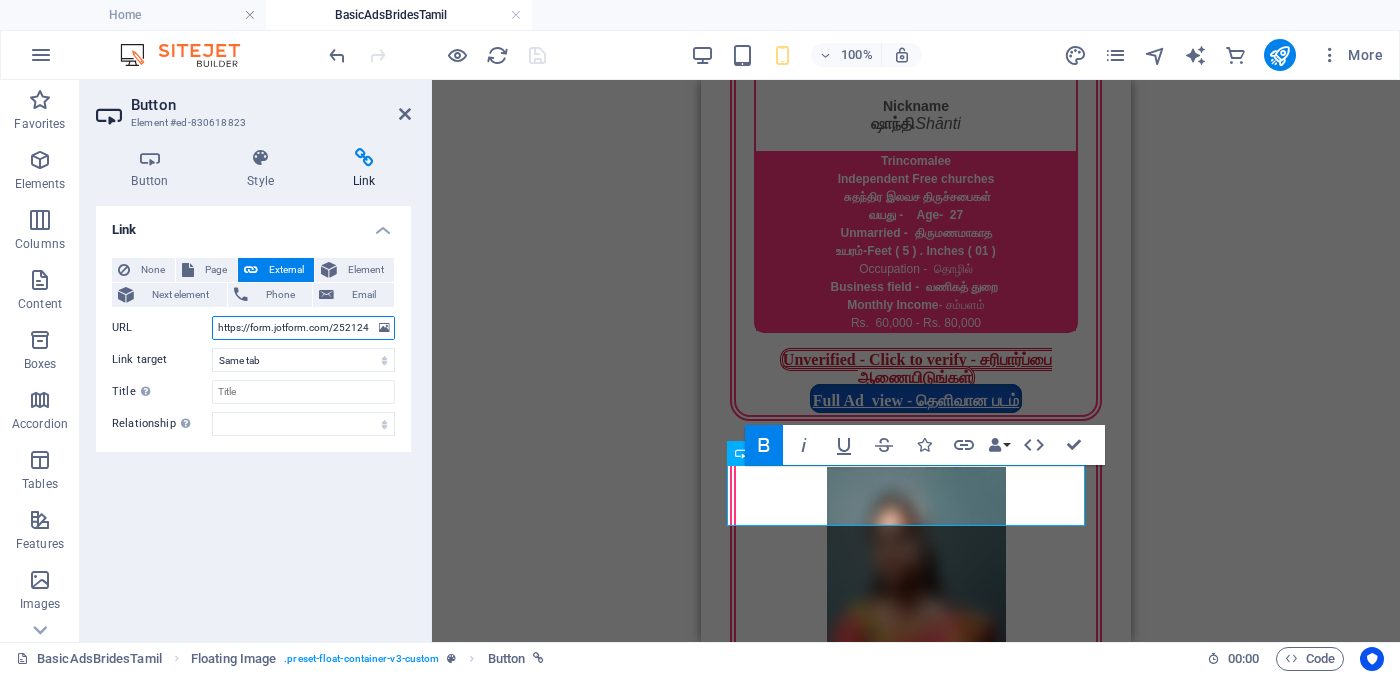 click on "https://form.jotform.com/252124928491056?proposalSelected="Proposal ID >> 892017047019 Nickname [NAME] ([ROMANIZED_NAME]) [LOCATION] ( [CITY] ) AOG Church - ஏ.ஓ.ஜி. திருச்சபை வயது - Age - 29 Divorced ( Before salvation ) no children மணமுறிவு, குழந்தைகள் இல்லை உயரம்-Feet ( 5 ) . Inches ( 00 ) Occupation - தொழில் Doctor - டாக்டர் Monthly Income - சம்பளம் Between Rs. 1,50,000 - Rs. 2,00,000 '&typeA23=https://cdn1.site-media.eu/images/0/18131550/sharoni_blurred-8rt69hvWi_1Cesa3X0Ahbw.jpg" at bounding box center (303, 328) 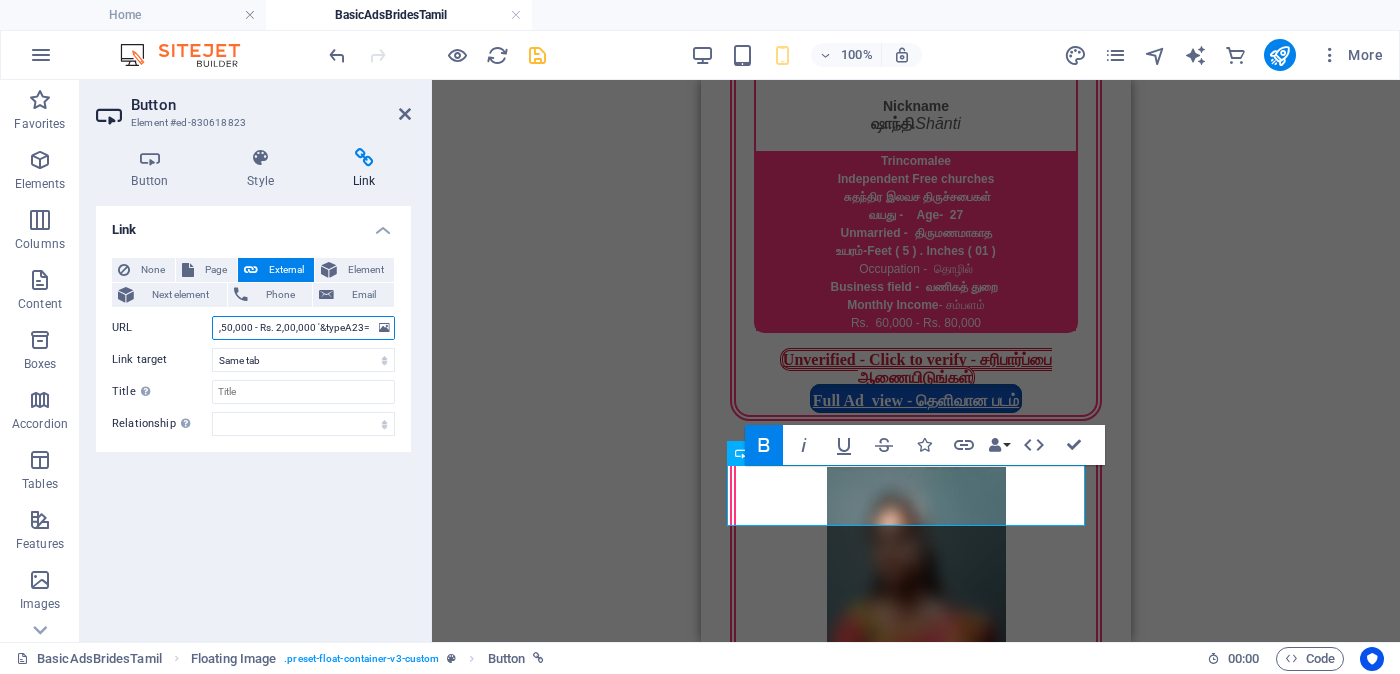 scroll, scrollTop: 0, scrollLeft: 1909, axis: horizontal 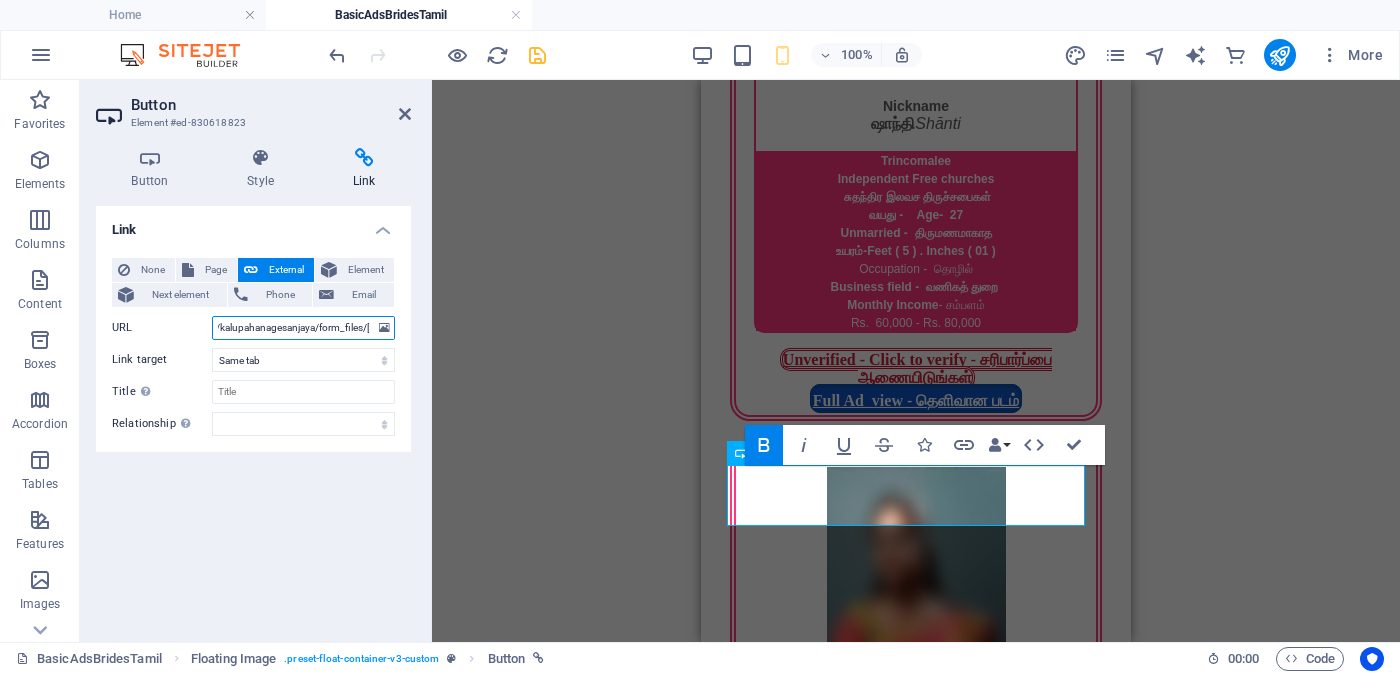 type on "https://form.jotform.com/252124928491056?proposalSelected="Proposal ID >> 892017047019  Nickname  [NAME] ([NAME])       [CITY] ( [CITY] )   AOG Church -   ஏ.ஓ.ஜி. திருச்சபை    வயது -    Age -  [AGE] Divorced ( Before salvation )  no children   மணமுறிவு, குழந்தைகள் இல்லை   உயரம்-Feet ( 5 ) . Inches ( 00 ) Occupation -  தொழில் Doctor  -   டாக்டர்   Monthly Income   - சம்பளம்  Between Rs. 1, 50,000 - Rs. 2,00,000  '&typeA36=https://www.jotform.com/uploads/kalupahanagesanjaya/form_files/[NAME]_blurred.68941bb0f32e86.41036134.jpg" 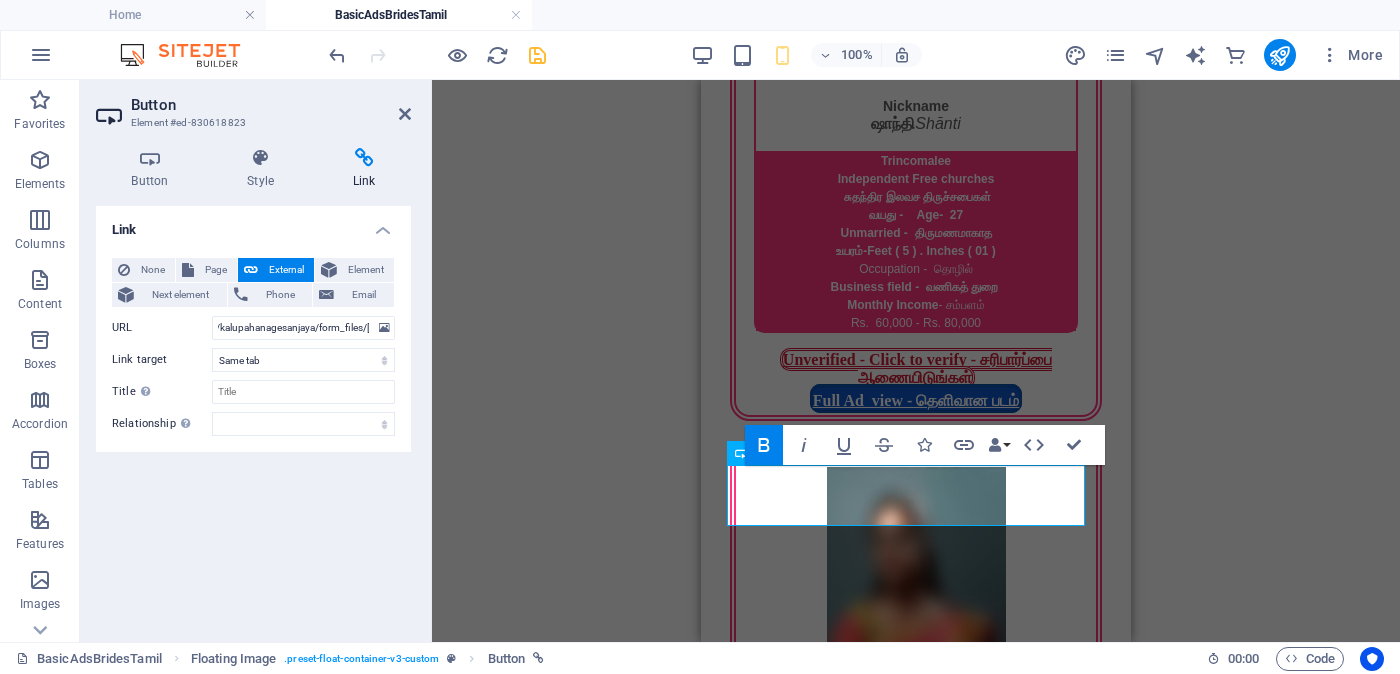 scroll, scrollTop: 0, scrollLeft: 0, axis: both 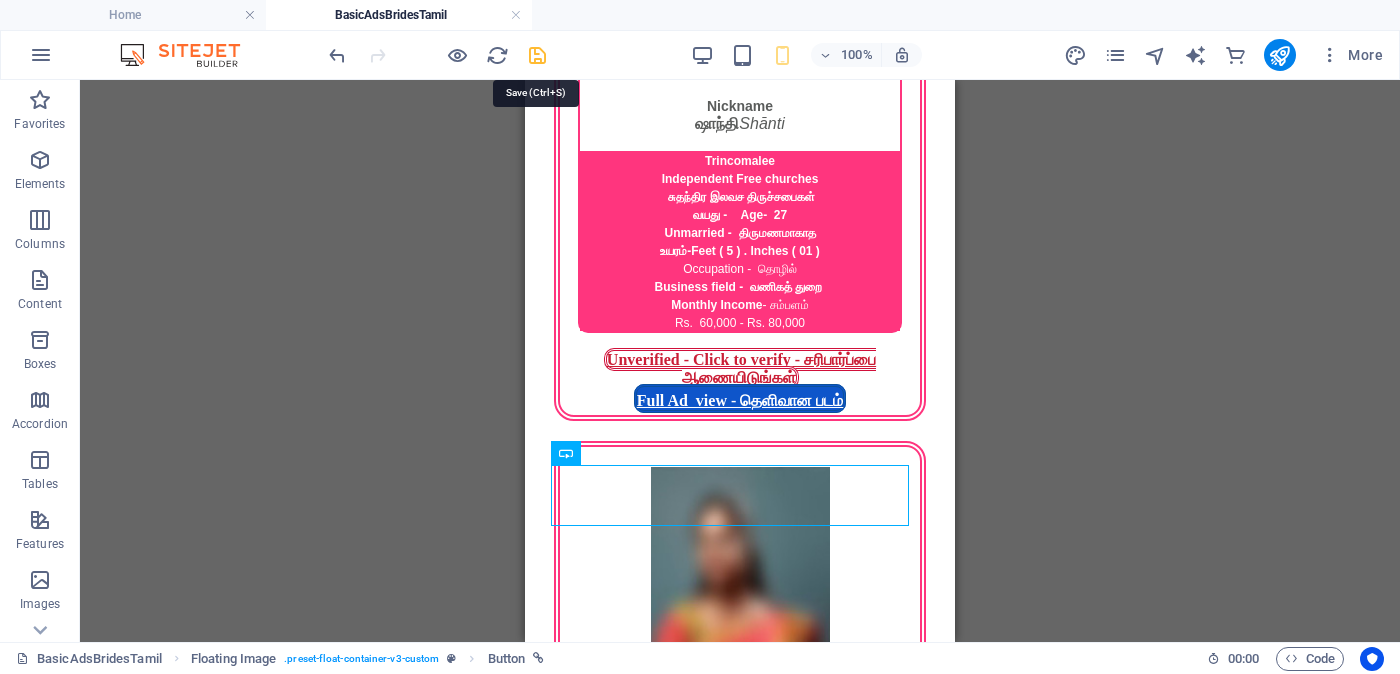 click at bounding box center (537, 55) 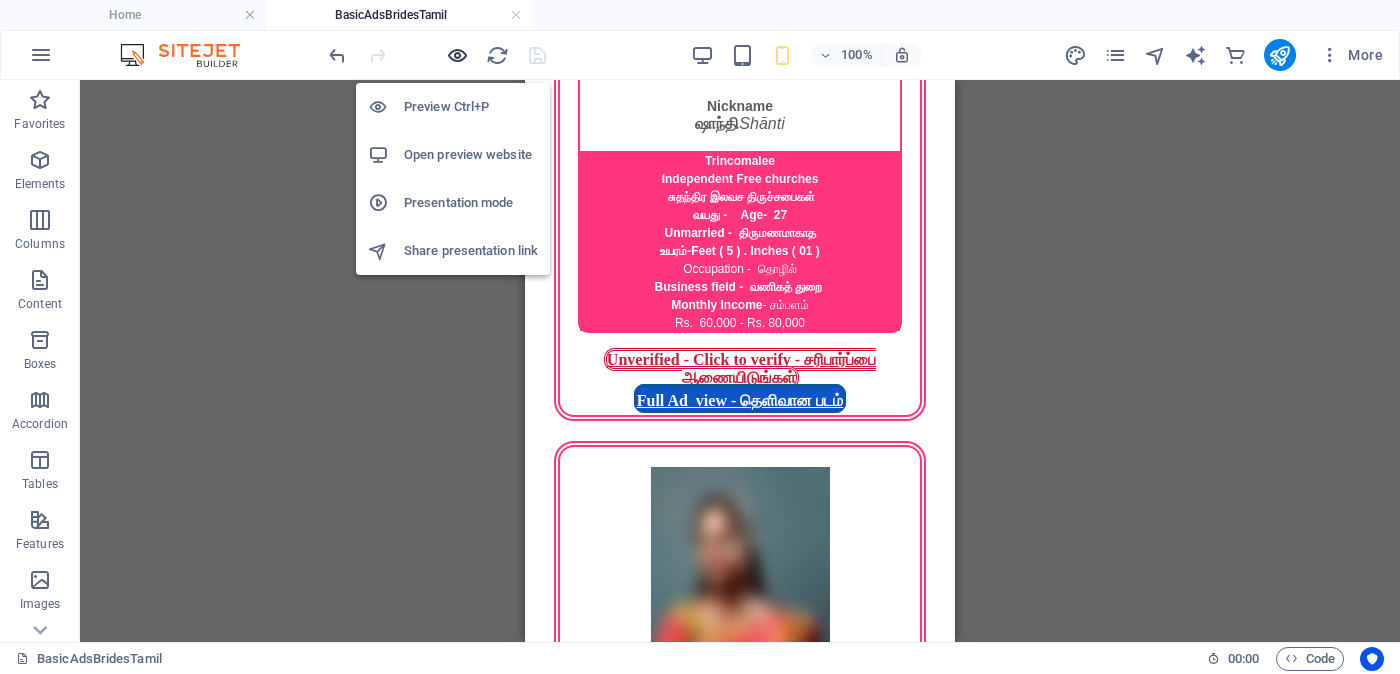 click at bounding box center (457, 55) 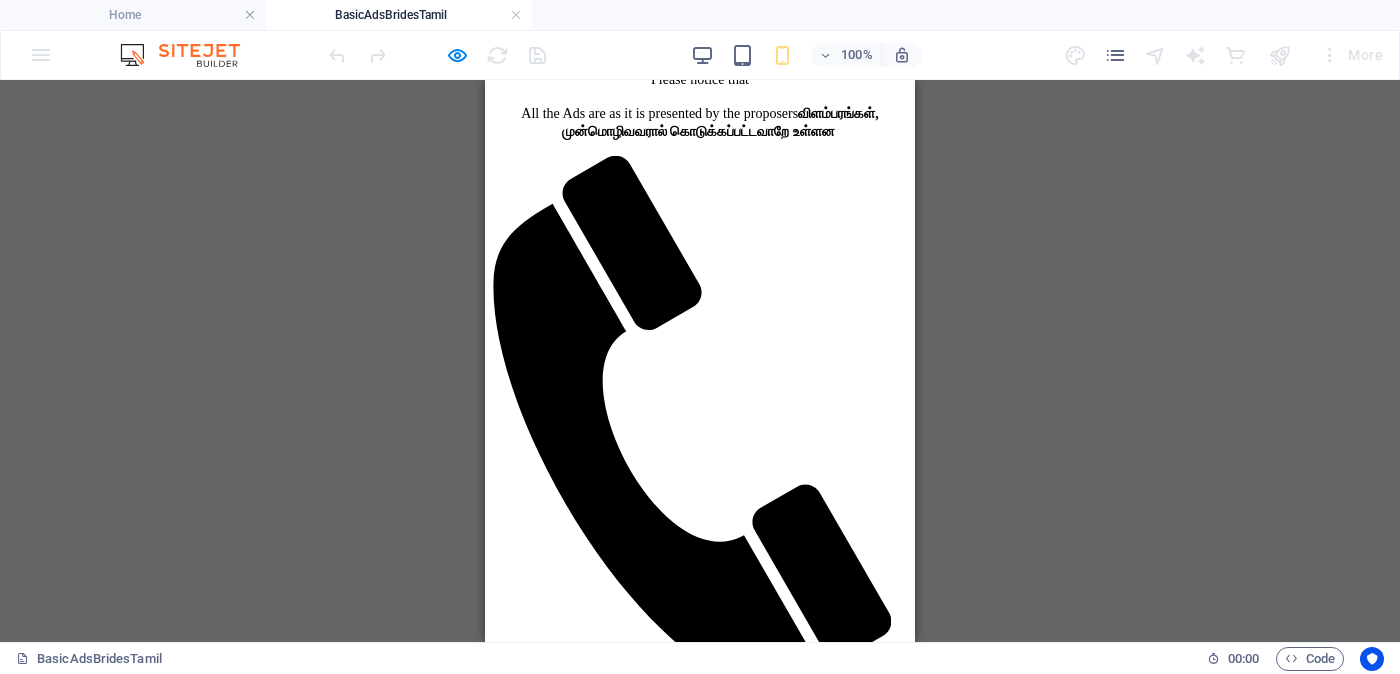 scroll, scrollTop: 499, scrollLeft: 0, axis: vertical 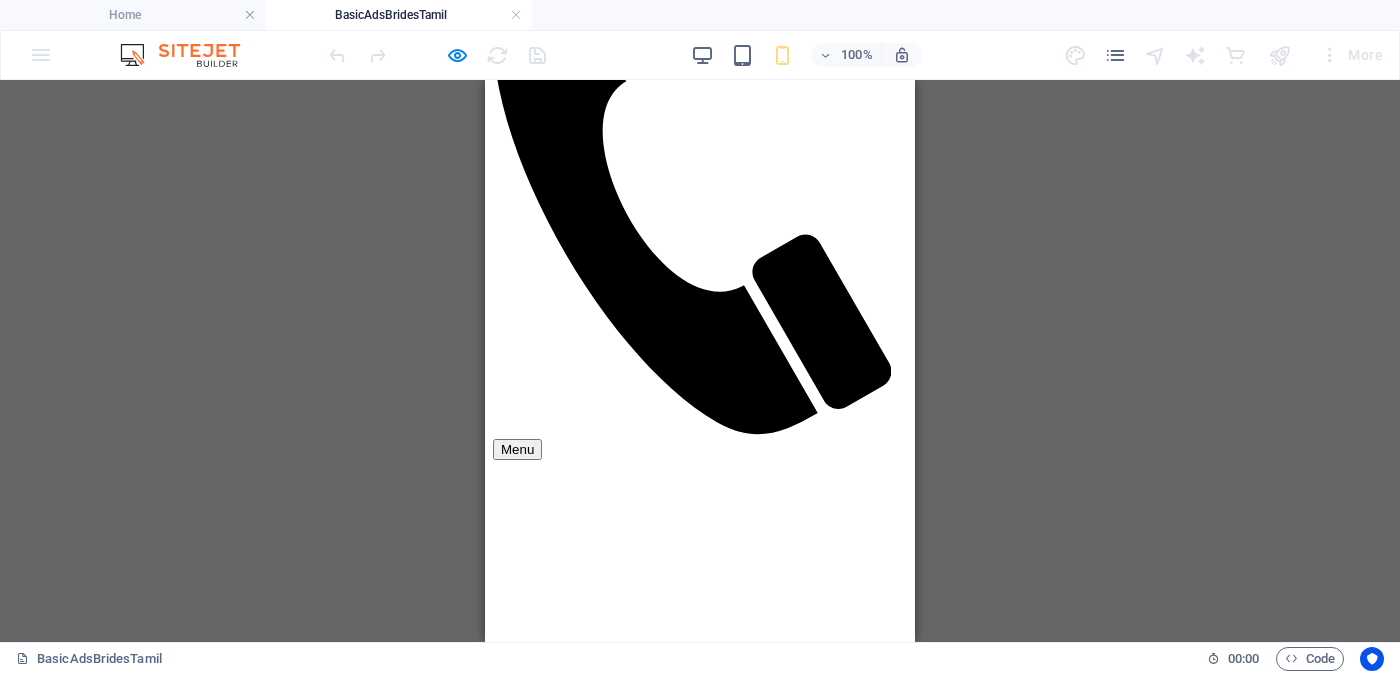 click on "Unverified - Click to verify - சரிபார்ப்பை ஆணையிடுங்கள்" at bounding box center [701, 1857] 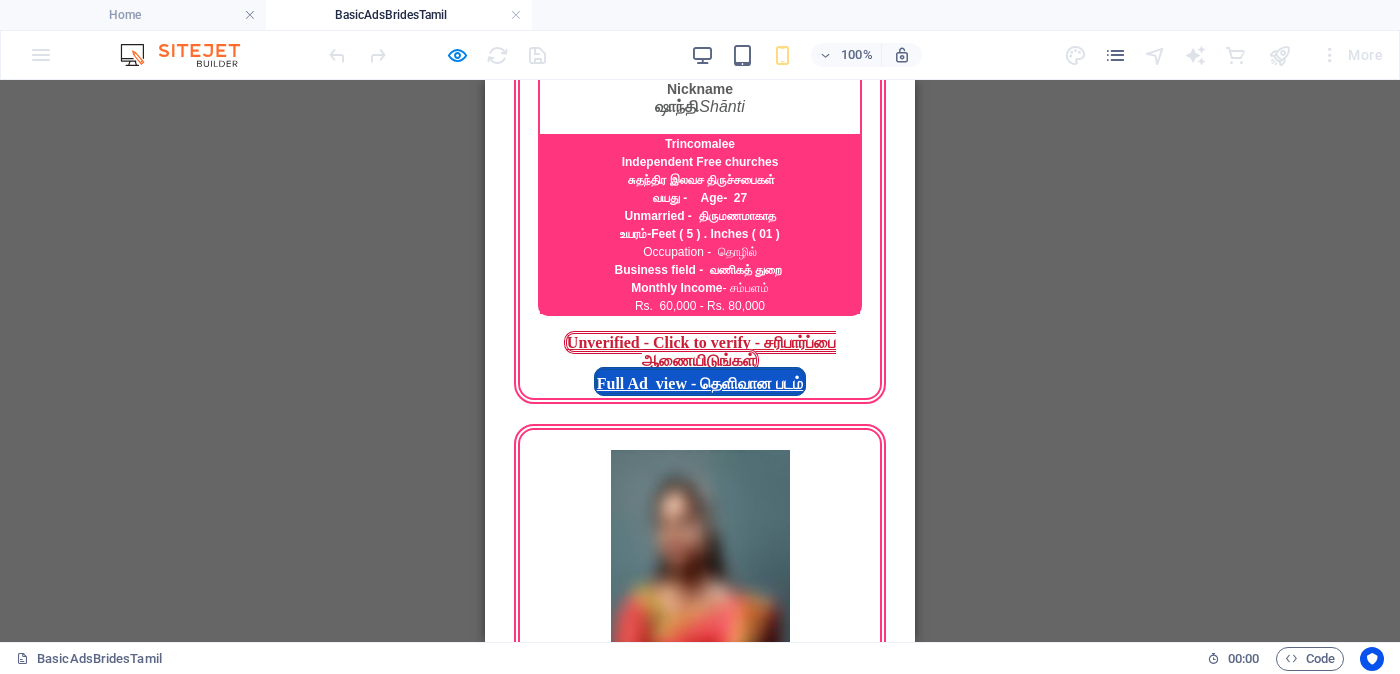 scroll, scrollTop: 3624, scrollLeft: 0, axis: vertical 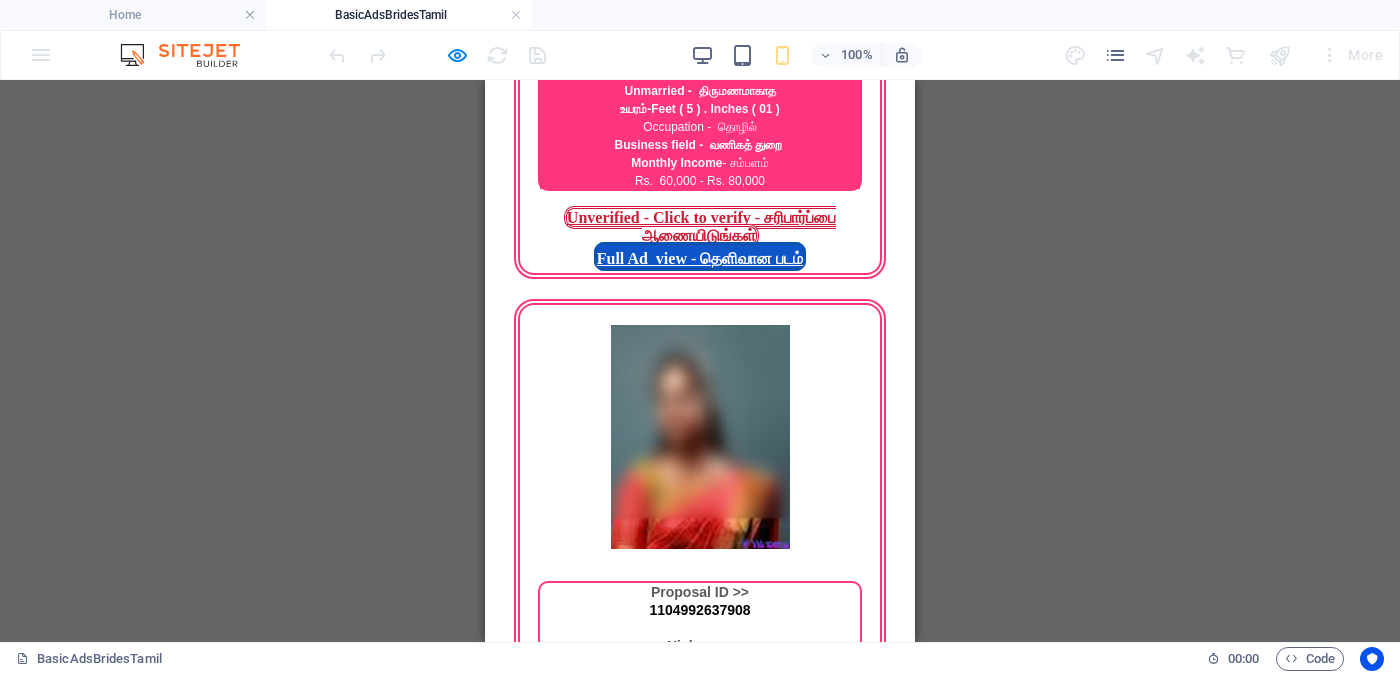 click on "Verified OK - Click for details - சரிபார்ப்பை ஆணையிடுங்கள்" at bounding box center (702, 2349) 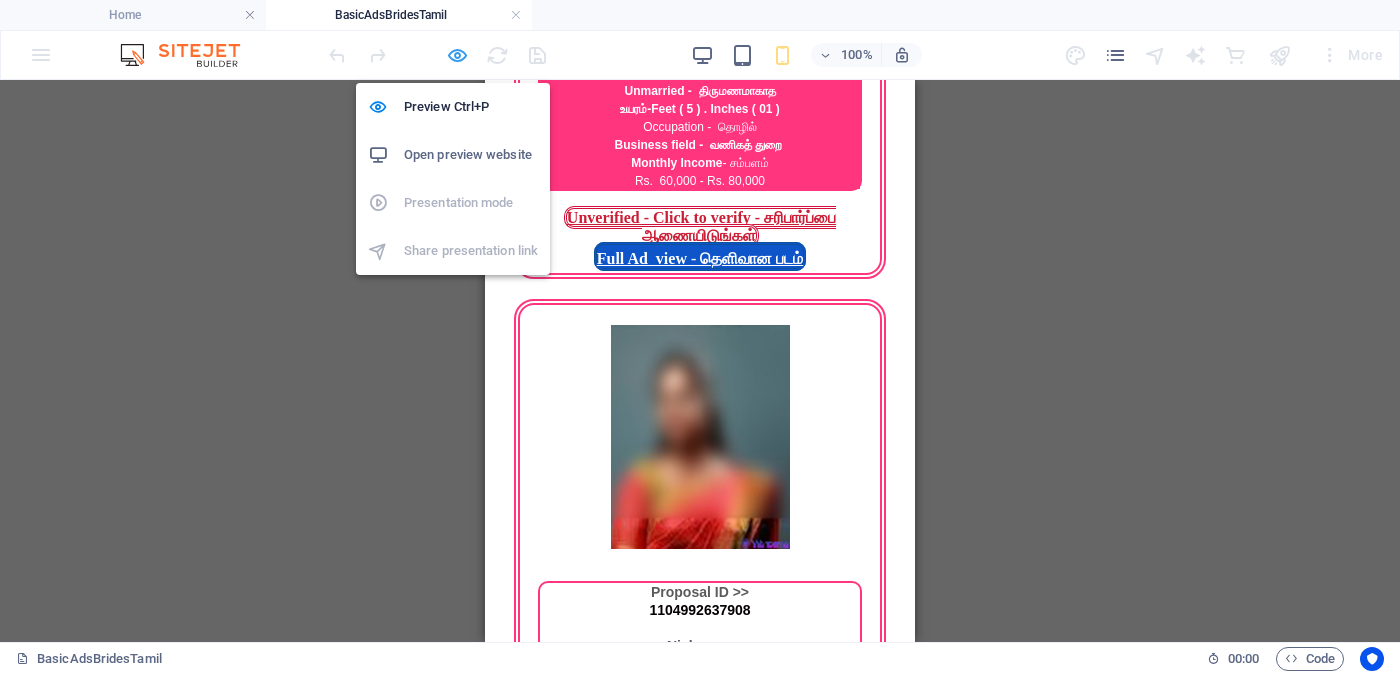 click at bounding box center (457, 55) 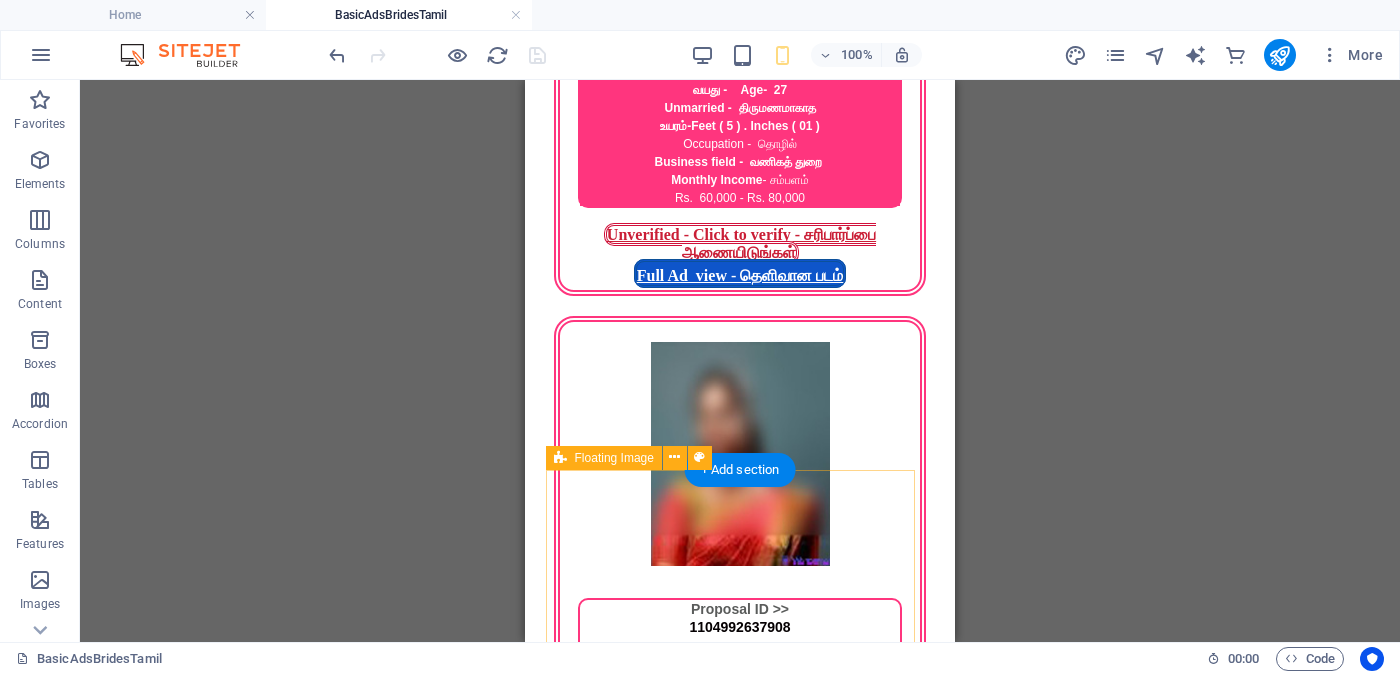 scroll, scrollTop: 3874, scrollLeft: 0, axis: vertical 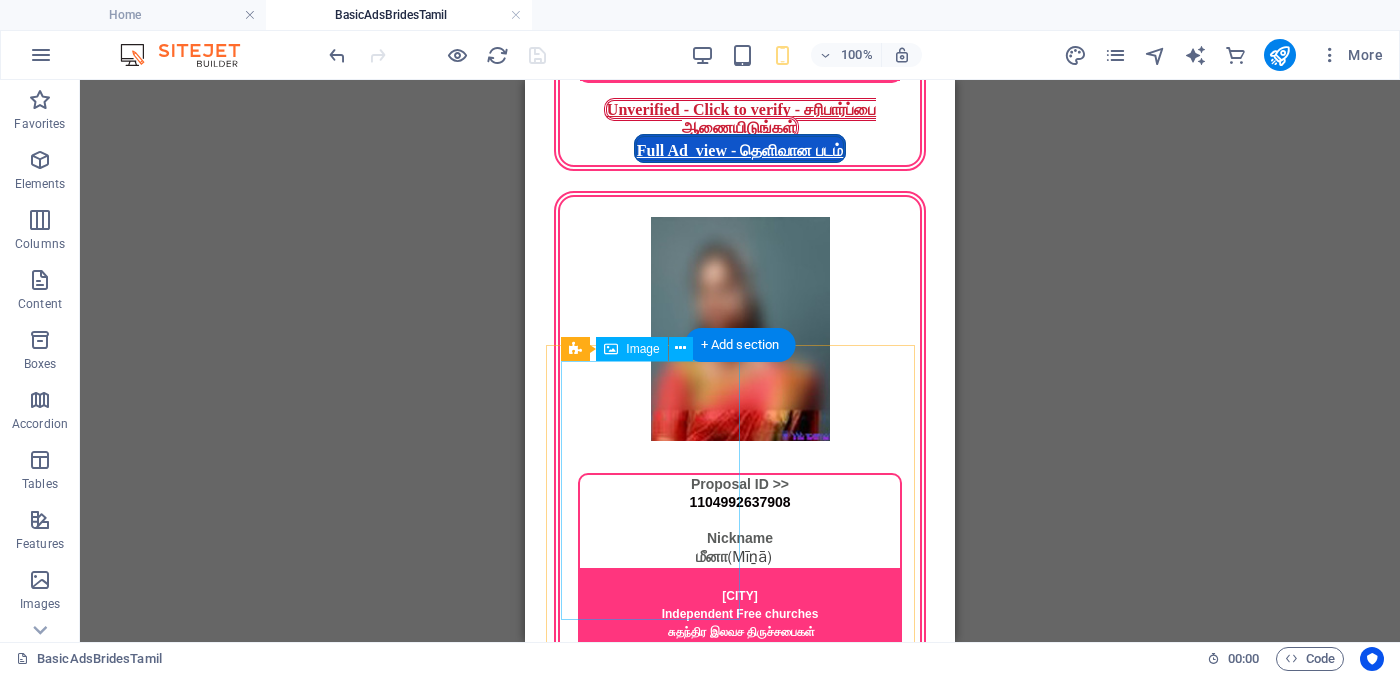 click at bounding box center [740, 2477] 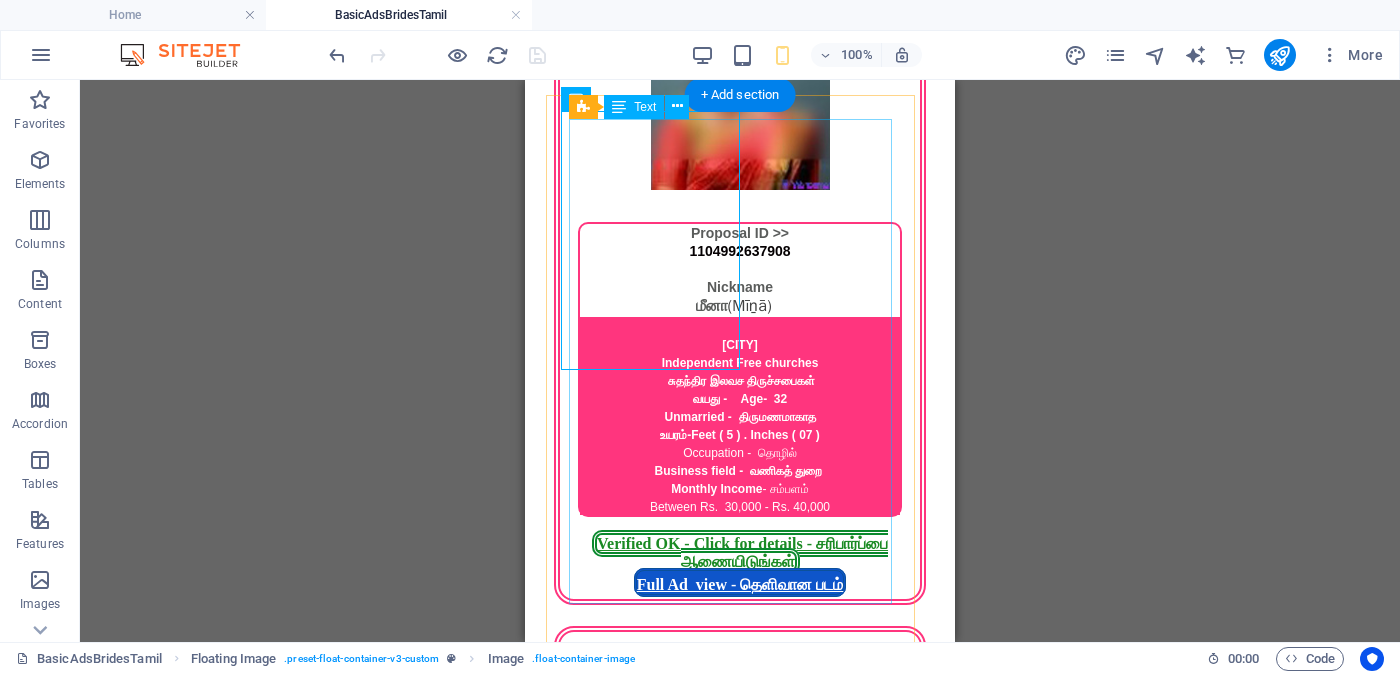 scroll, scrollTop: 4250, scrollLeft: 0, axis: vertical 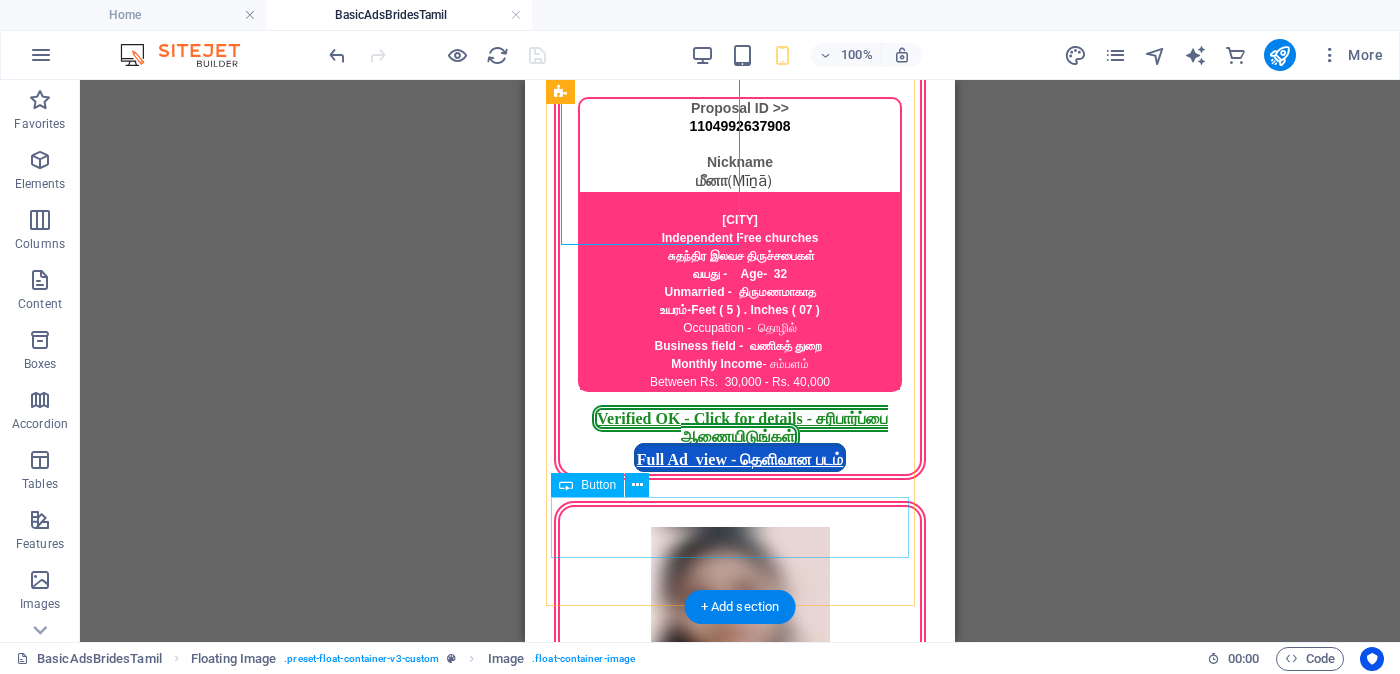 click on "Verified OK - Click for details - சரிபார்ப்பை ஆணையிடுங்கள்" at bounding box center (740, 2648) 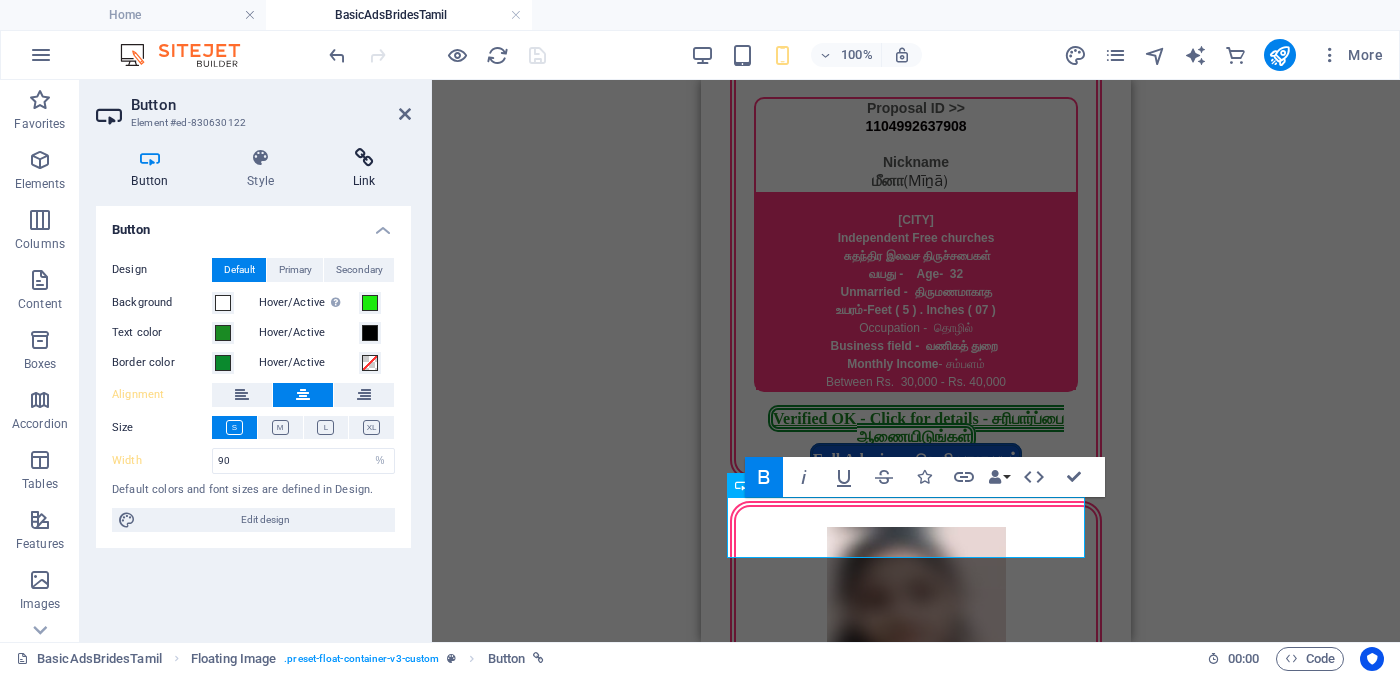 click at bounding box center [364, 158] 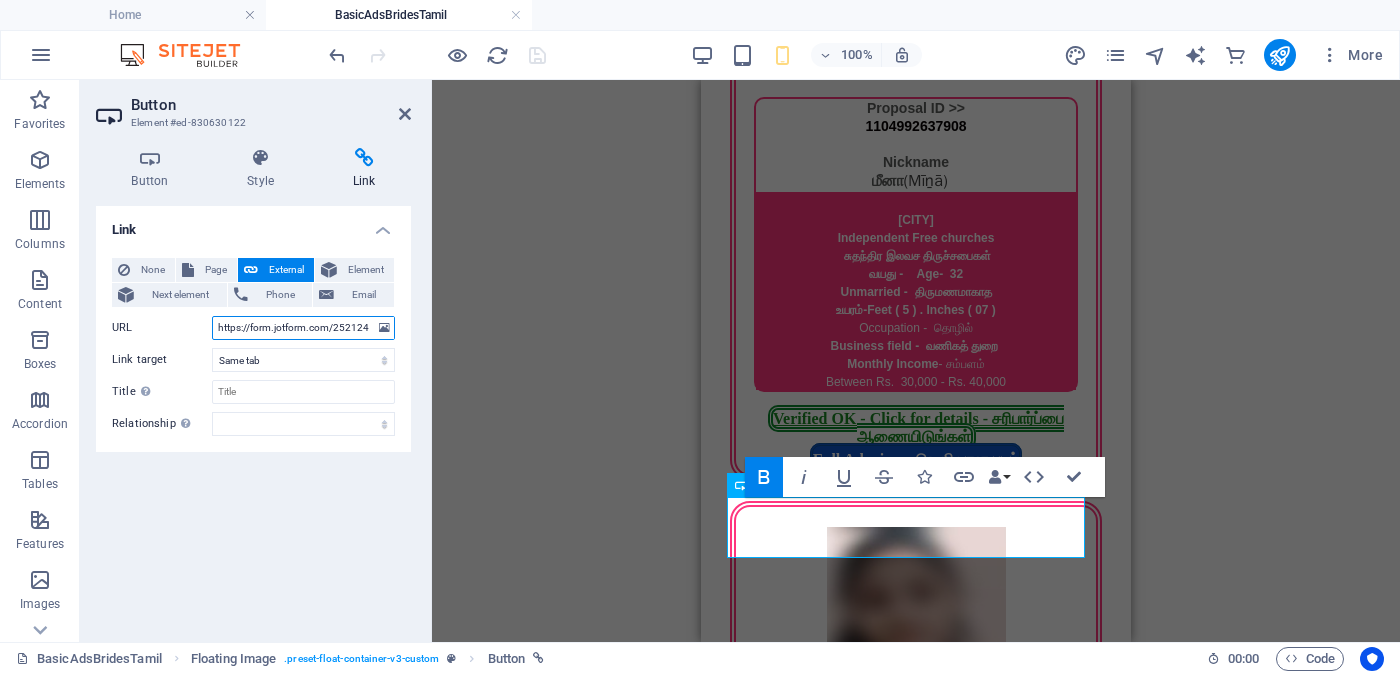 drag, startPoint x: 365, startPoint y: 323, endPoint x: 376, endPoint y: 340, distance: 20.248457 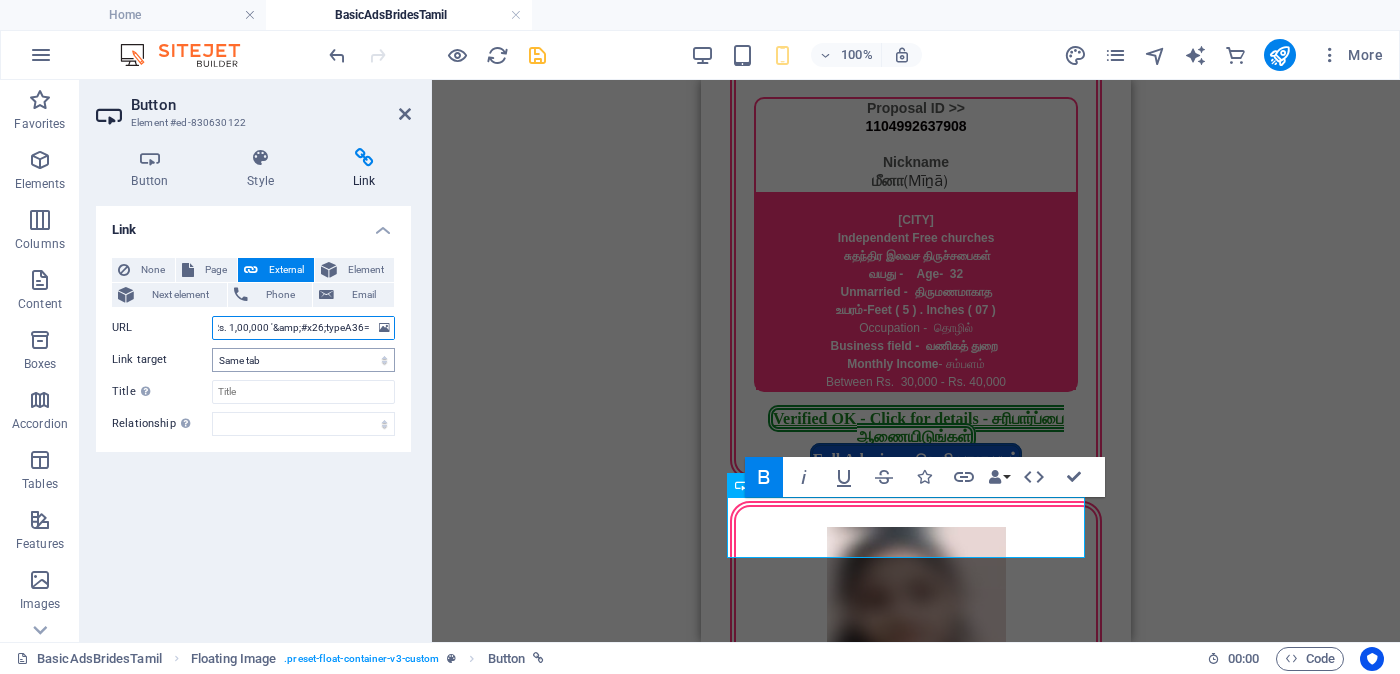 scroll, scrollTop: 0, scrollLeft: 1778, axis: horizontal 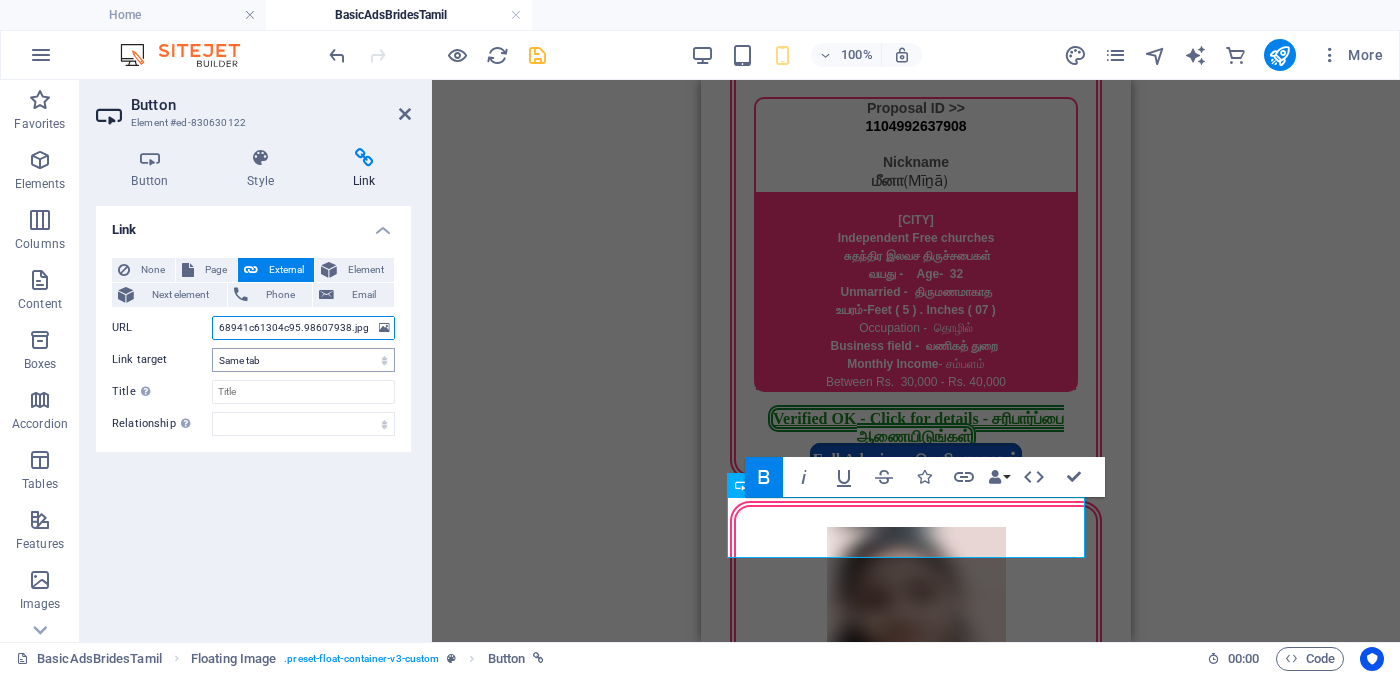 type on "https://form.jotform.com/252124928491056?proposalSelected="Proposal ID >> [NUMBER] Nickname [NAME] ([NAME]) [CITY] ([CITY]) [ORGANIZATION] [ORGANIZATION] வயது - Age - [AGE] Unmarried - திருமணமாகாத உயரம்-Feet ([FEET]) . Inches ([INCHES]) Occupation - தொழில் Business field - வணிகத் துறை Monthly Income - சம்பளம் Between Rs. [AMOUNT] - Rs. [AMOUNT] '&typeA36=https://www.jotform.com/uploads/kalupahanagesanjaya/form_files/[NAME]_blurred.68941c61304c95.98607938.jpg" 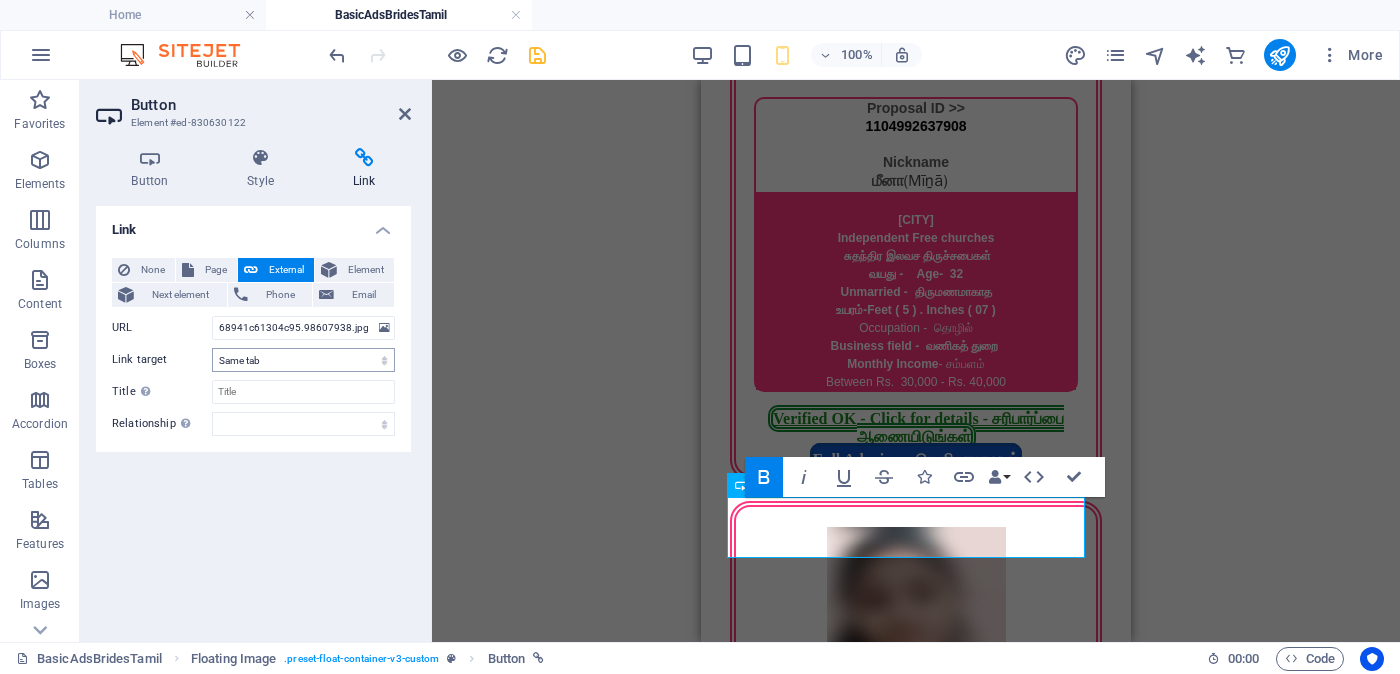 scroll, scrollTop: 0, scrollLeft: 0, axis: both 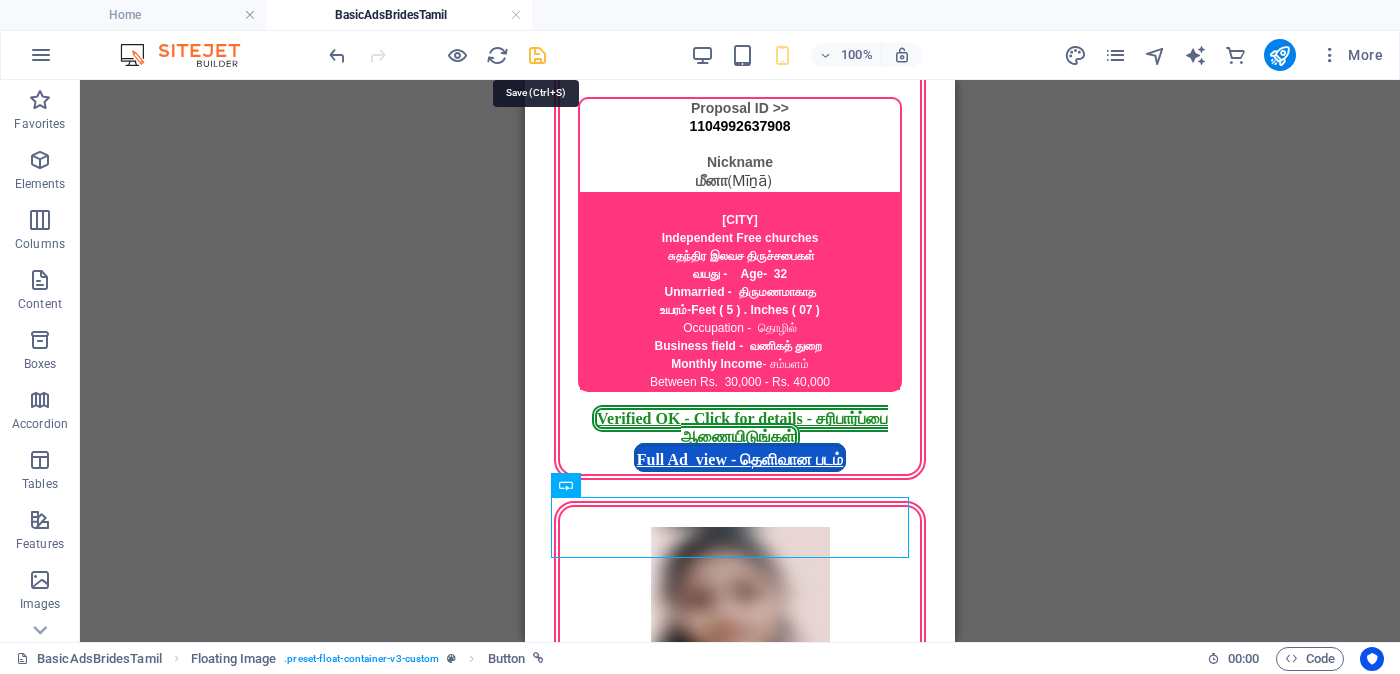 click at bounding box center [537, 55] 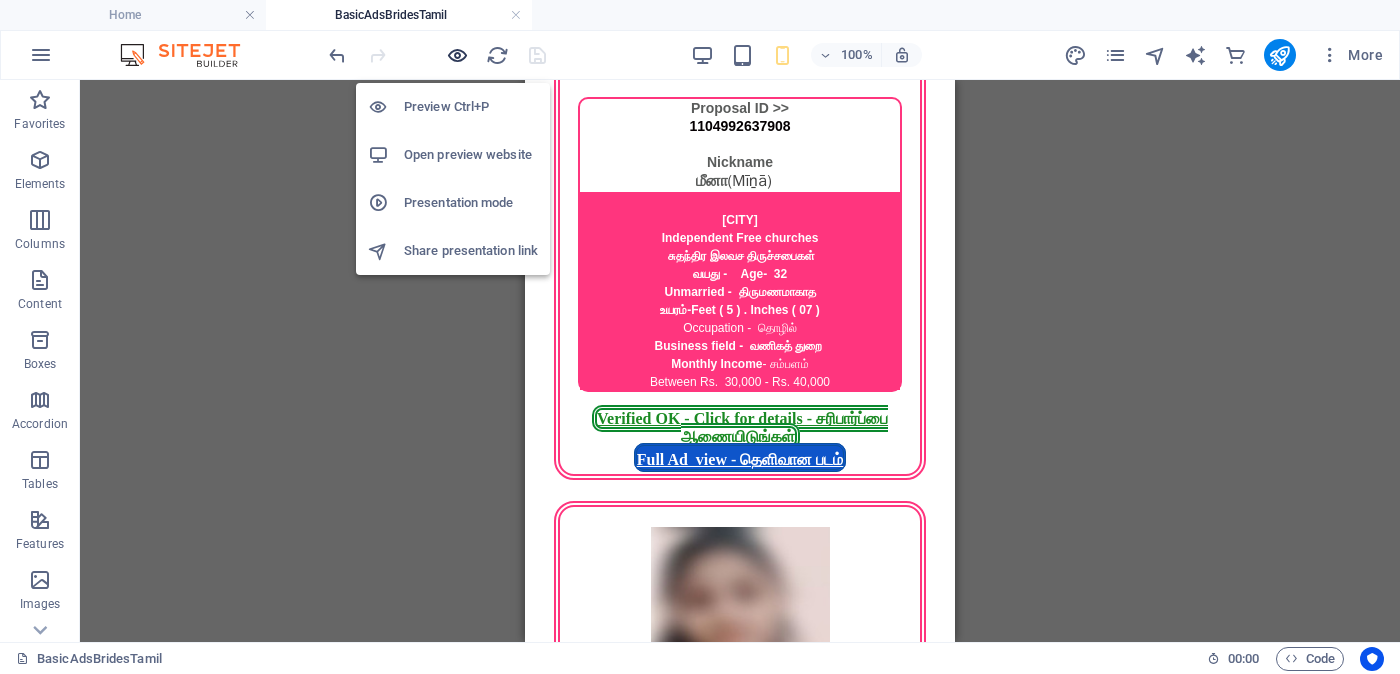 click at bounding box center (457, 55) 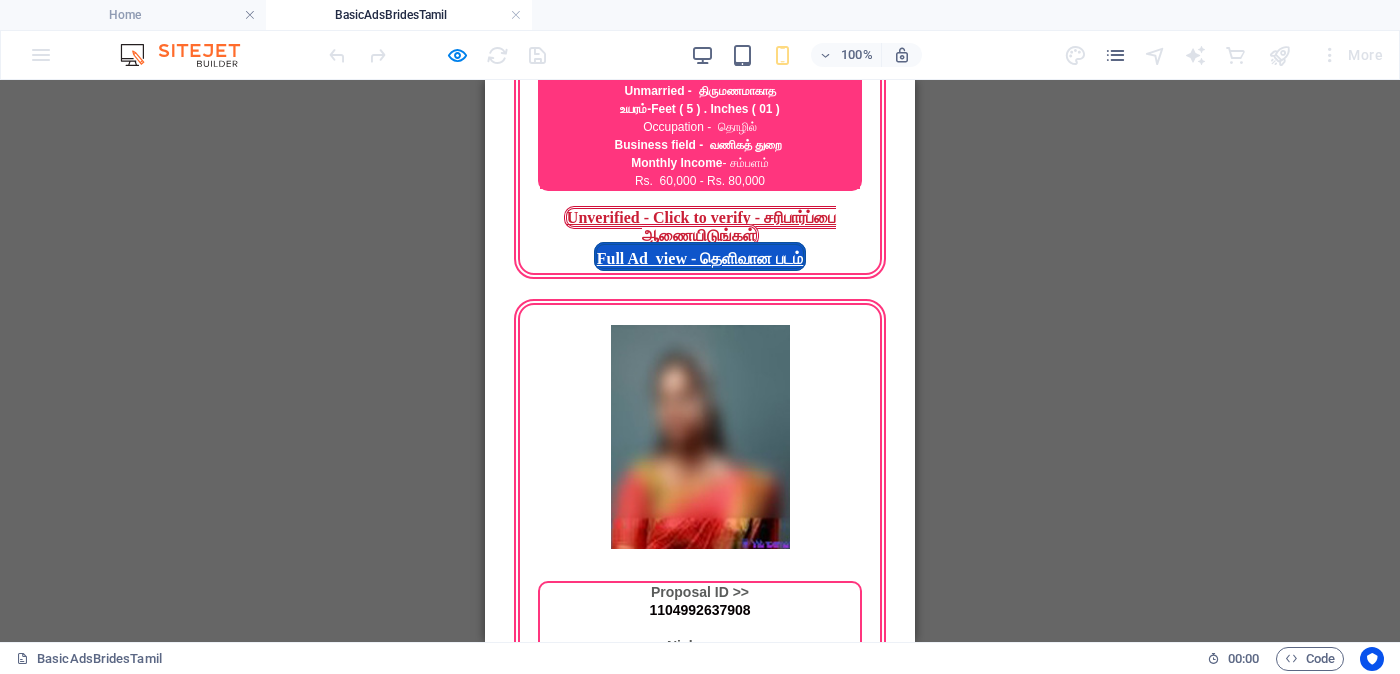 scroll, scrollTop: 3499, scrollLeft: 0, axis: vertical 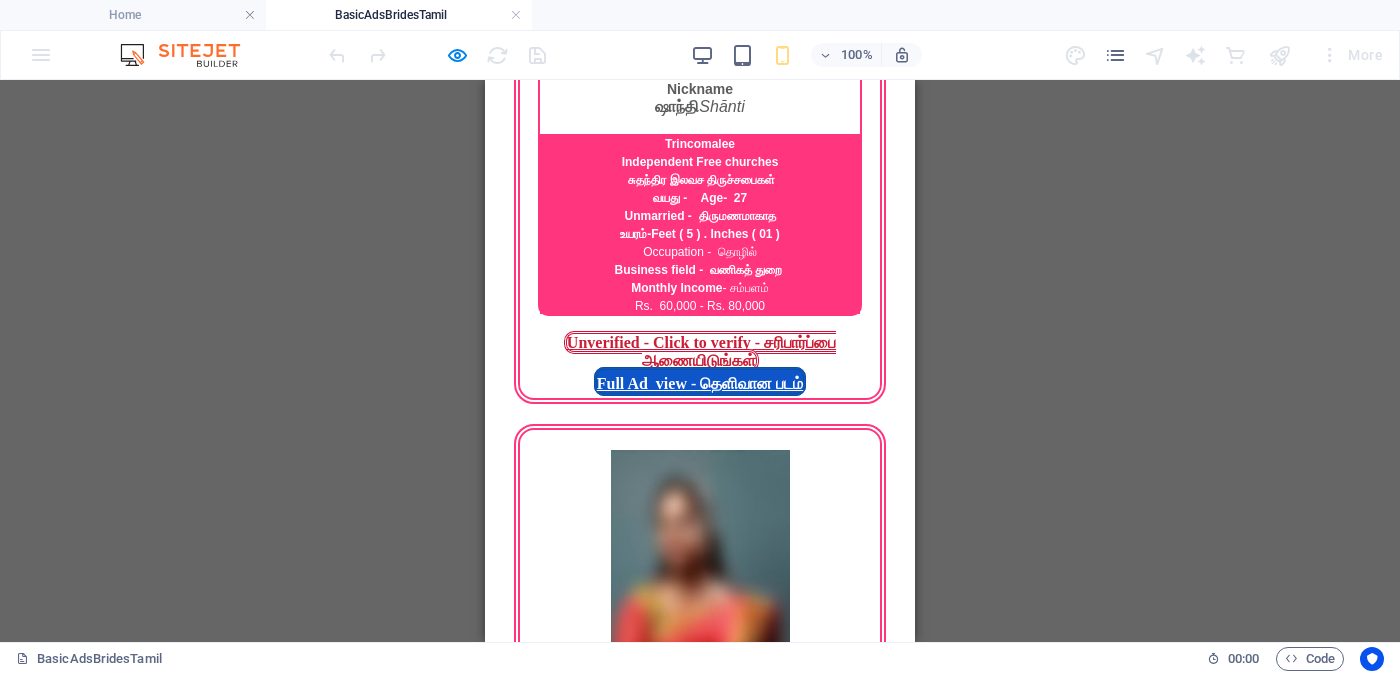 click on "Verified OK - Click for details - சரிபார்ப்பை ஆணையிடுங்கள்" at bounding box center (702, 2474) 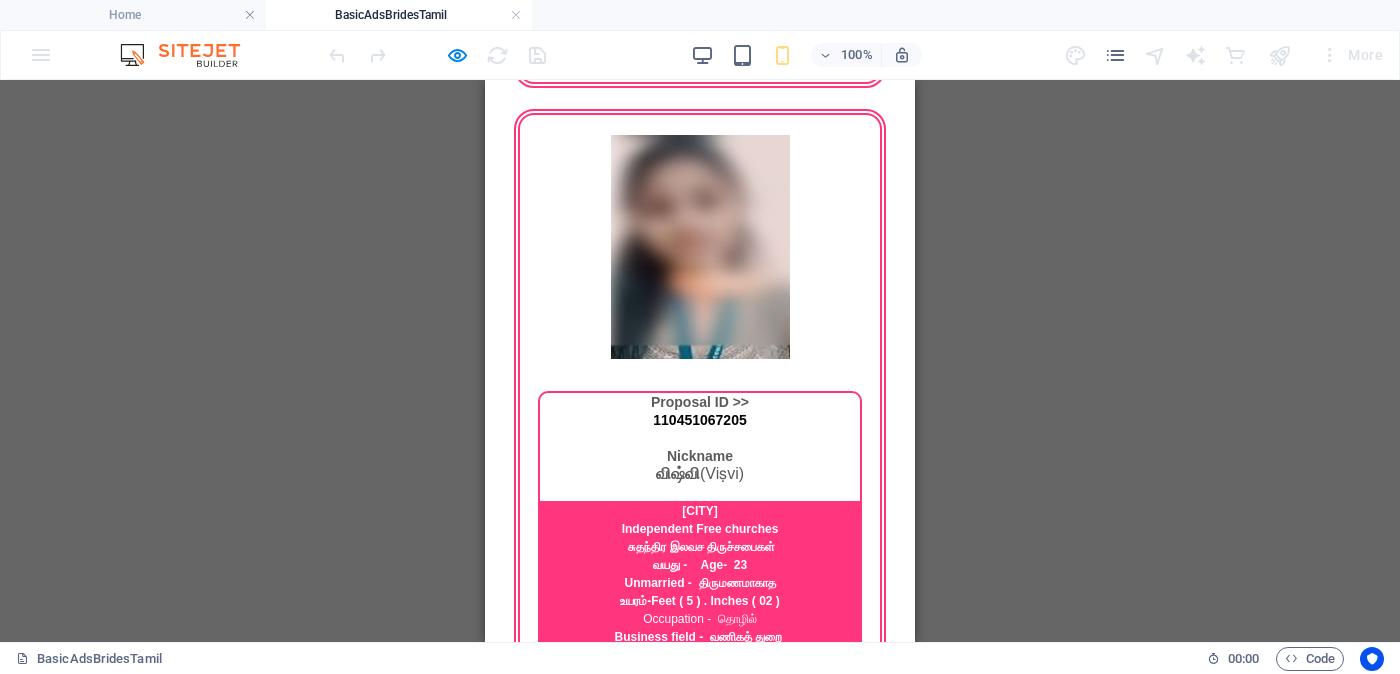 scroll, scrollTop: 4375, scrollLeft: 0, axis: vertical 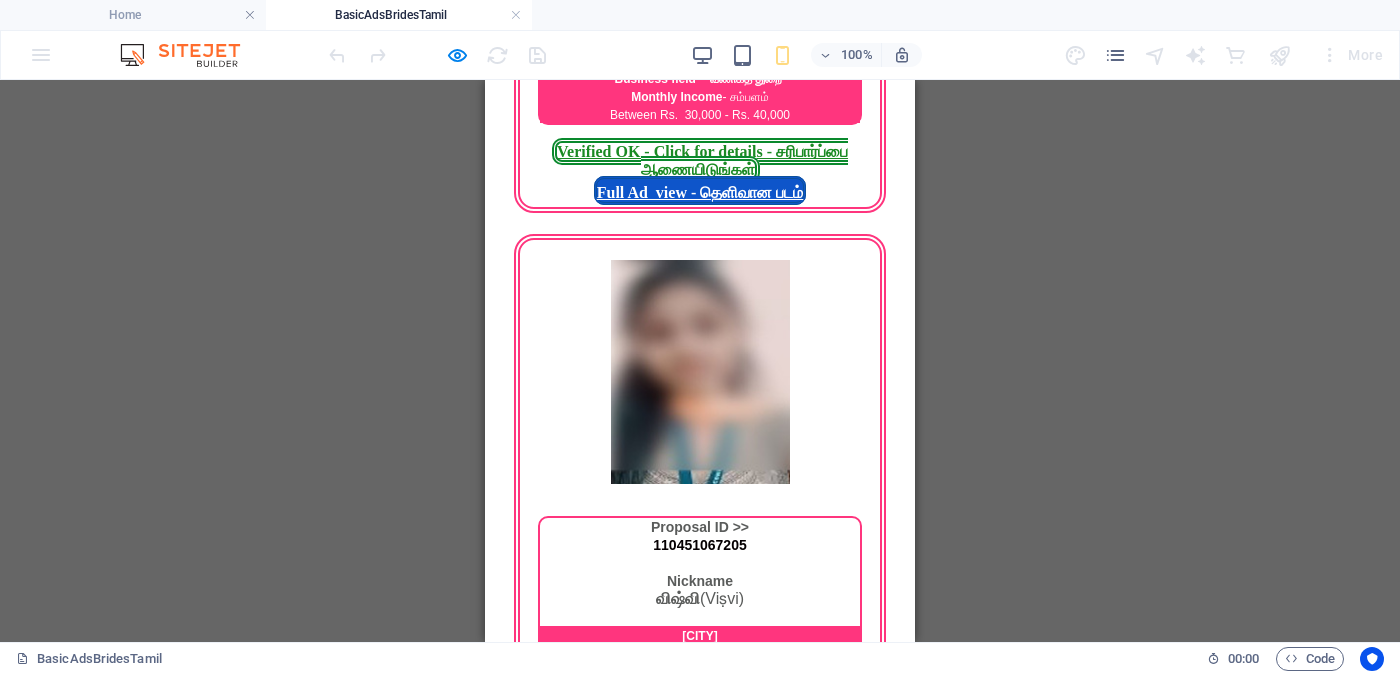 click on "Verified OK - Click for details - சரிபார்ப்பை ஆணையிடுங்கள்" at bounding box center [700, 2380] 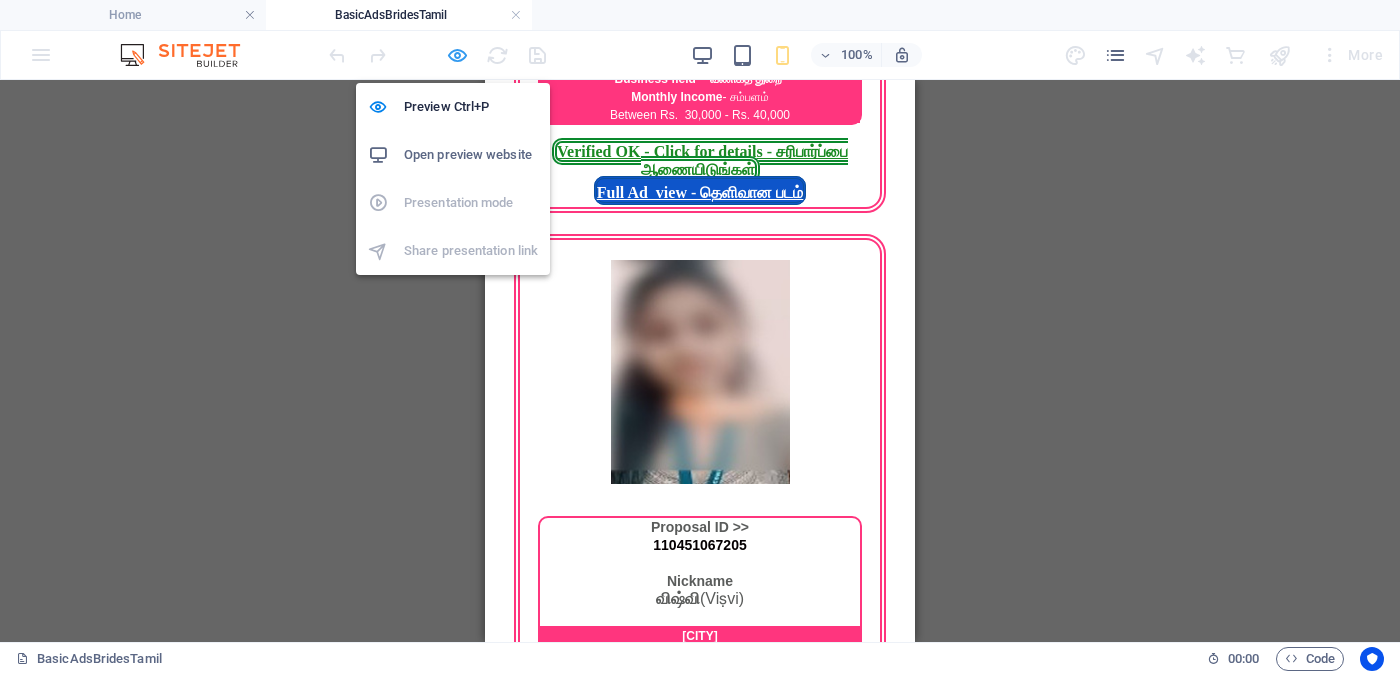 click at bounding box center (457, 55) 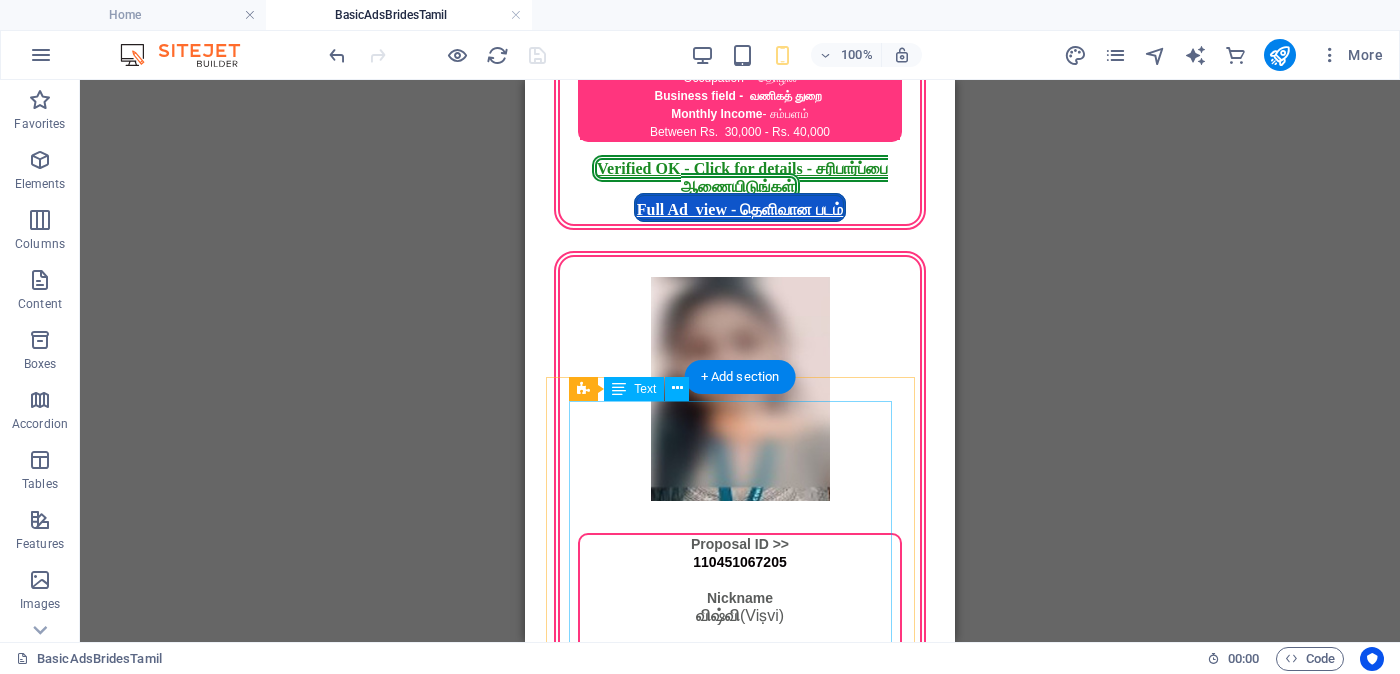 scroll, scrollTop: 4625, scrollLeft: 0, axis: vertical 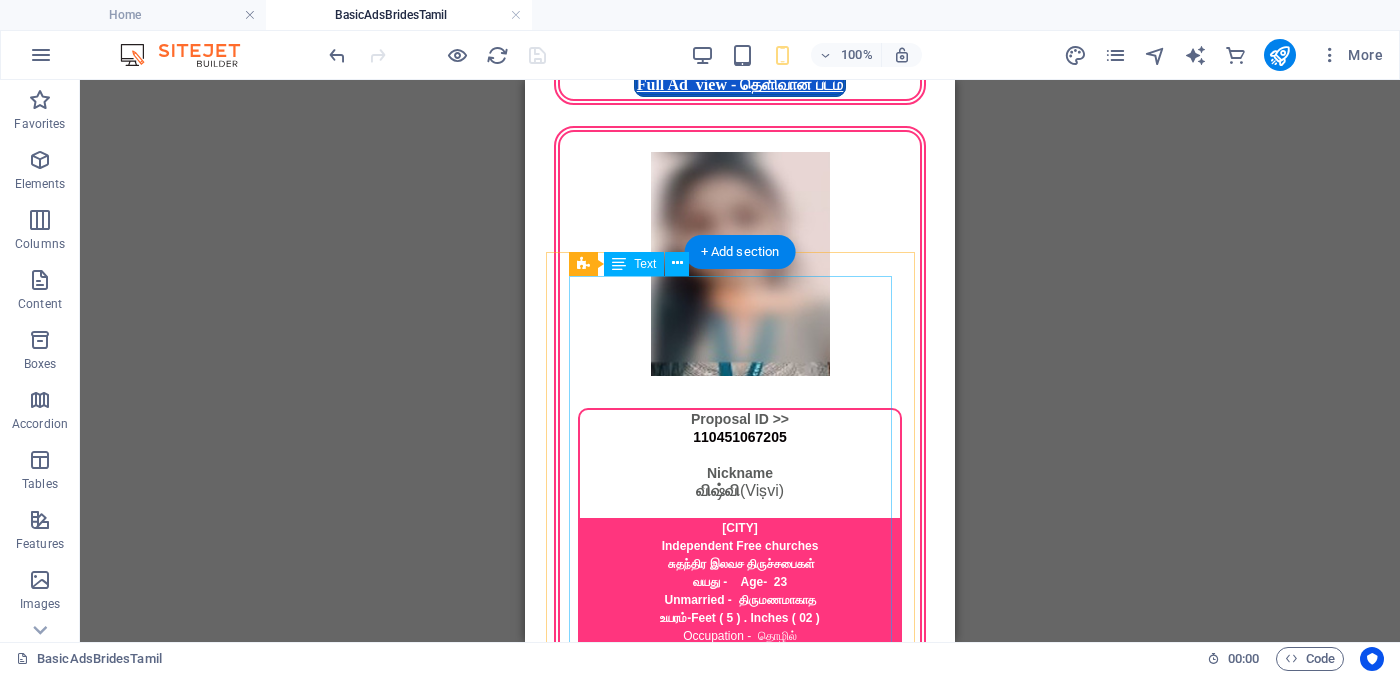 click on "Proposal ID >> [NUMBER] Nickname [FIRST] (Rōhiṇi) [CITY] Catholic Church வயது - Age - [AGE] Unmarried - உயரம் - Feet ( [FEET] ) . Inches ( [INCHES] ) Occupation - தொழில் Business field - வணிகத் துறை Monthly Income - சம்பளம் Between Rs. 40,000 - Rs. 50,000" at bounding box center [740, 2782] 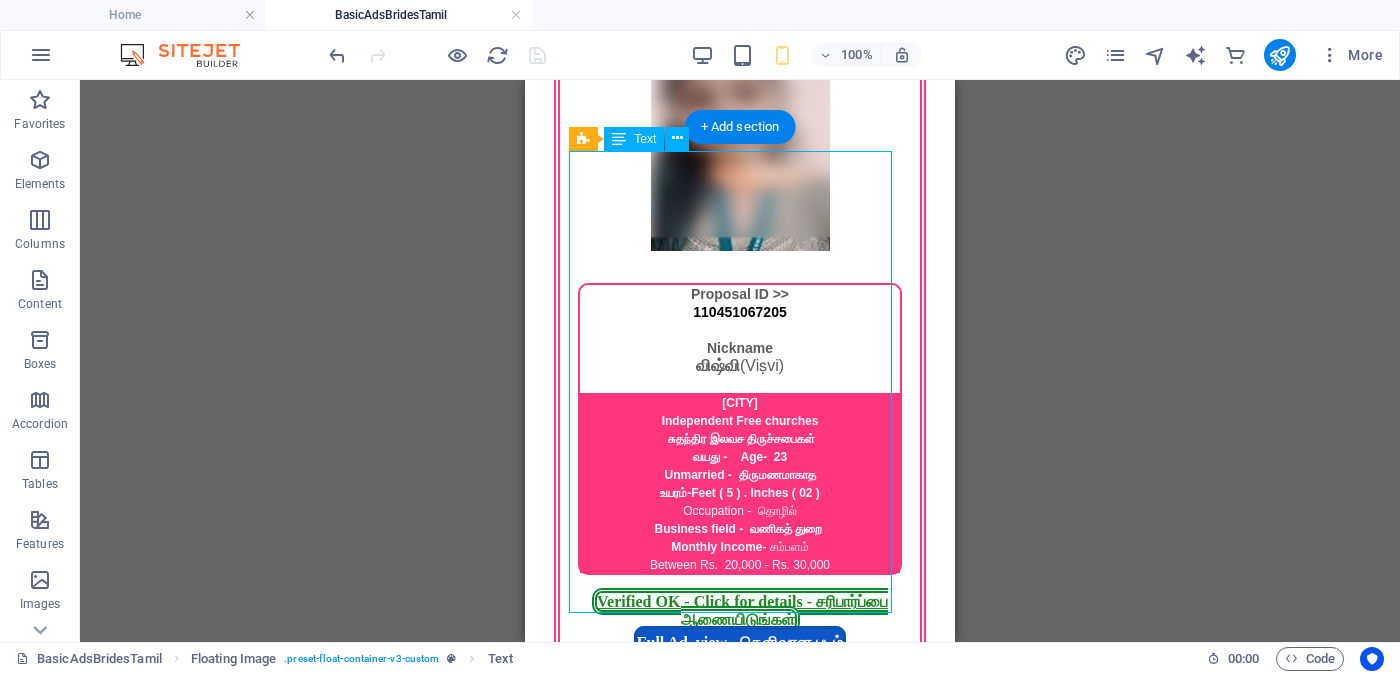 scroll, scrollTop: 4875, scrollLeft: 0, axis: vertical 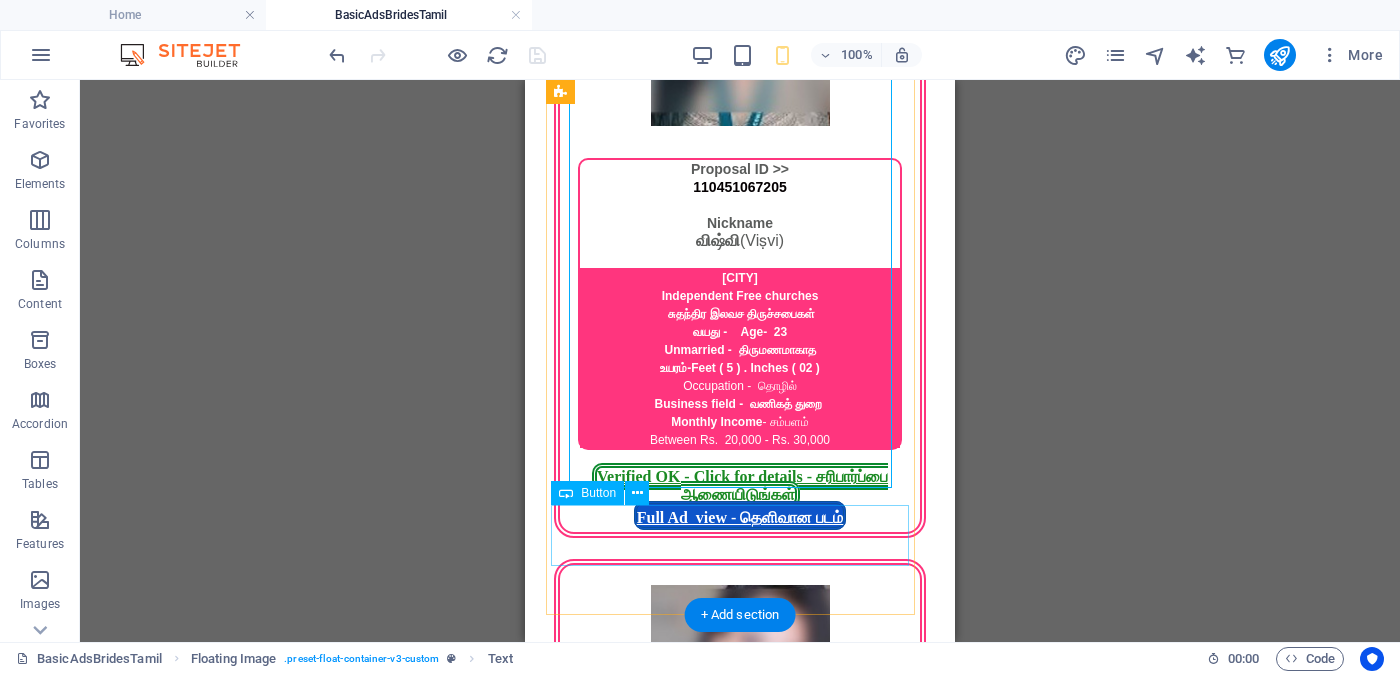click on "Verified OK - Click for details - சரிபார்ப்பை ஆணையிடுங்கள்" at bounding box center [740, 2723] 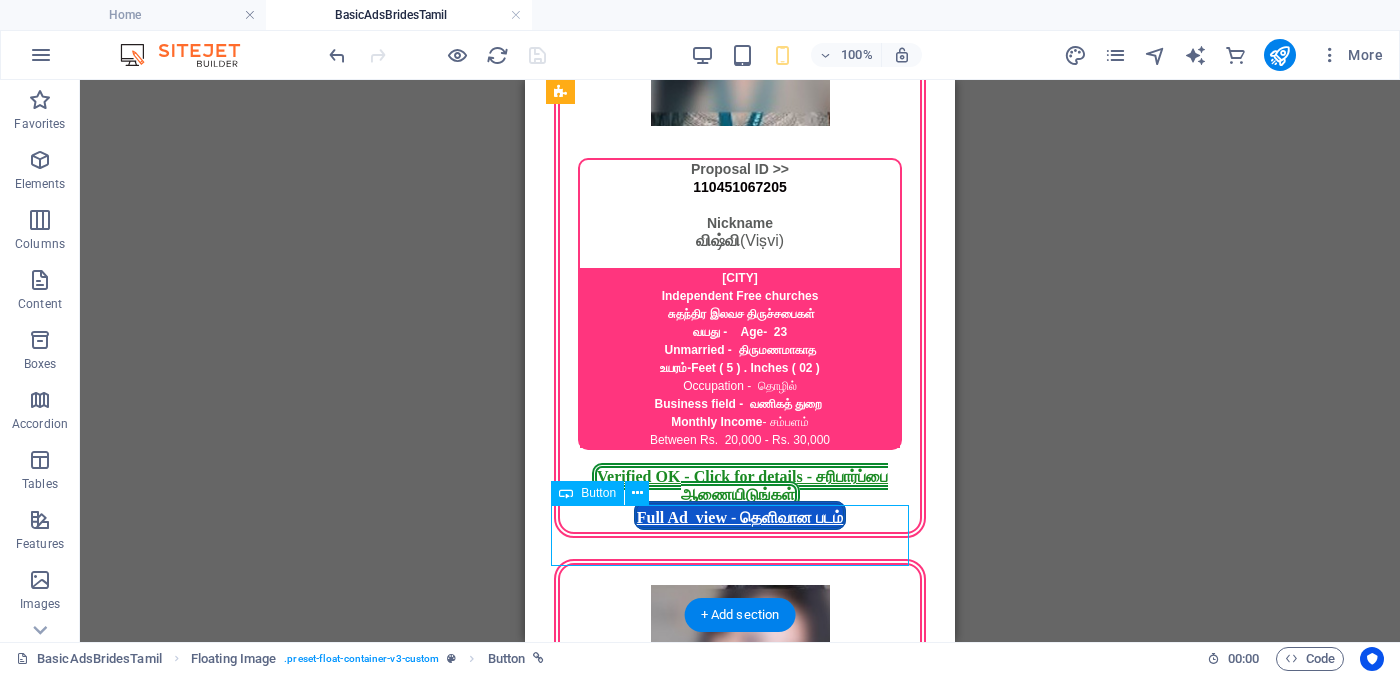 click on "Verified OK - Click for details - சரிபார்ப்பை ஆணையிடுங்கள்" at bounding box center (740, 2723) 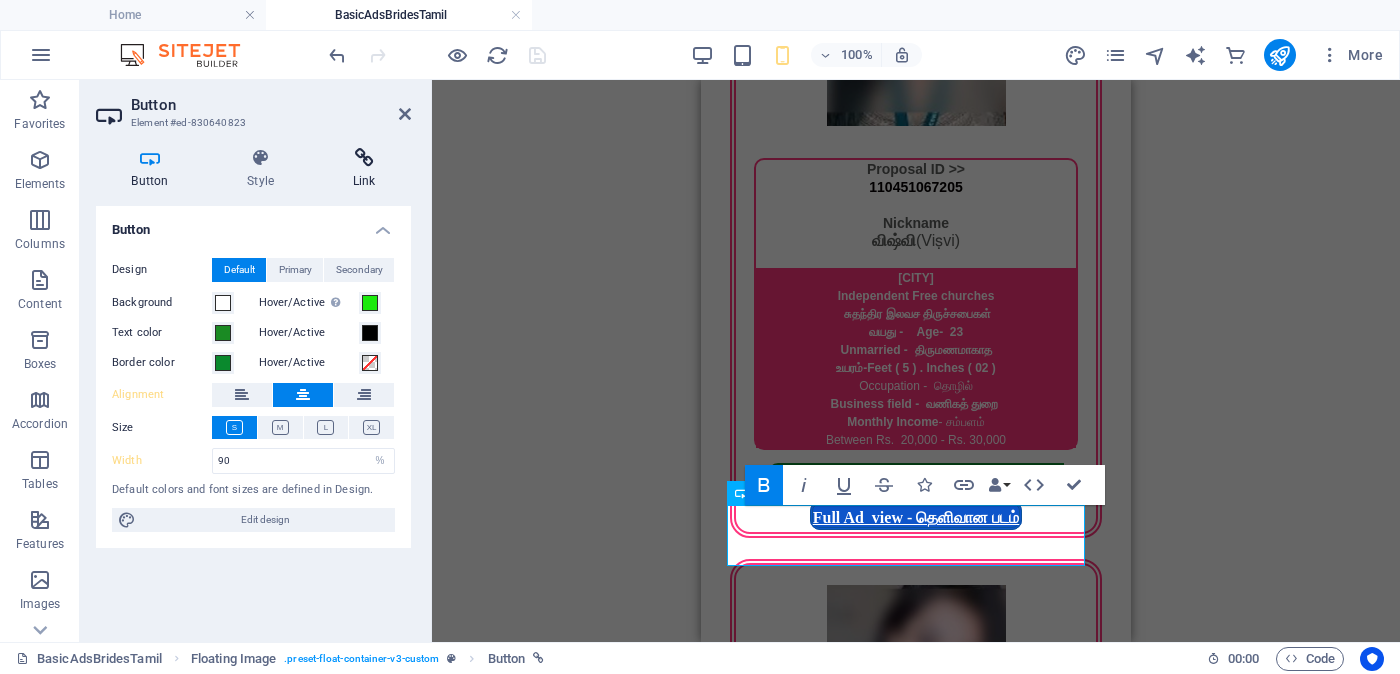 click on "Link" at bounding box center (364, 169) 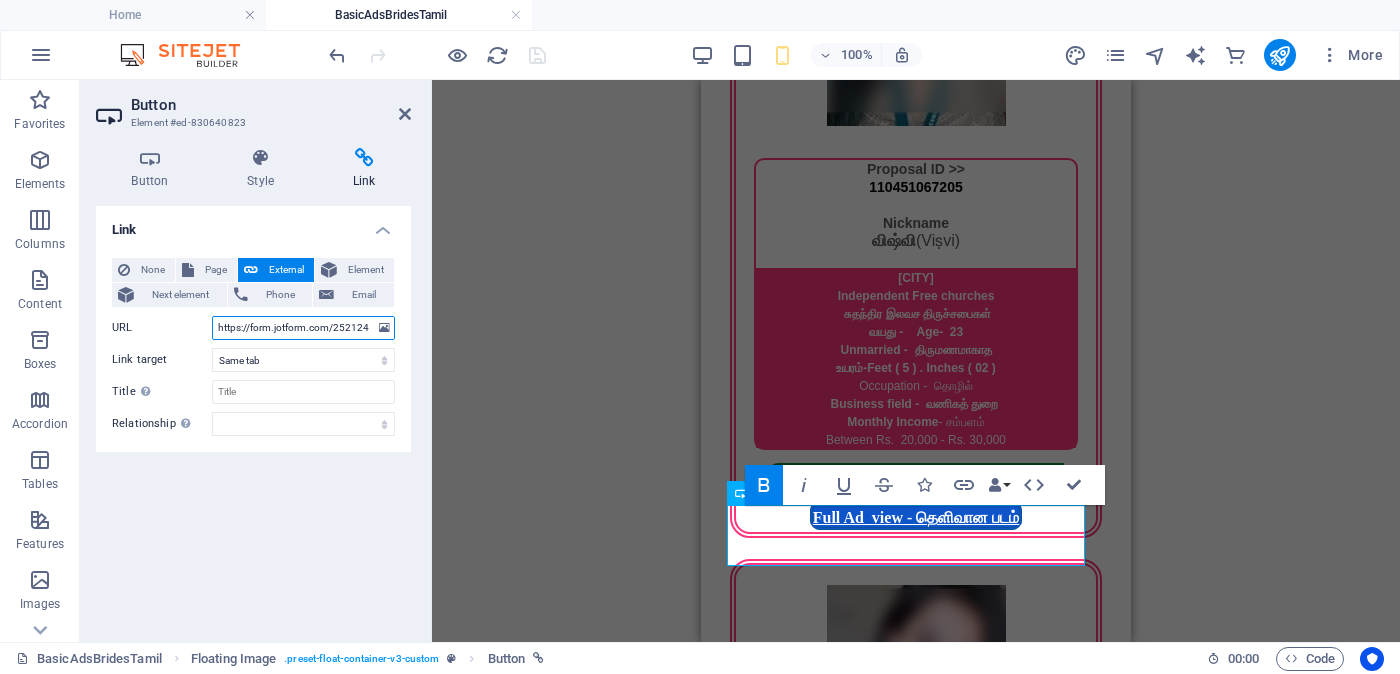 click on "https://form.jotform.com/252124928491056?proposalSelected="Proposal ID >> 702019567011 Nickname [NAME] ([TRANSLITERATED_NAME]) [CITY] Catholic Church கத்தோலிக்க திருச்சபை வயது - Age - [AGE] Unmarried - திருமணமாகாத உயரம்-Feet ( 5 ) . Inches ( 01 ) Occupation - தொழில் Business field - வணிகத் துறை Monthly Income - சம்பளம் Between Rs. 40,000 - Rs. 50,000 '&typeA23=https://cdn1.site-media.eu/images/0/18131565/rohini_blurred-I98H85fSQJLAAClqwJxpFQ.jpg" at bounding box center [303, 328] 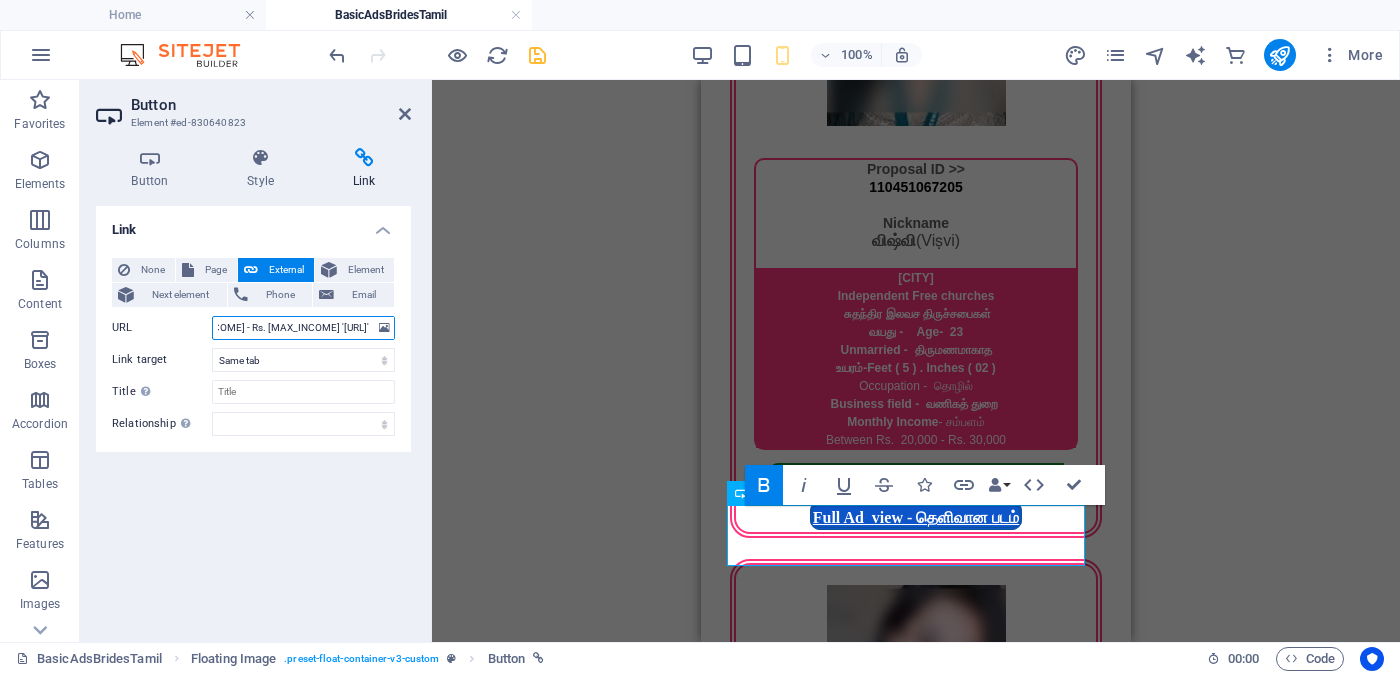 scroll, scrollTop: 0, scrollLeft: 1798, axis: horizontal 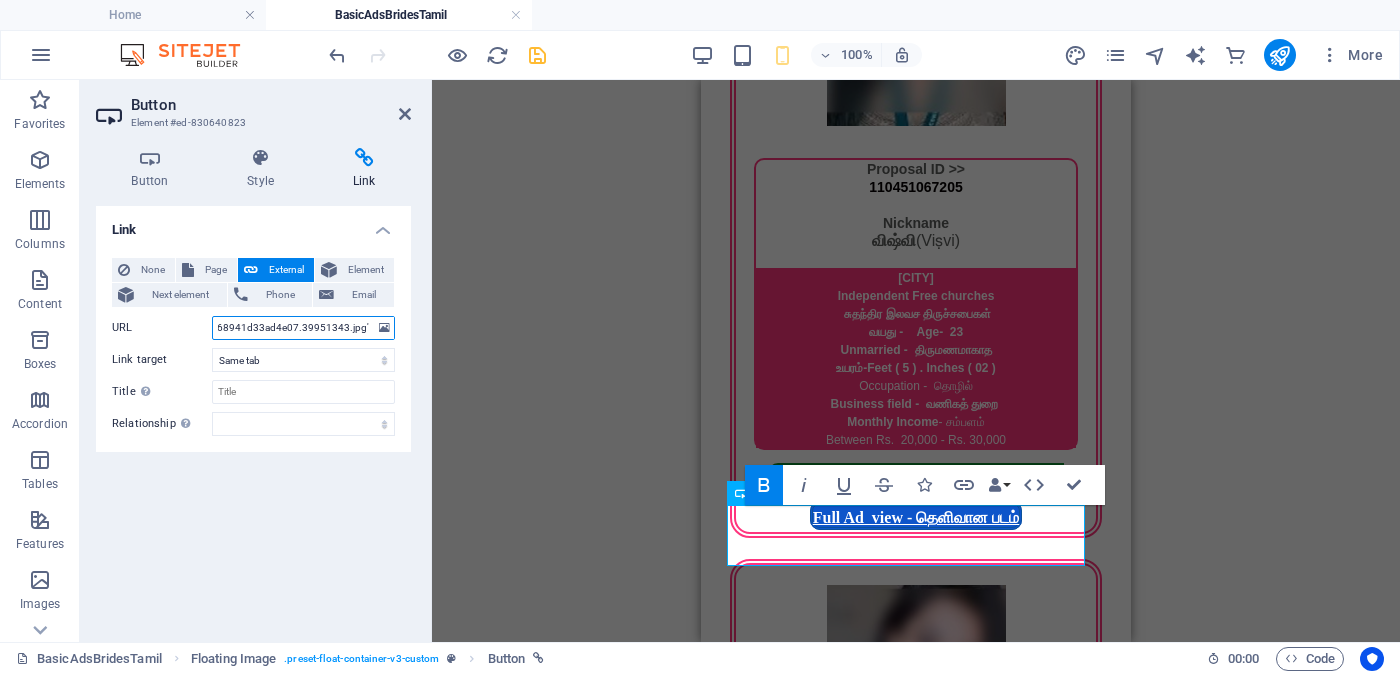 type on "https://form.jotform.com/252124928491056?proposalSelected="Proposal ID >> 702019567011 Nickname [NAME] ([TRANSLITERATED_NAME]) [CITY] Catholic Church கத்தோலிக்க திருச்சபை வயது - Age - [AGE] Unmarried - திருமணமாகாத உயரம்-Feet ( 5 ) . Inches ( 01 ) Occupation - தொழில் Business field - வணிகத் துறை Monthly Income - சம்பளம் Between Rs. 40,000 - Rs. 50,000 '&typeA36=https://www.jotform.com/uploads/kalupahanagesanjaya/form_files/rohini_blurred.68941d33ad4e07.39951343.jpg'" 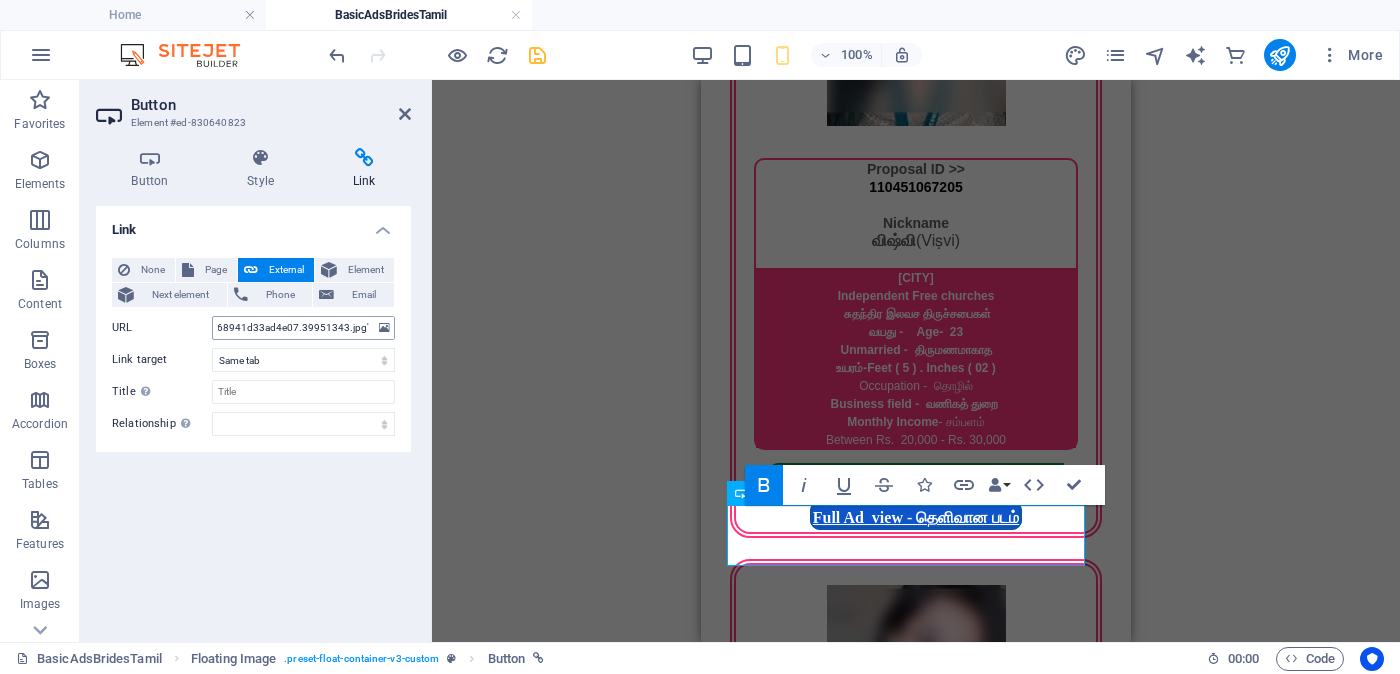 scroll, scrollTop: 0, scrollLeft: 0, axis: both 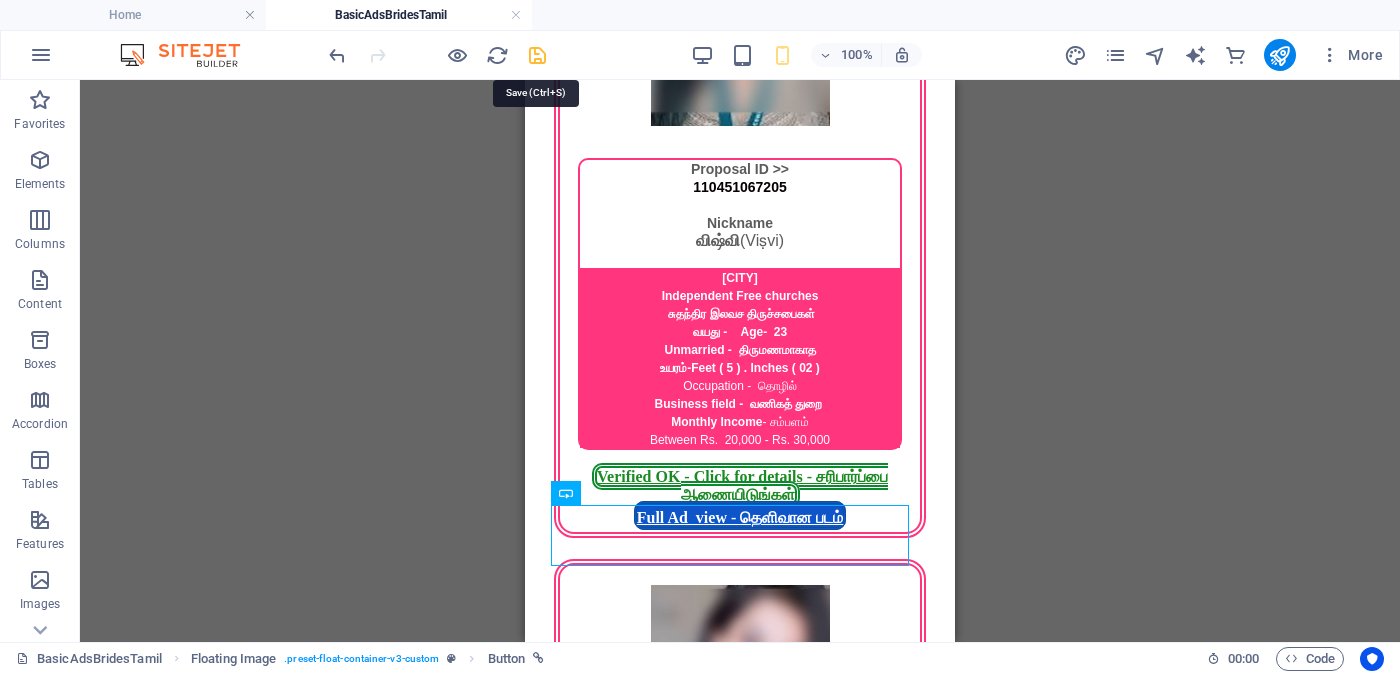 click at bounding box center [537, 55] 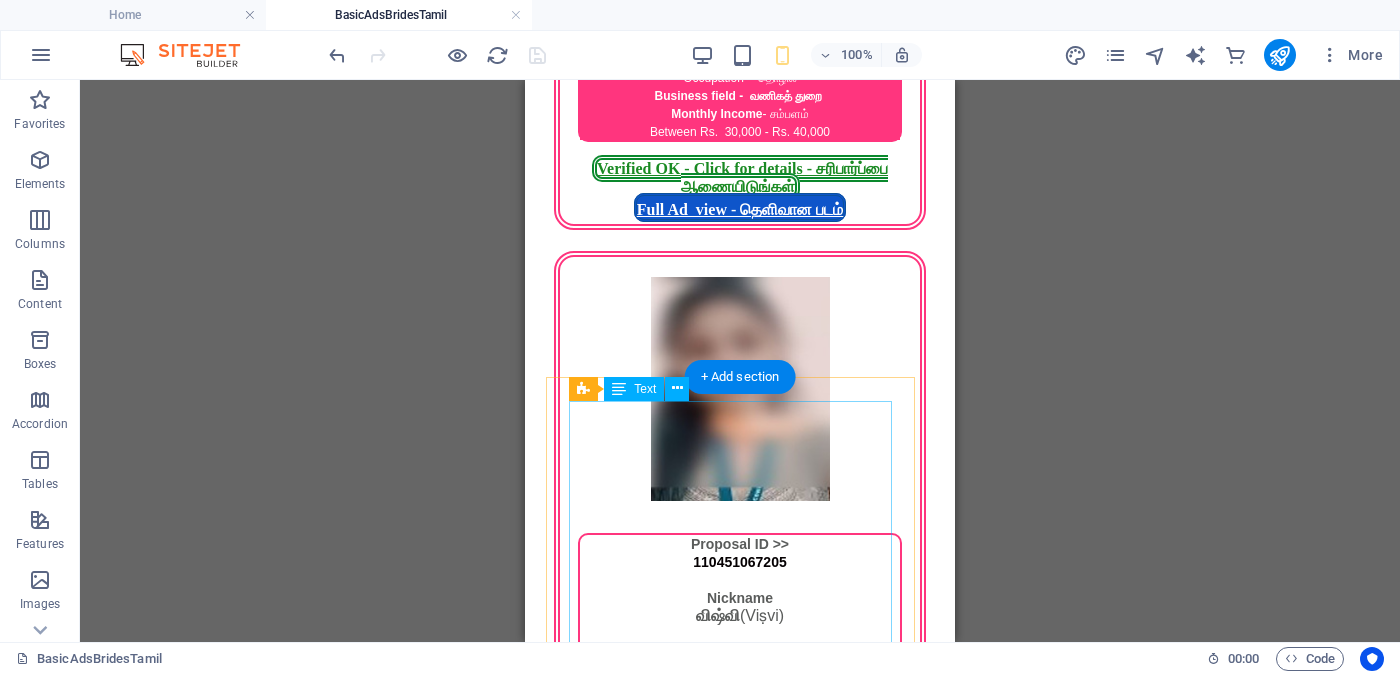 scroll, scrollTop: 4625, scrollLeft: 0, axis: vertical 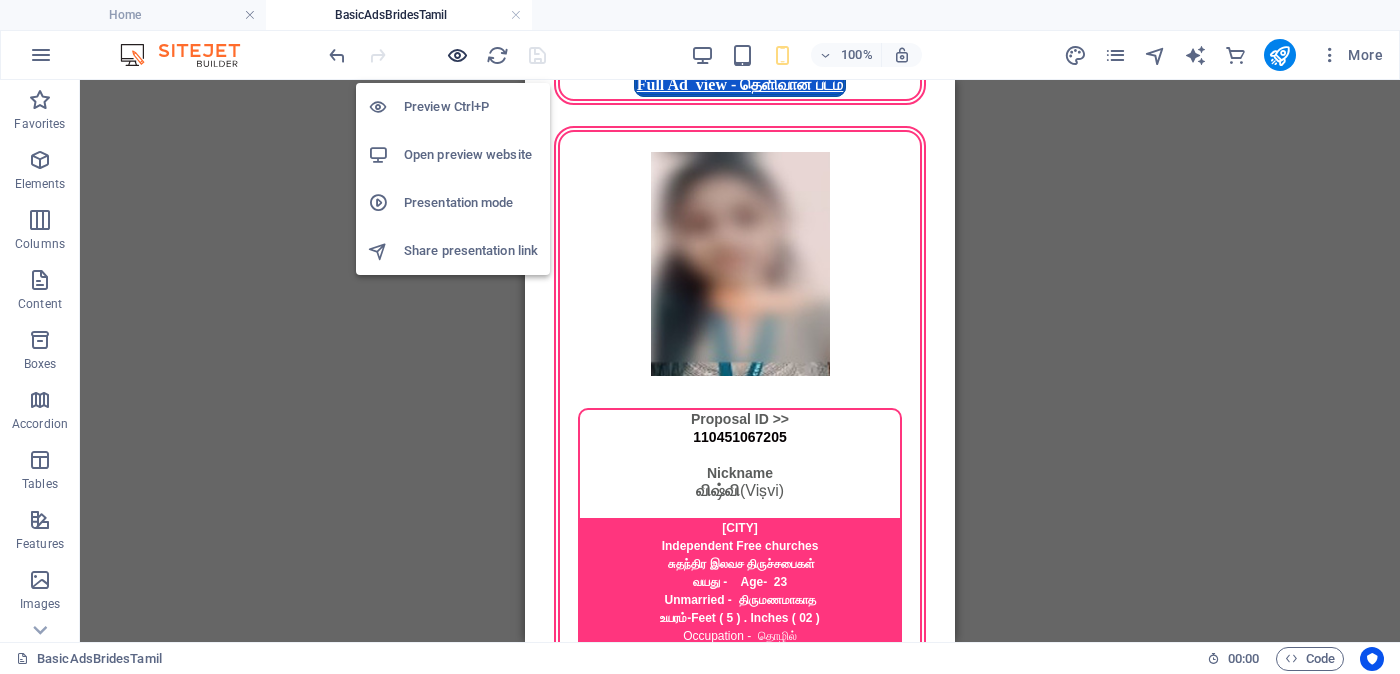 click at bounding box center [457, 55] 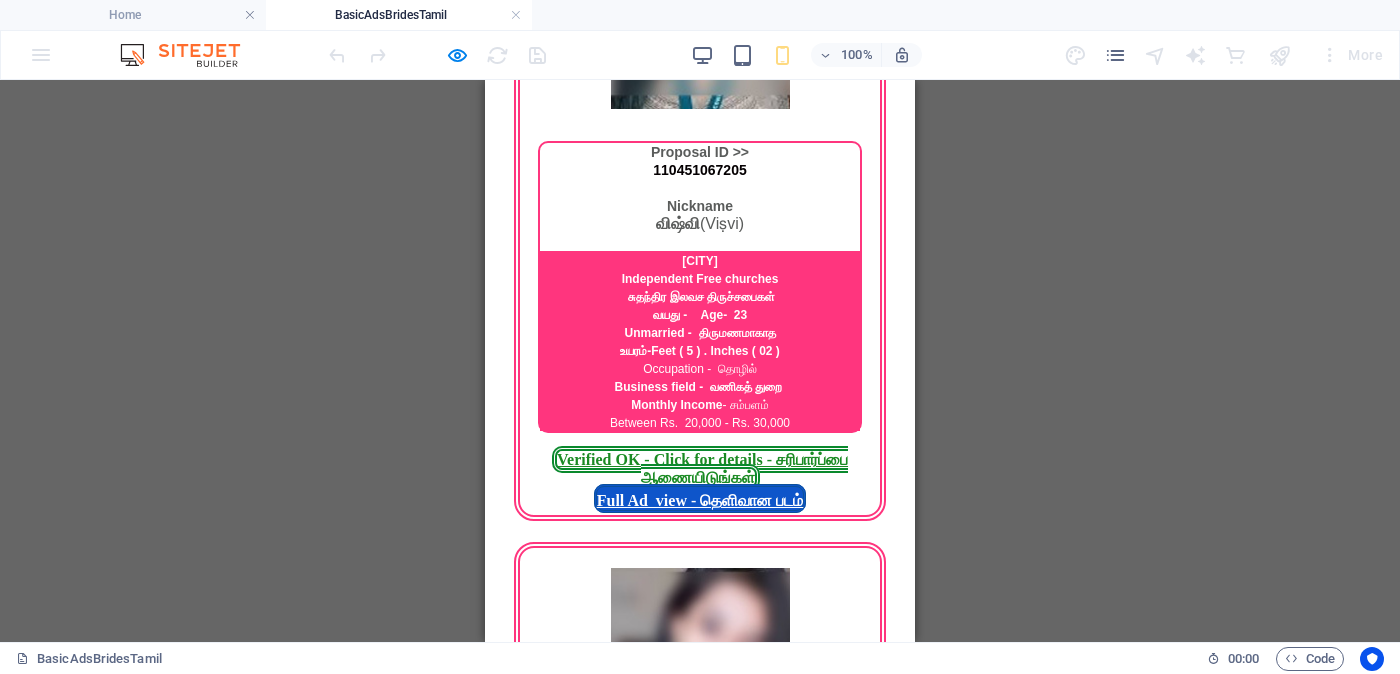 scroll, scrollTop: 4875, scrollLeft: 0, axis: vertical 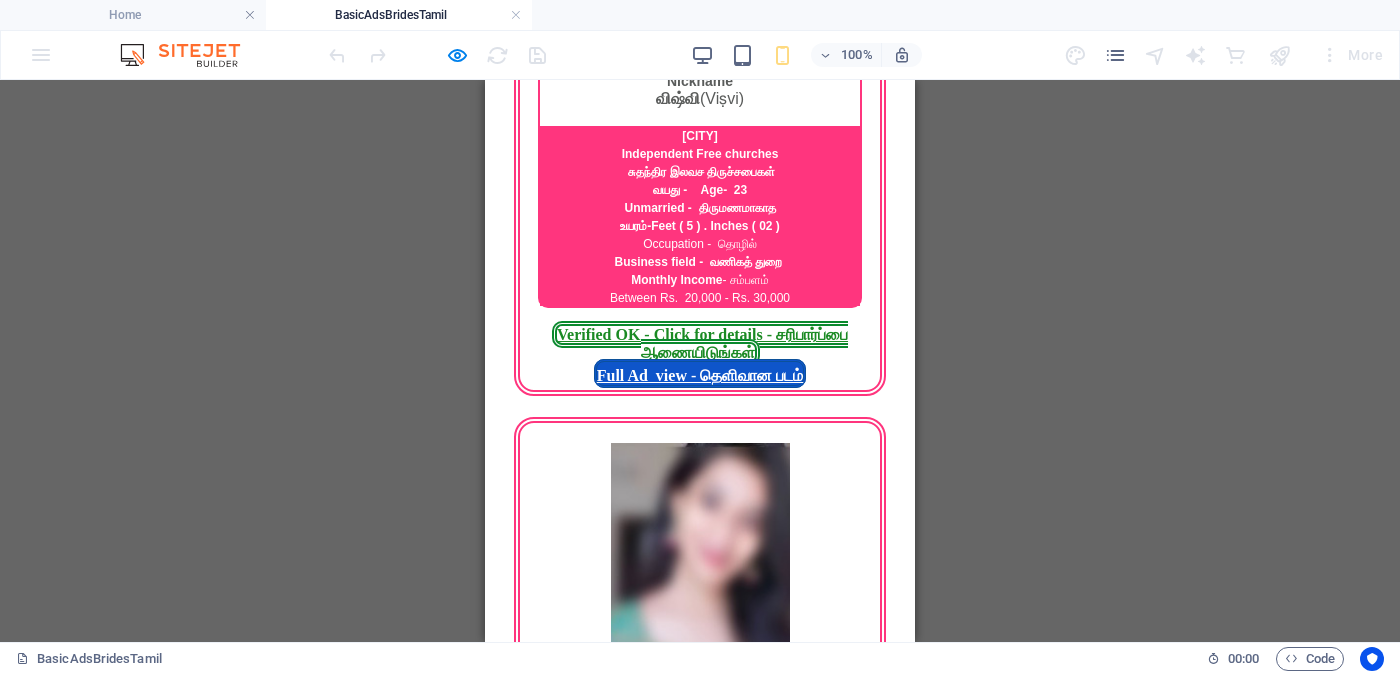 click on "Verified OK - Click for details - சரிபார்ப்பை ஆணையிடுங்கள்" at bounding box center (702, 2580) 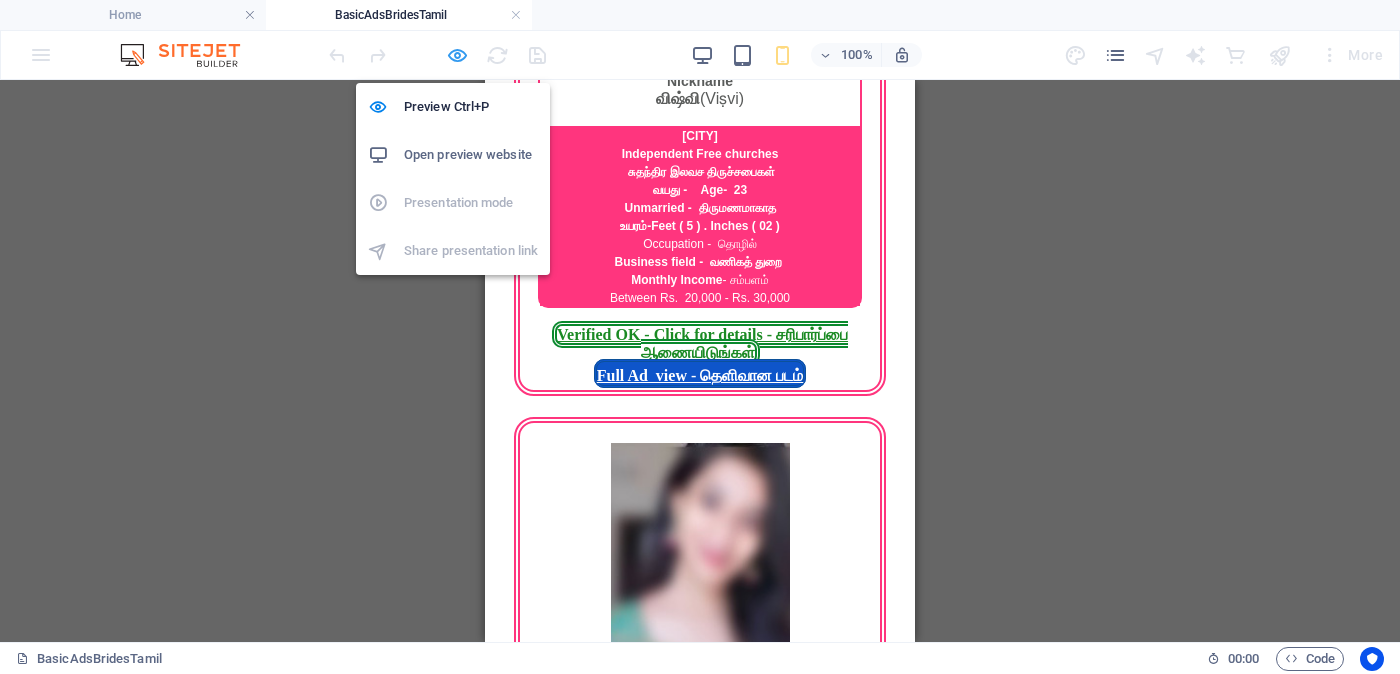 click at bounding box center (457, 55) 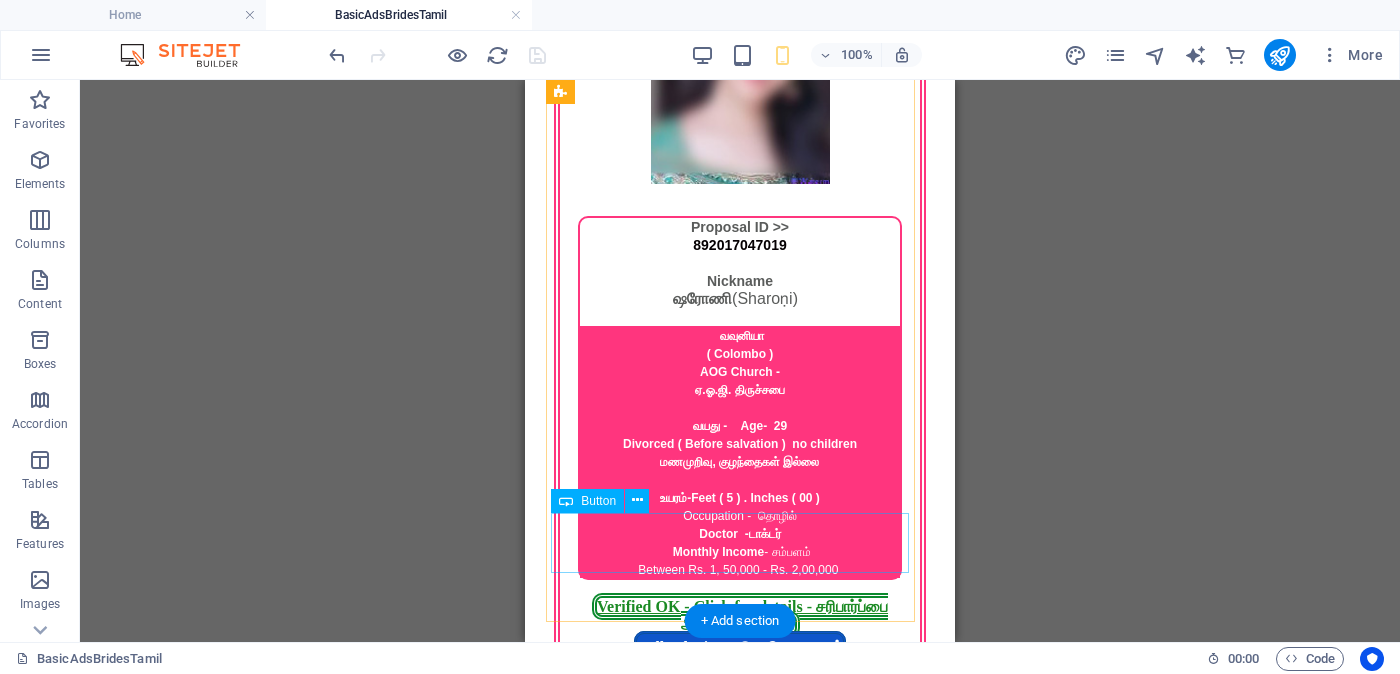 scroll, scrollTop: 5526, scrollLeft: 0, axis: vertical 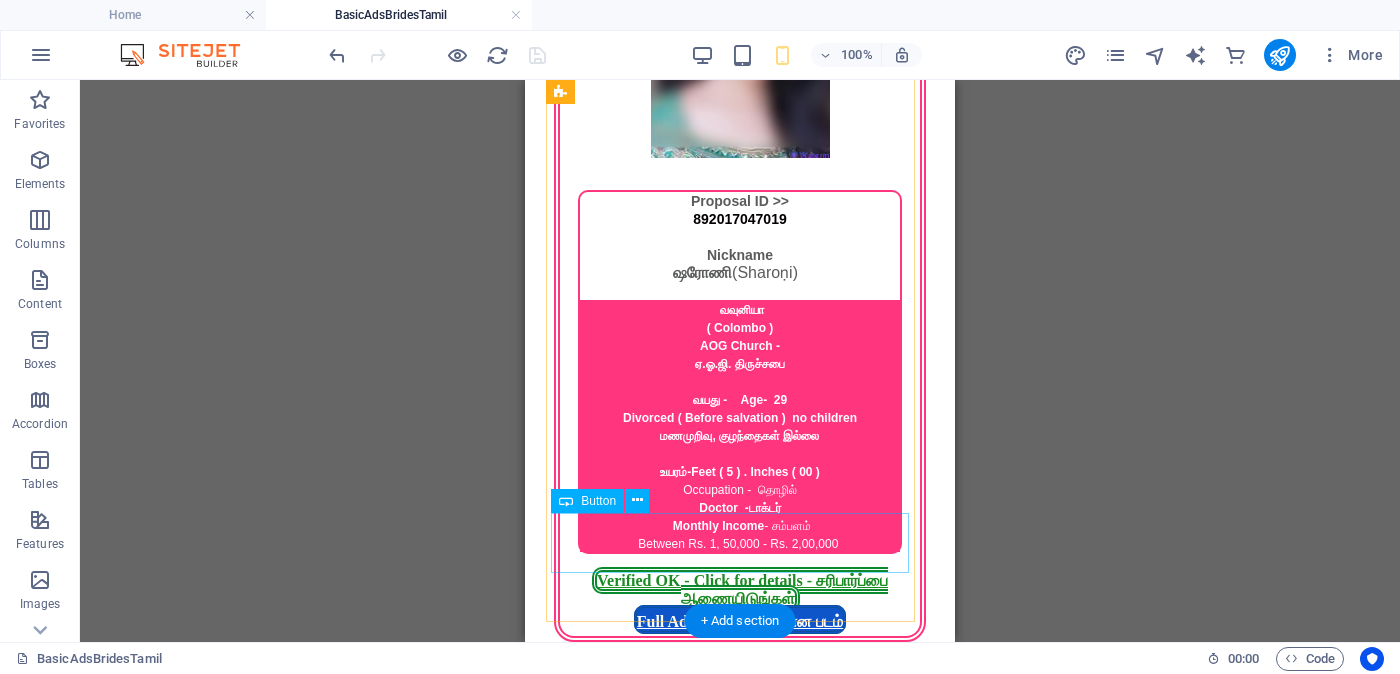 click on "Verified OK - Click for details - சரிபார்ப்பை ஆணையிடுங்கள்" at bounding box center [740, 2836] 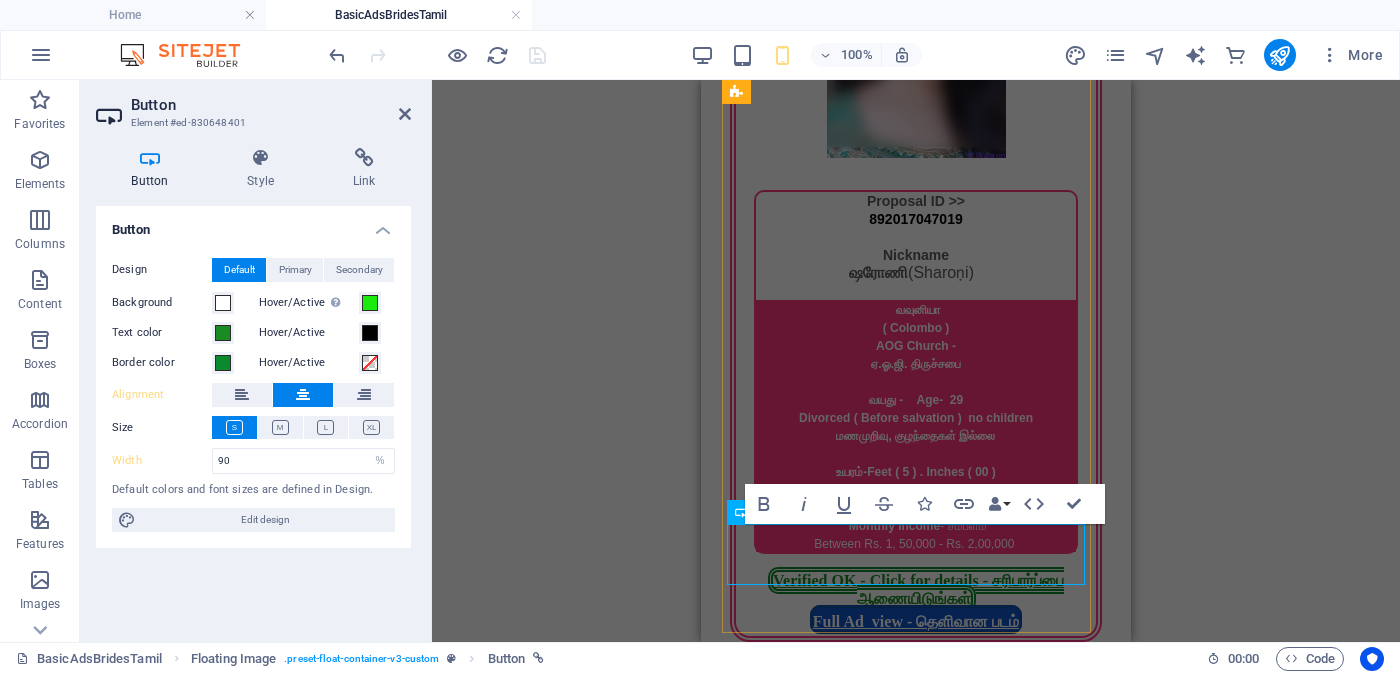 scroll, scrollTop: 5515, scrollLeft: 0, axis: vertical 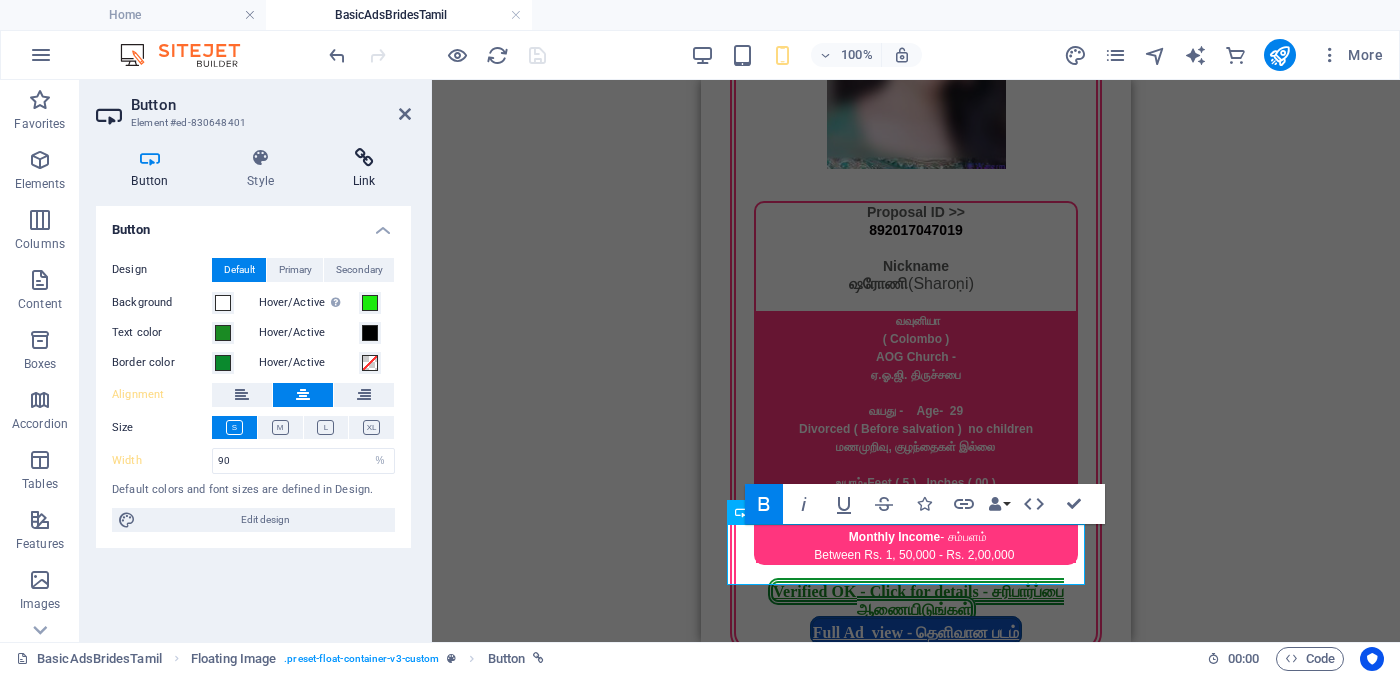 click at bounding box center [364, 158] 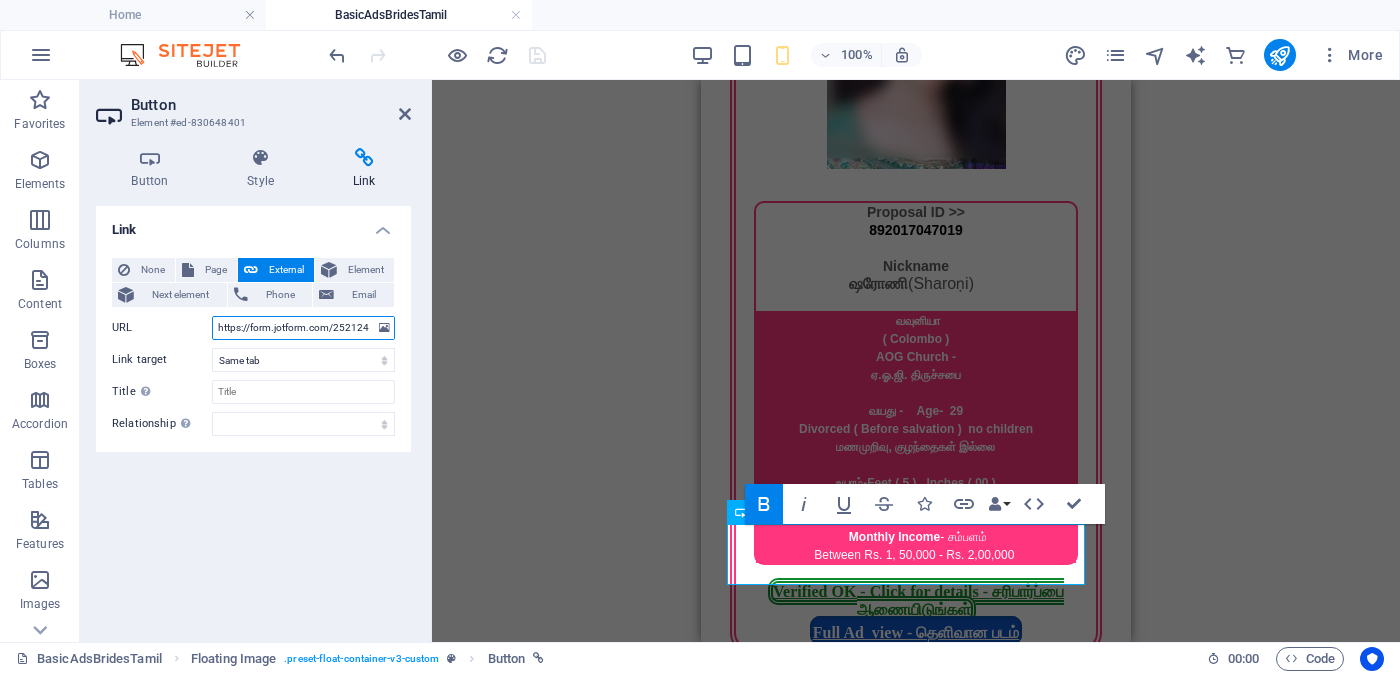 click on "https://form.jotform.com/252124928491056?proposalSelected="Proposal ID >> 792913567313 Nickname [NAME] [CITY] Baptist Church பாப்திஸ்ட் திருச்சபை வயது - Age - [AGE] Unmarried - திருமணமாகாத உயரம்-Feet ( 5 ) . Inches ( 03 ) Occupation - தொழில் ------- Monthly Income - சம்பளம் '&typeA23=https://cdn1.site-media.eu/images/0/18128919/naaga_blurred-hQHe7DGifTu3tnRFsfYbqQ.jpg'" at bounding box center (303, 328) 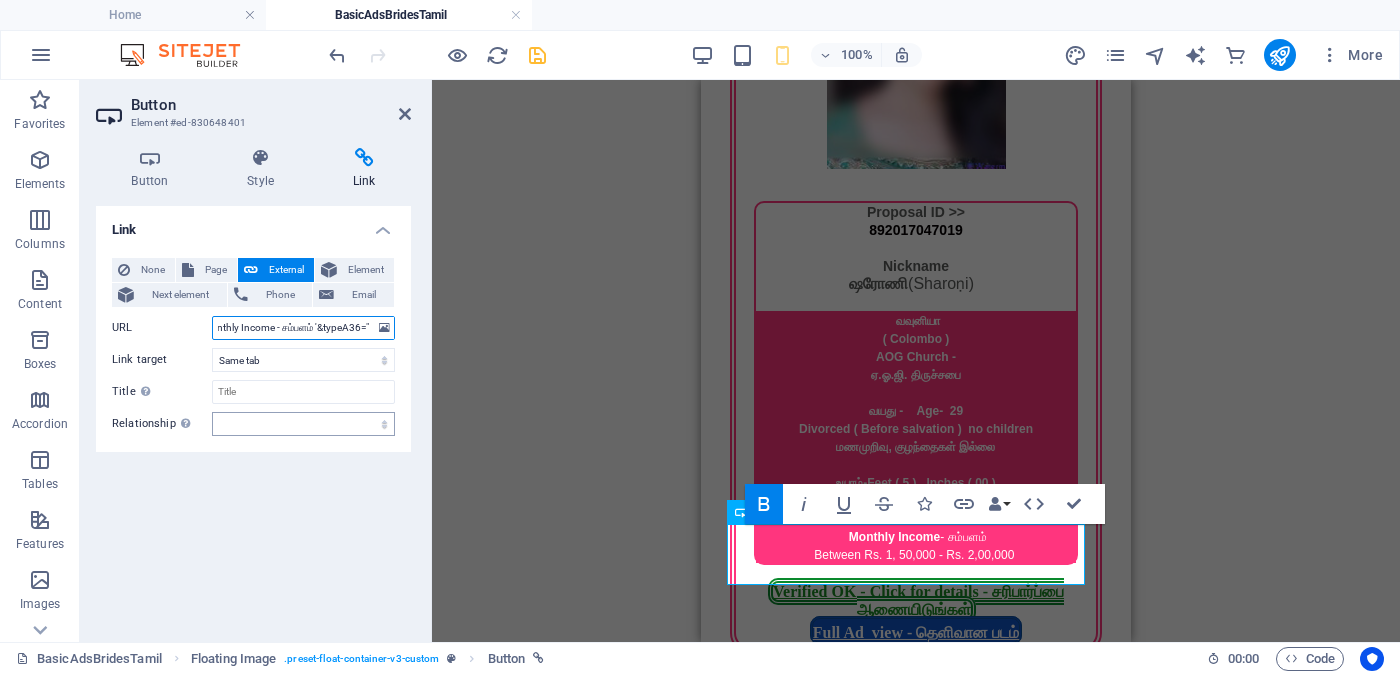 scroll, scrollTop: 0, scrollLeft: 1470, axis: horizontal 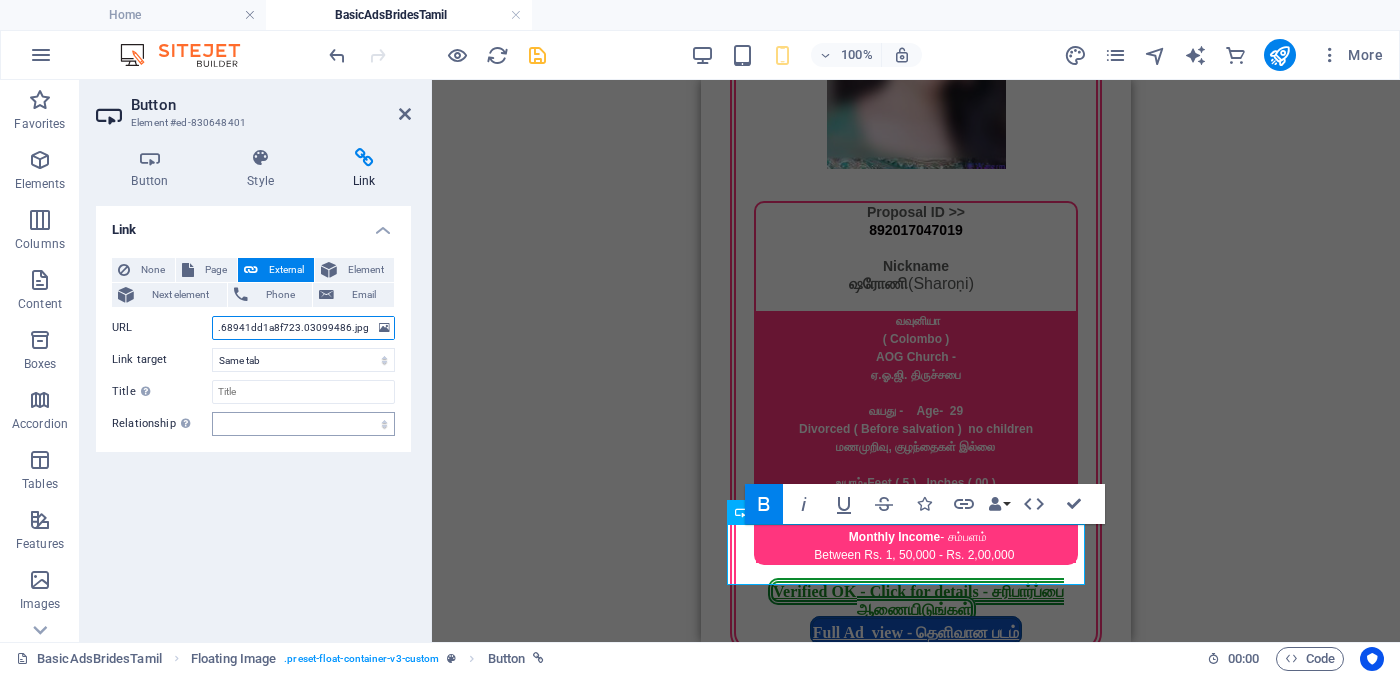 type on "https://form.jotform.com/252124928491056?proposalSelected="Proposal ID >> [NUMBER] Nickname [FIRST] (Nāgā) [CITY] Baptist Church பாப்திஸ்ட் திருச்சபை வயது - Age - [AGE] Unmarried - உயரம்-Feet ( [FEET] ) . Inches ( [INCHES] ) Occupation - தொழில் ------- Monthly Income - சம்பளம் '&typeA36=https://www.jotform.com/uploads/kalupahanagesanjaya/form_files/naaga_blurred.68941dd1a8f723.03099486.jpg" 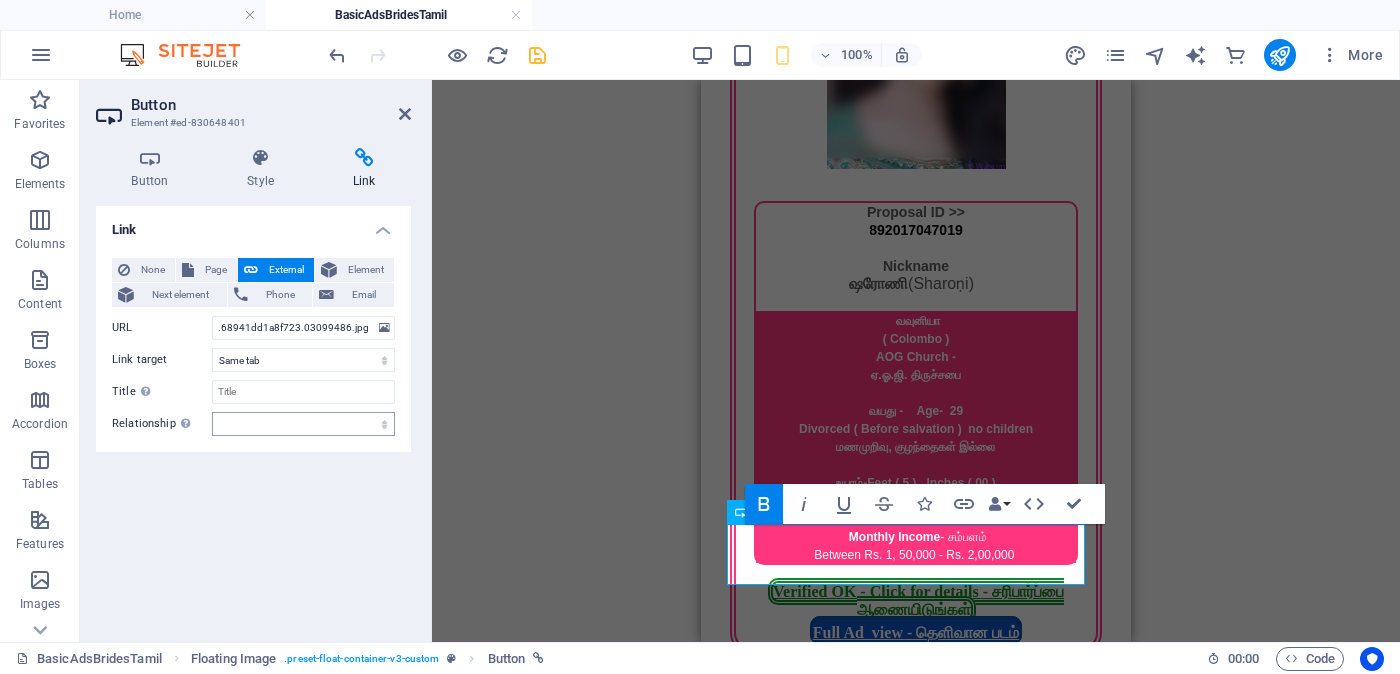 scroll, scrollTop: 0, scrollLeft: 0, axis: both 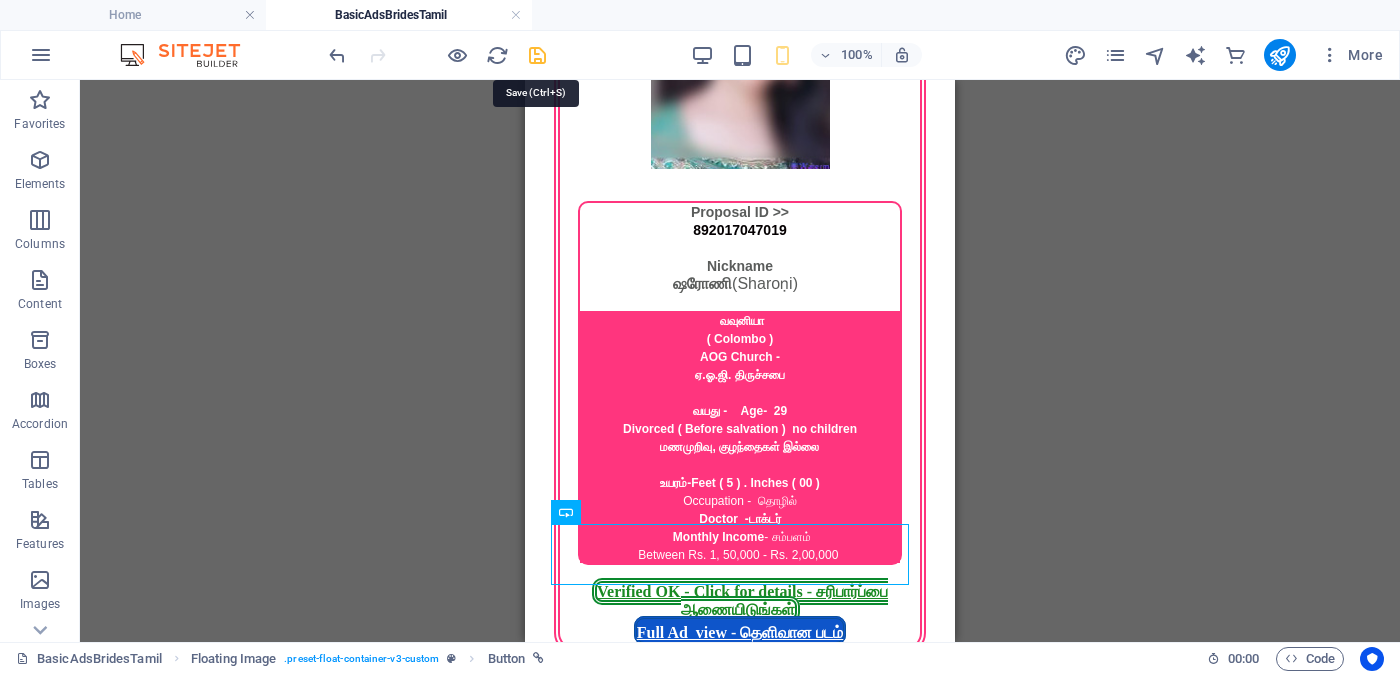 click at bounding box center [537, 55] 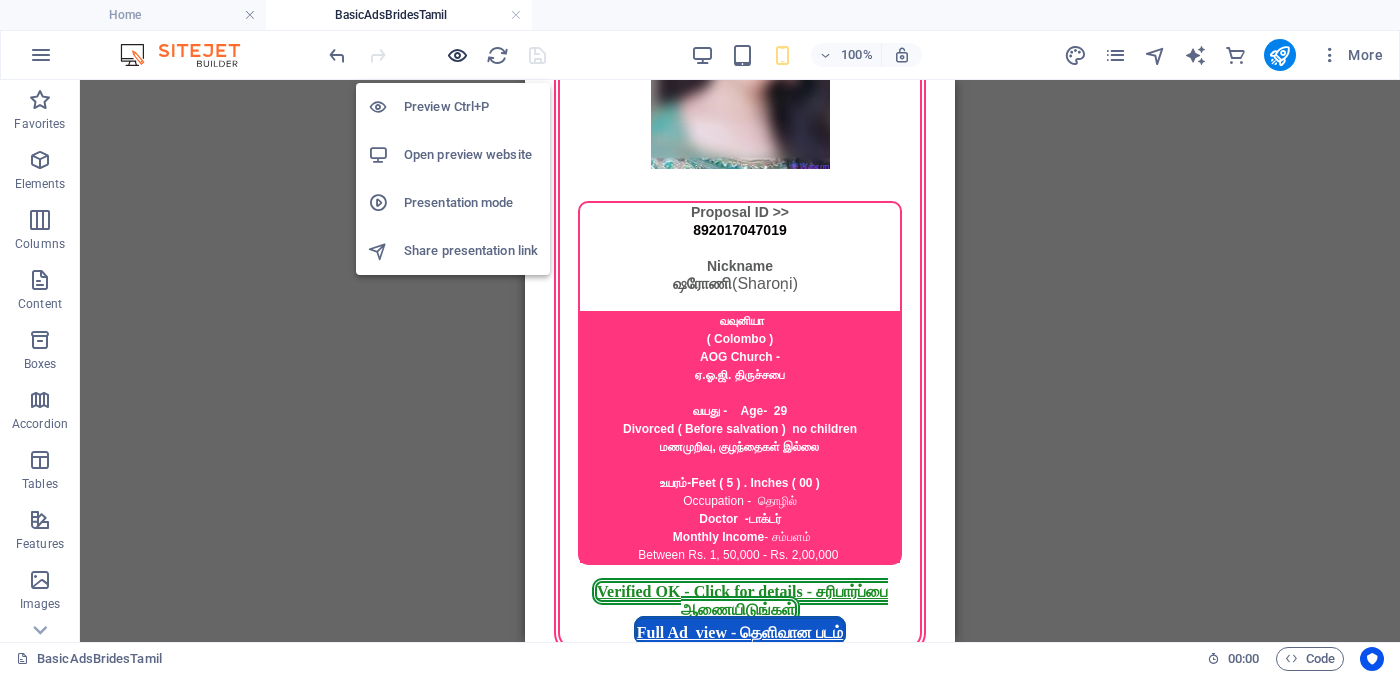 click at bounding box center [457, 55] 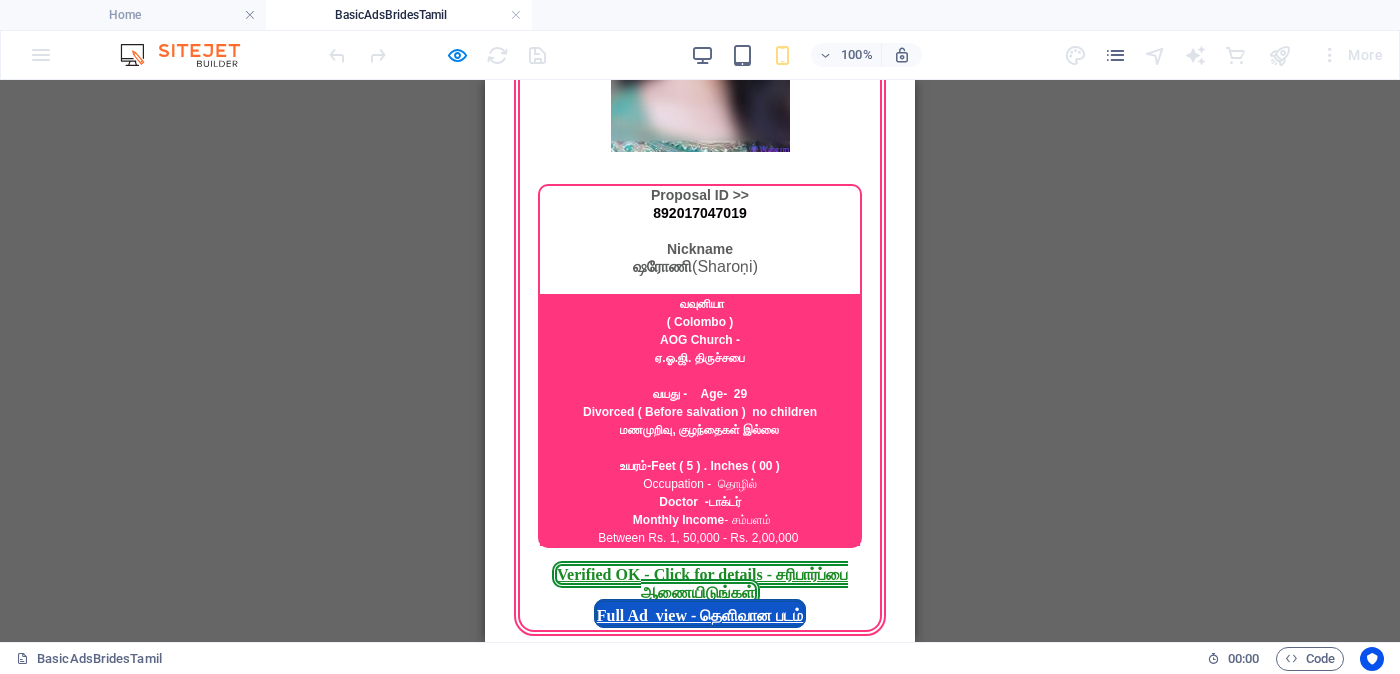 scroll, scrollTop: 5526, scrollLeft: 0, axis: vertical 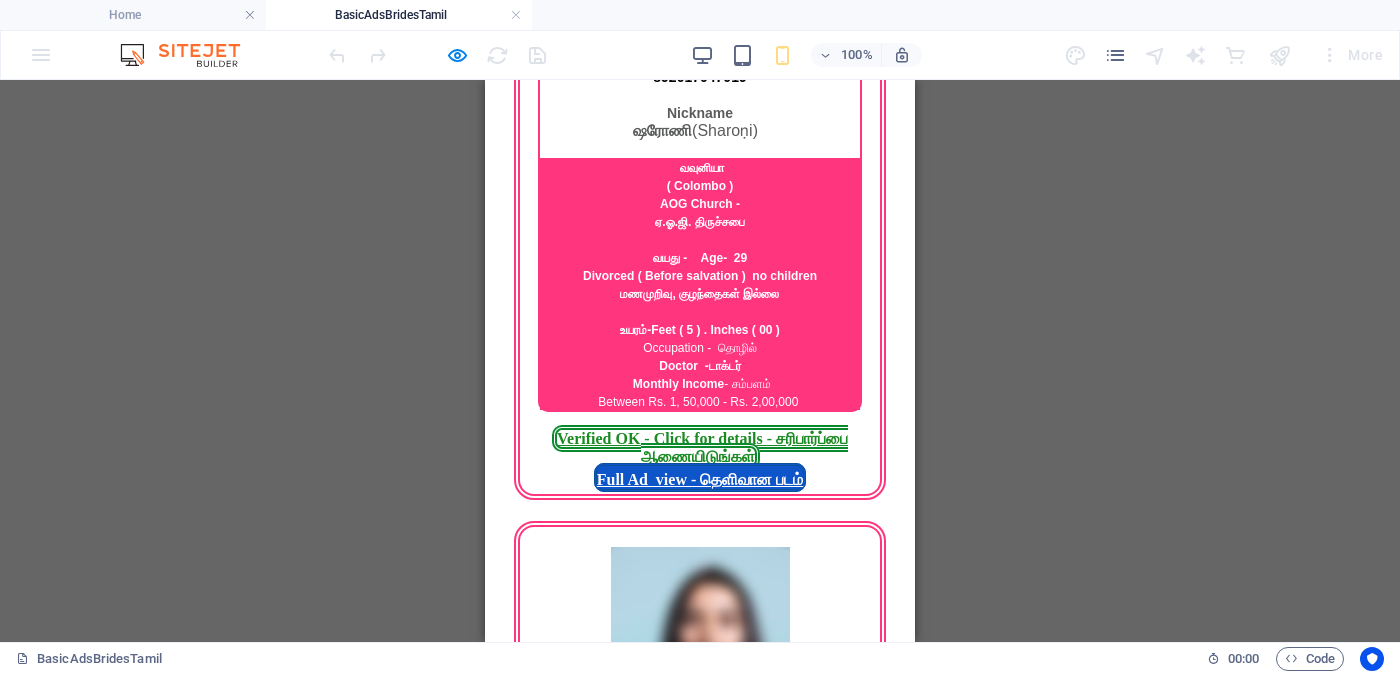 click on "Verified OK - Click for details - சரிபார்ப்பை ஆணையிடுங்கள்" at bounding box center (702, 2693) 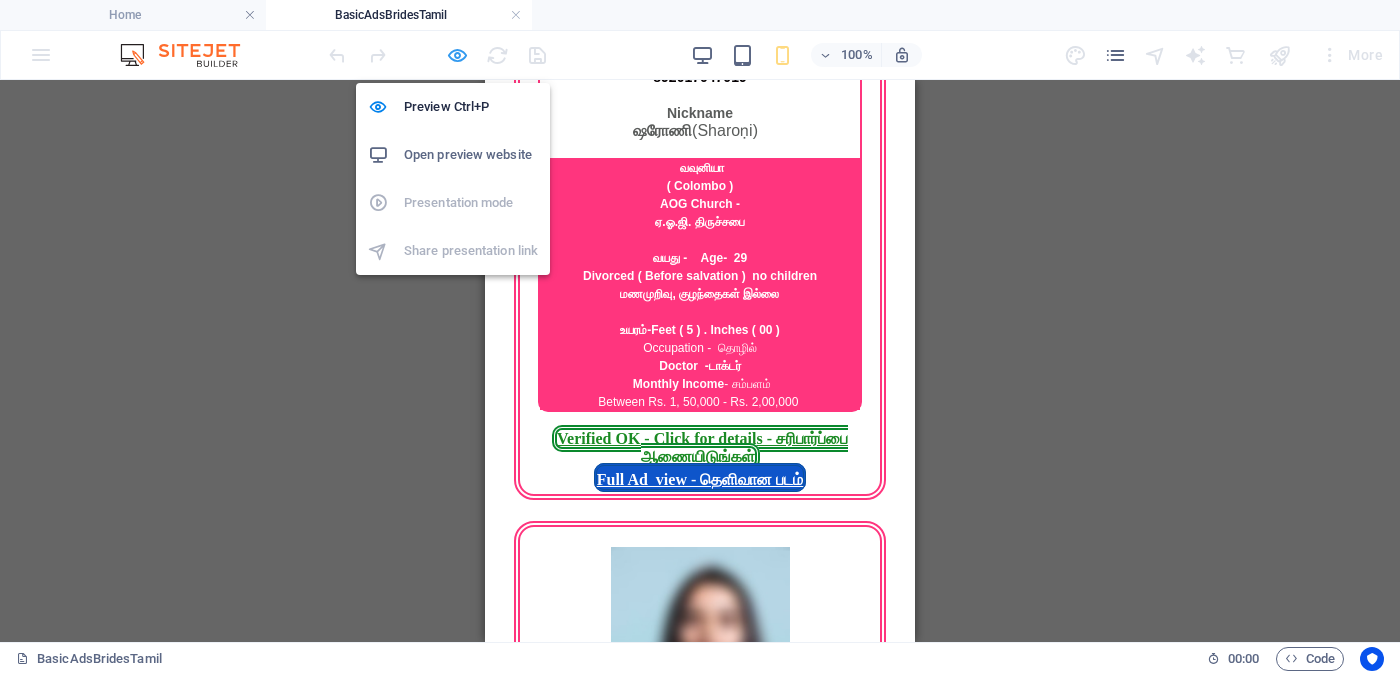 click at bounding box center (457, 55) 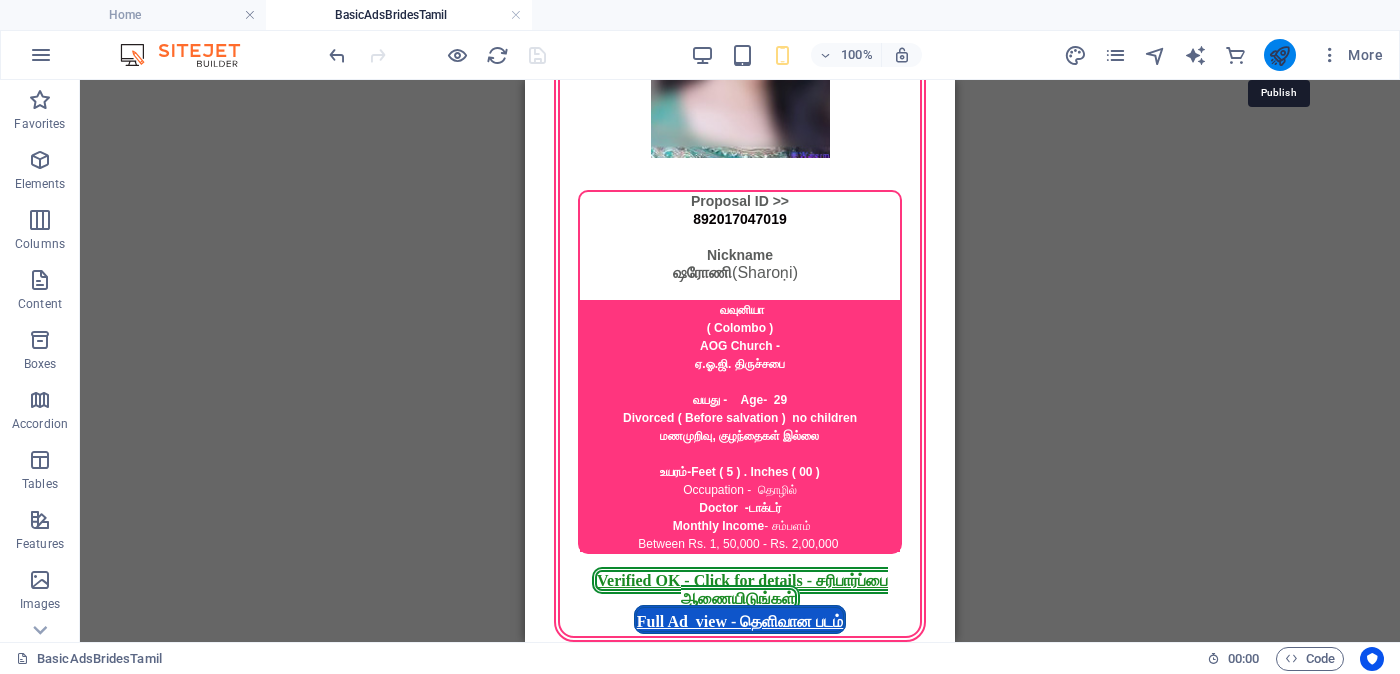 click at bounding box center [1279, 55] 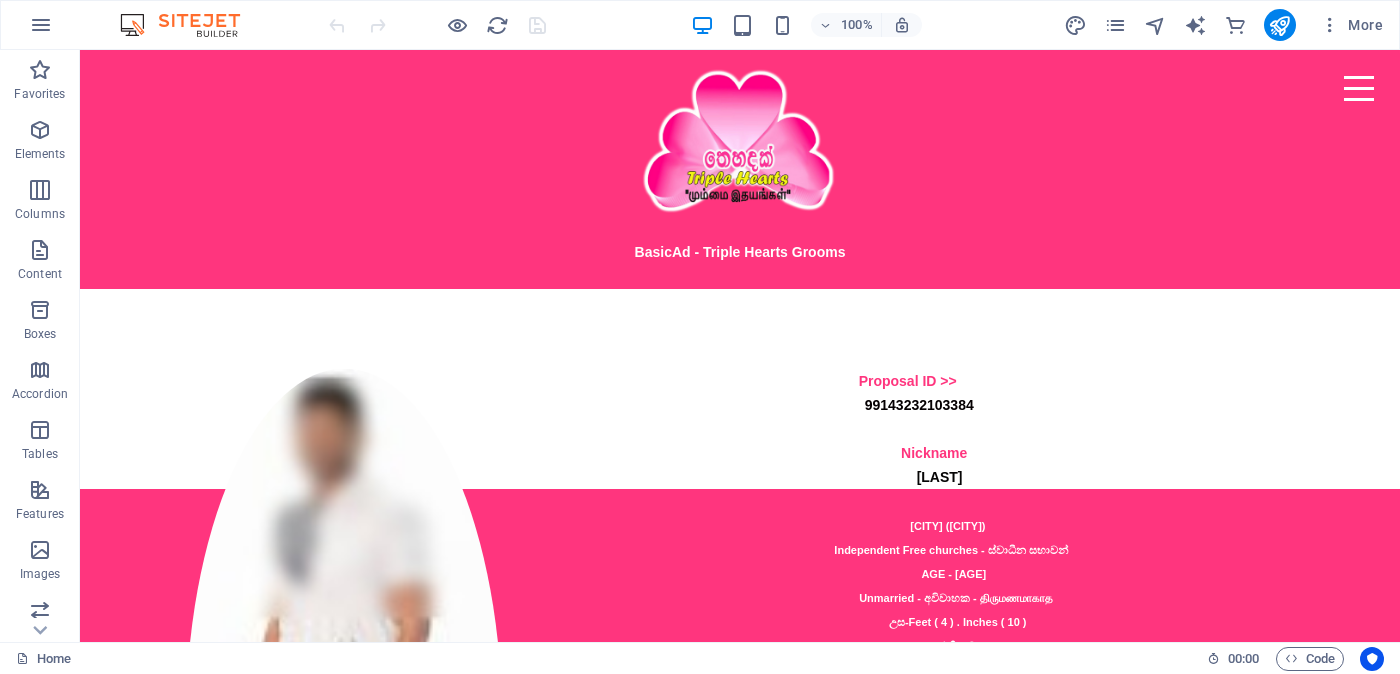 scroll, scrollTop: 0, scrollLeft: 0, axis: both 